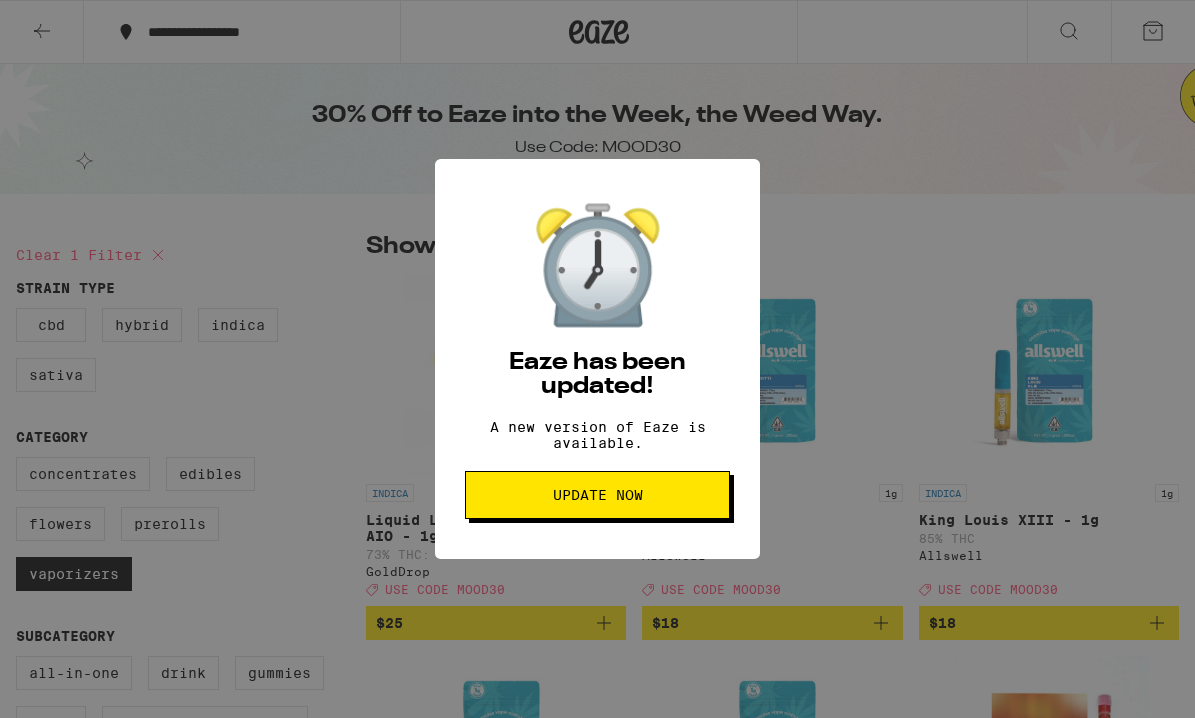 scroll, scrollTop: 2250, scrollLeft: 0, axis: vertical 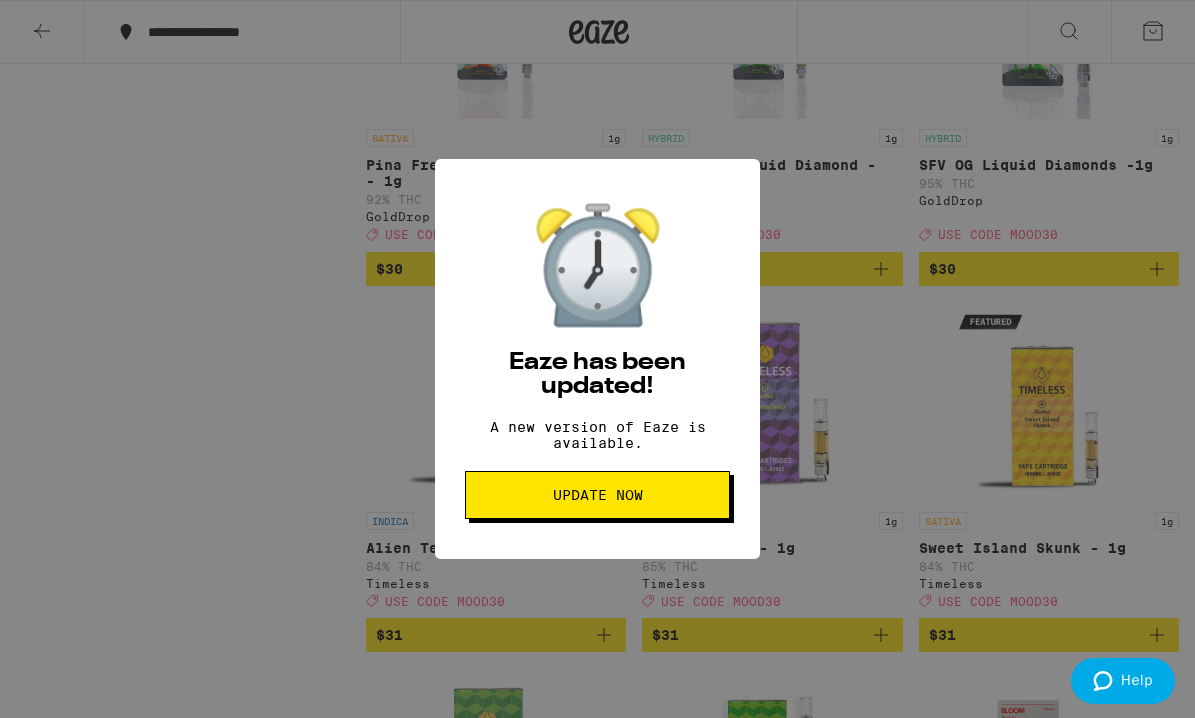 click on "Update Now" at bounding box center (597, 495) 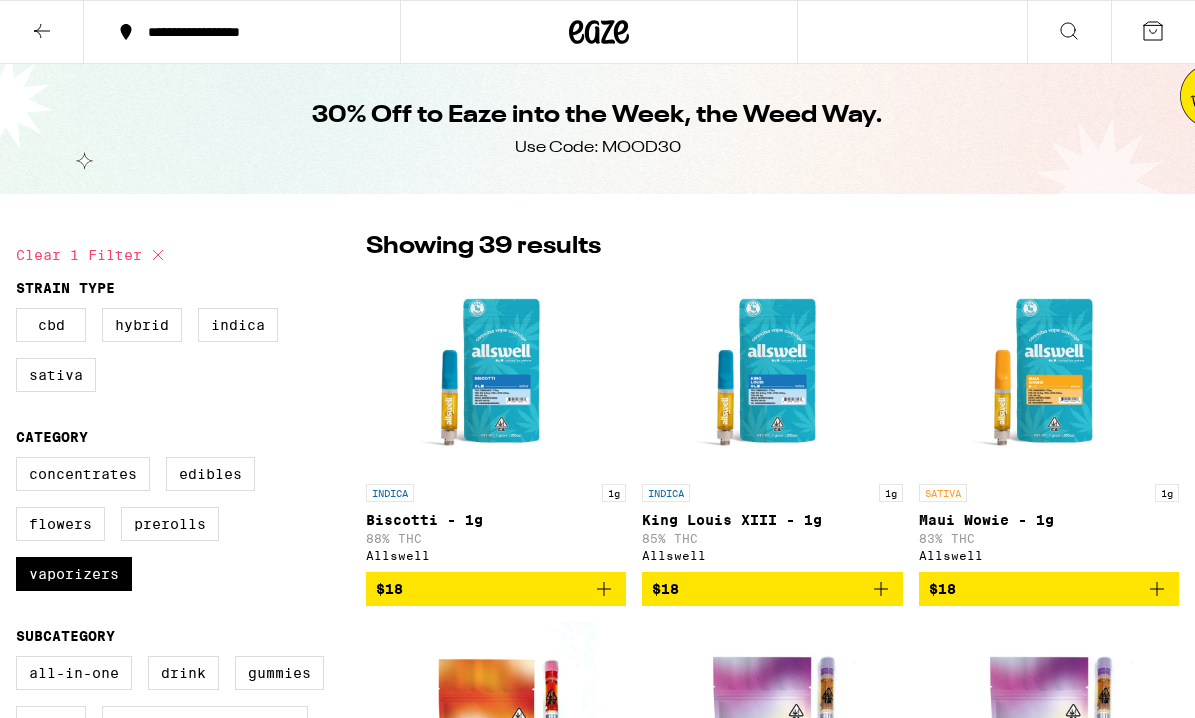 scroll, scrollTop: 0, scrollLeft: 0, axis: both 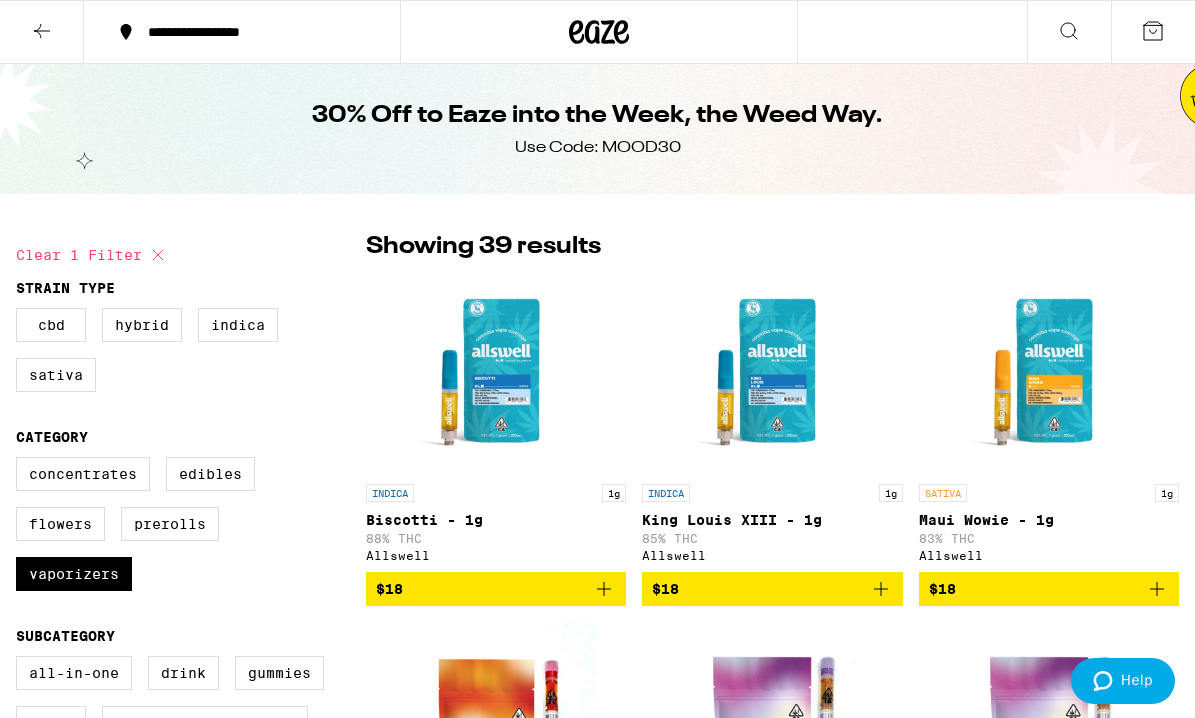 click 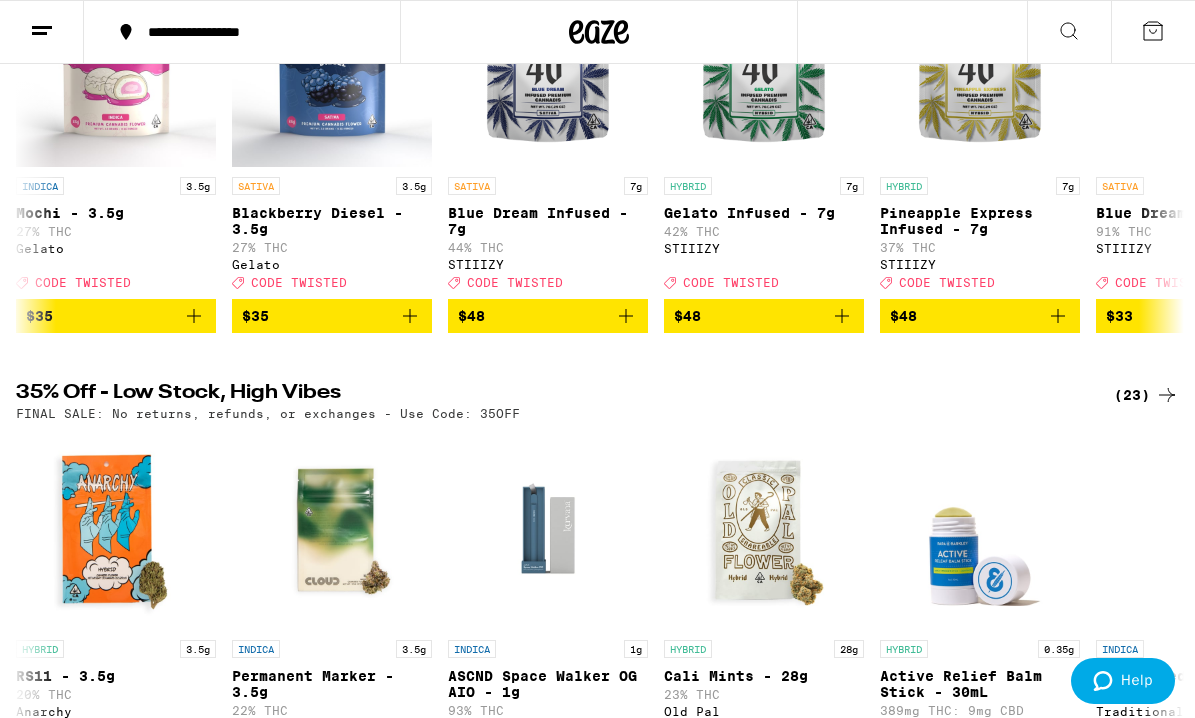 scroll, scrollTop: 0, scrollLeft: 0, axis: both 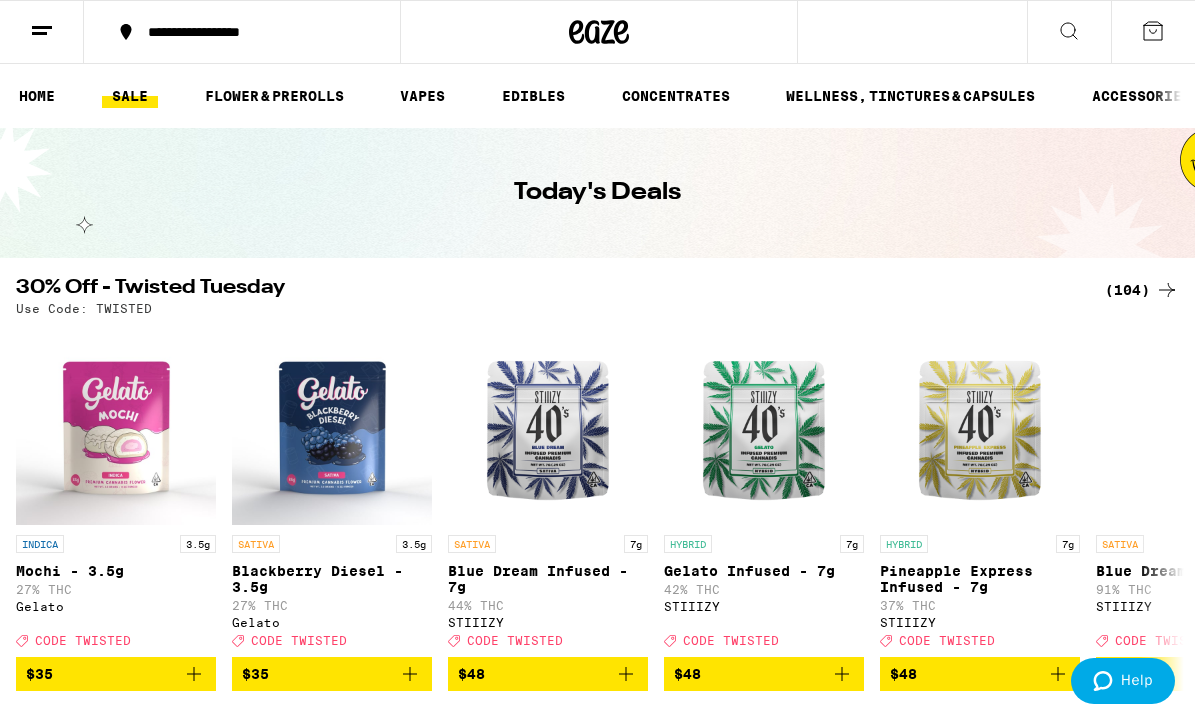click on "(104)" at bounding box center [1142, 290] 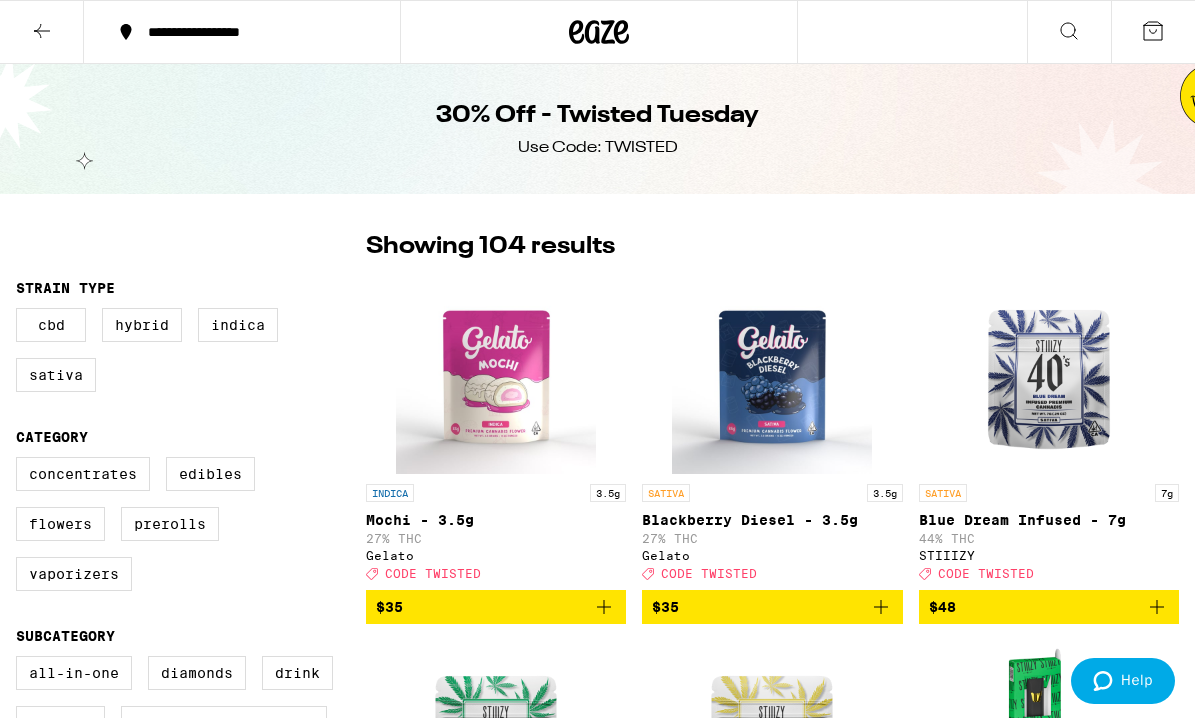 click on "Concentrates Edibles Flowers Prerolls Vaporizers" at bounding box center [191, 532] 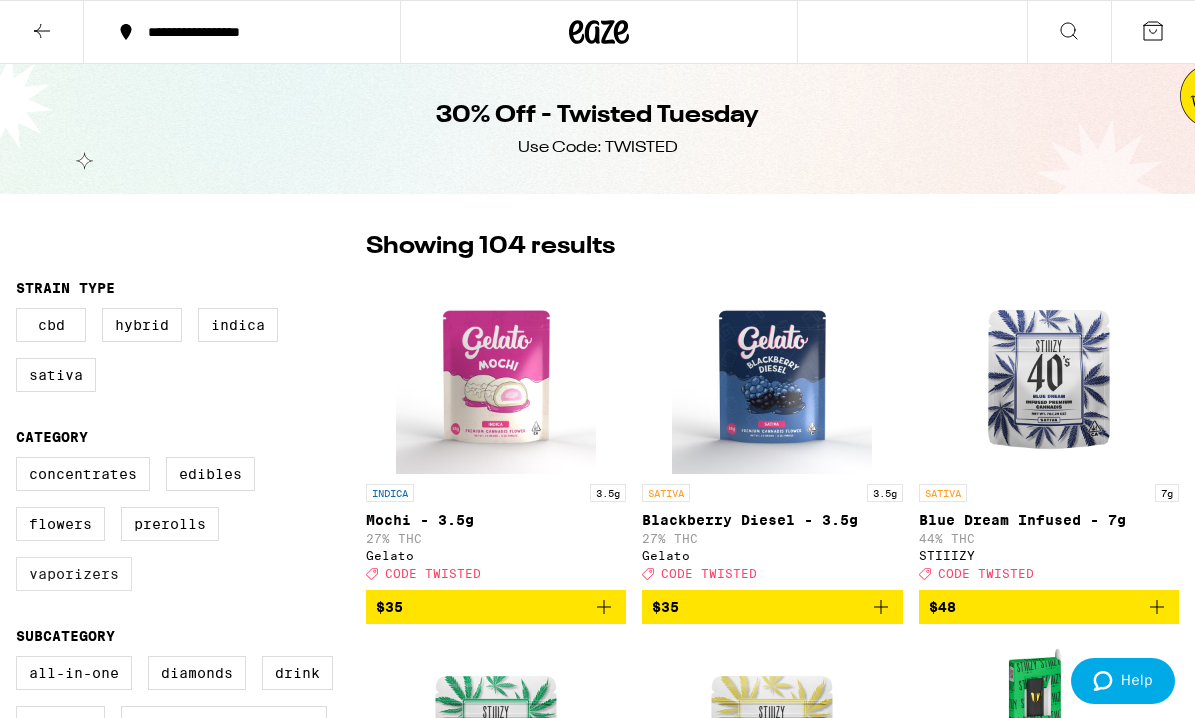 click on "Vaporizers" at bounding box center (74, 574) 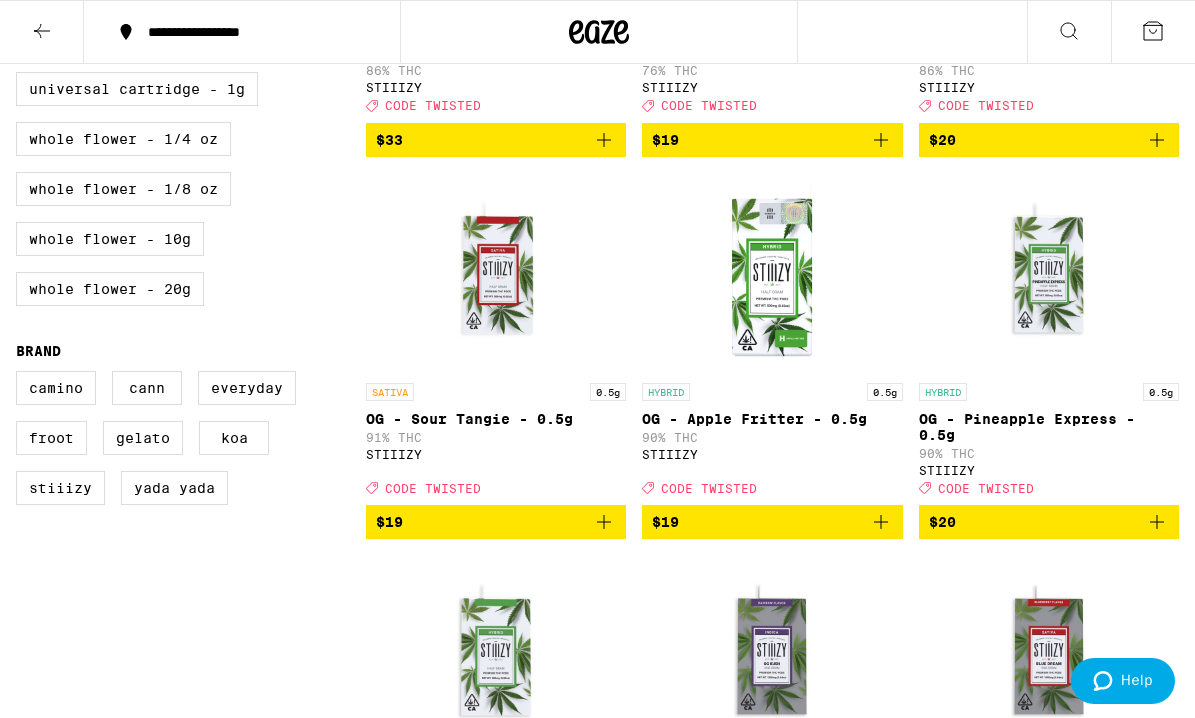 scroll, scrollTop: 0, scrollLeft: 0, axis: both 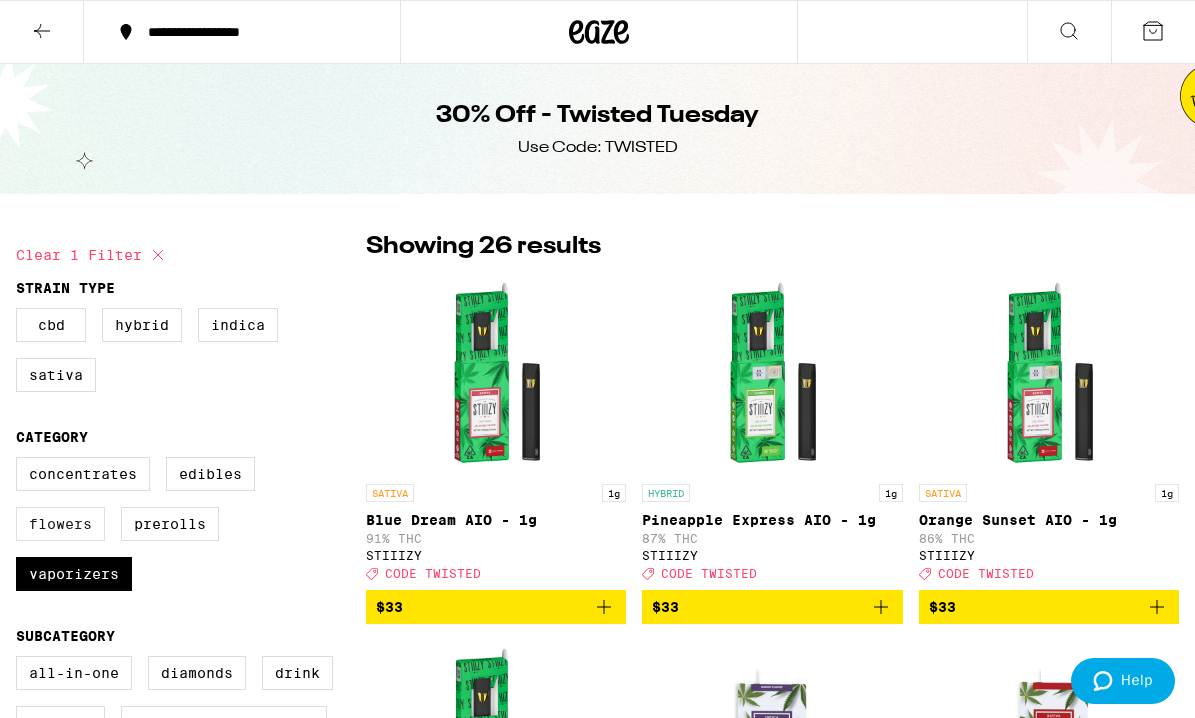 click on "Flowers" at bounding box center (60, 524) 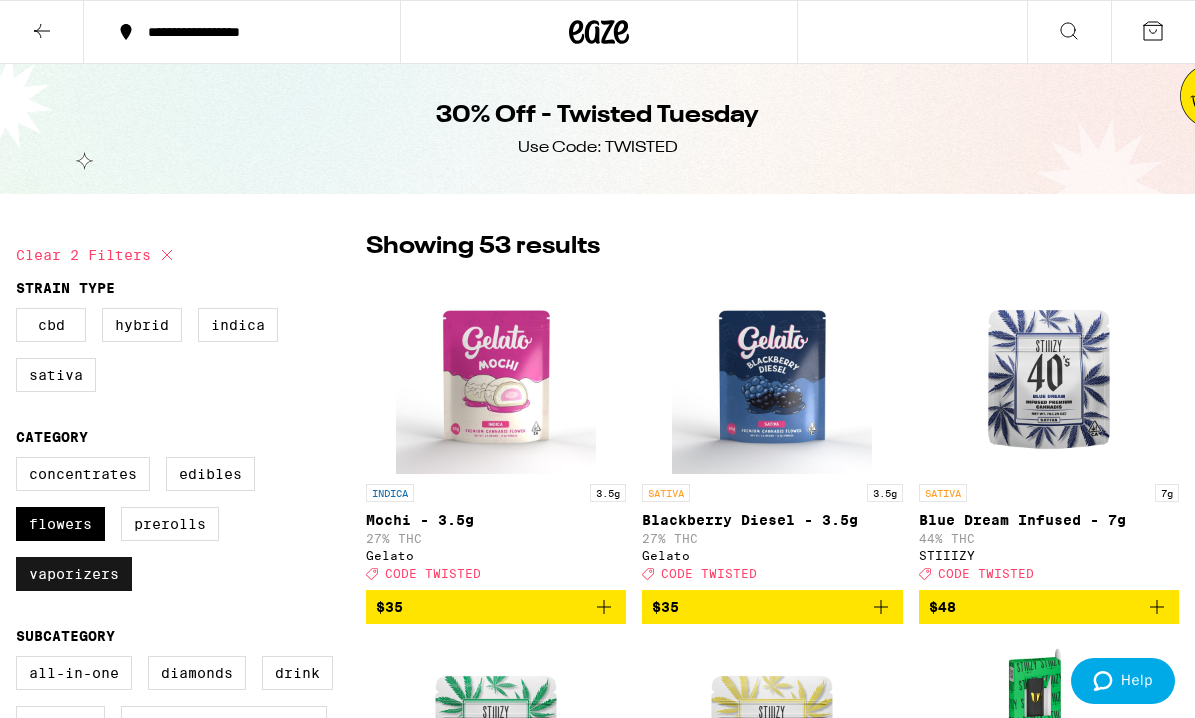 click on "Vaporizers" at bounding box center [74, 574] 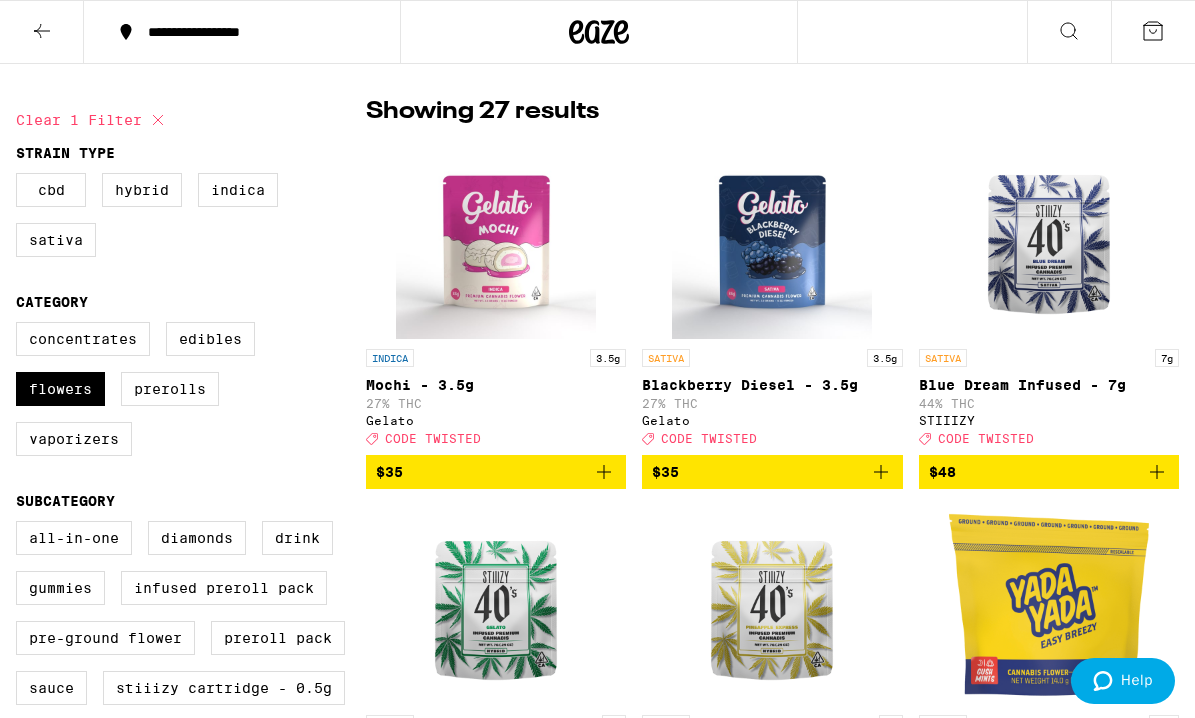 scroll, scrollTop: 0, scrollLeft: 0, axis: both 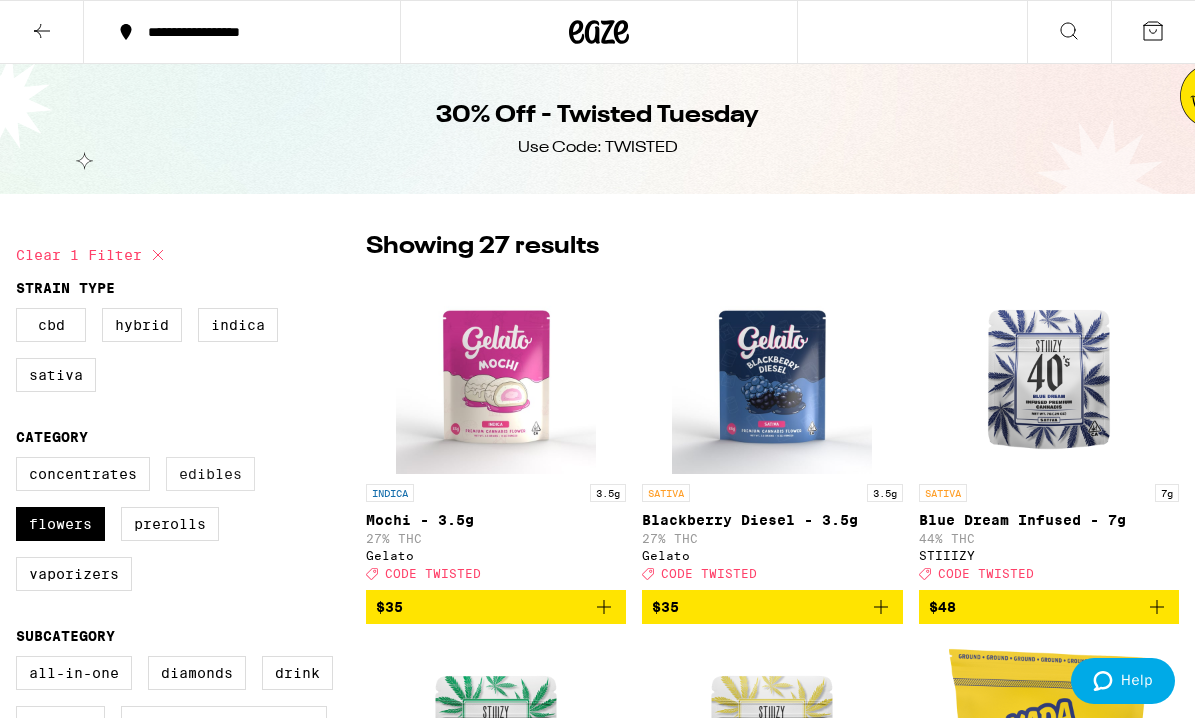 click on "Edibles" at bounding box center (210, 474) 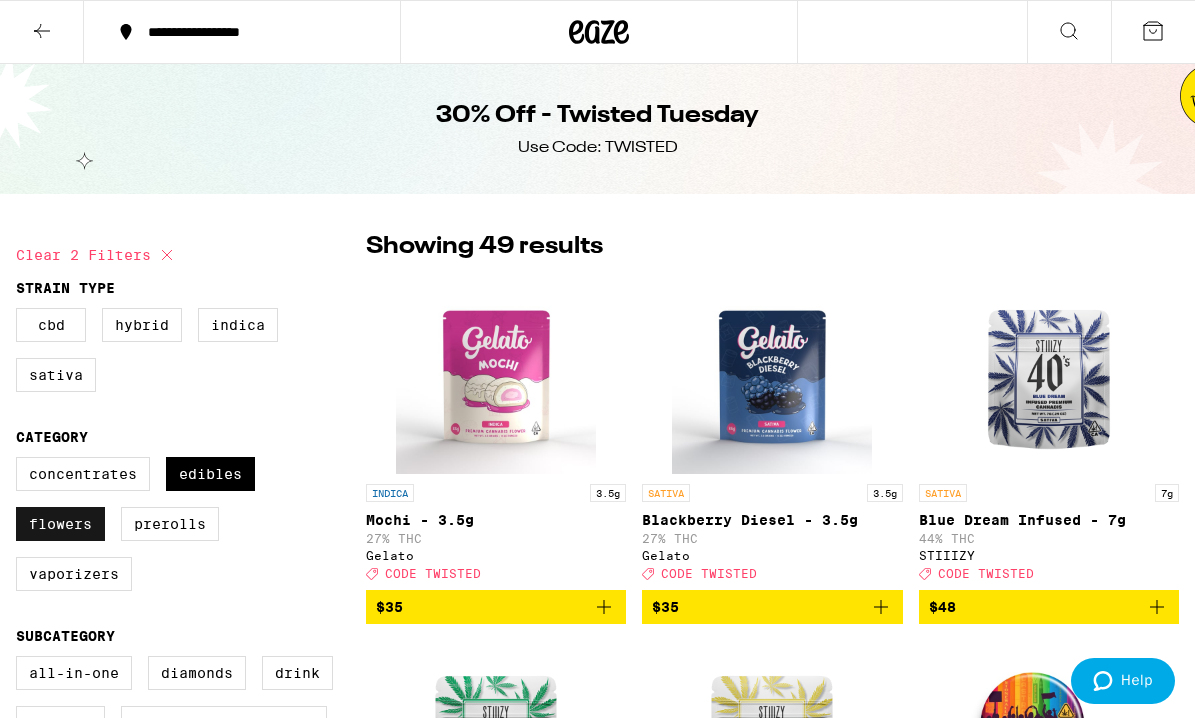 click on "Flowers" at bounding box center (60, 524) 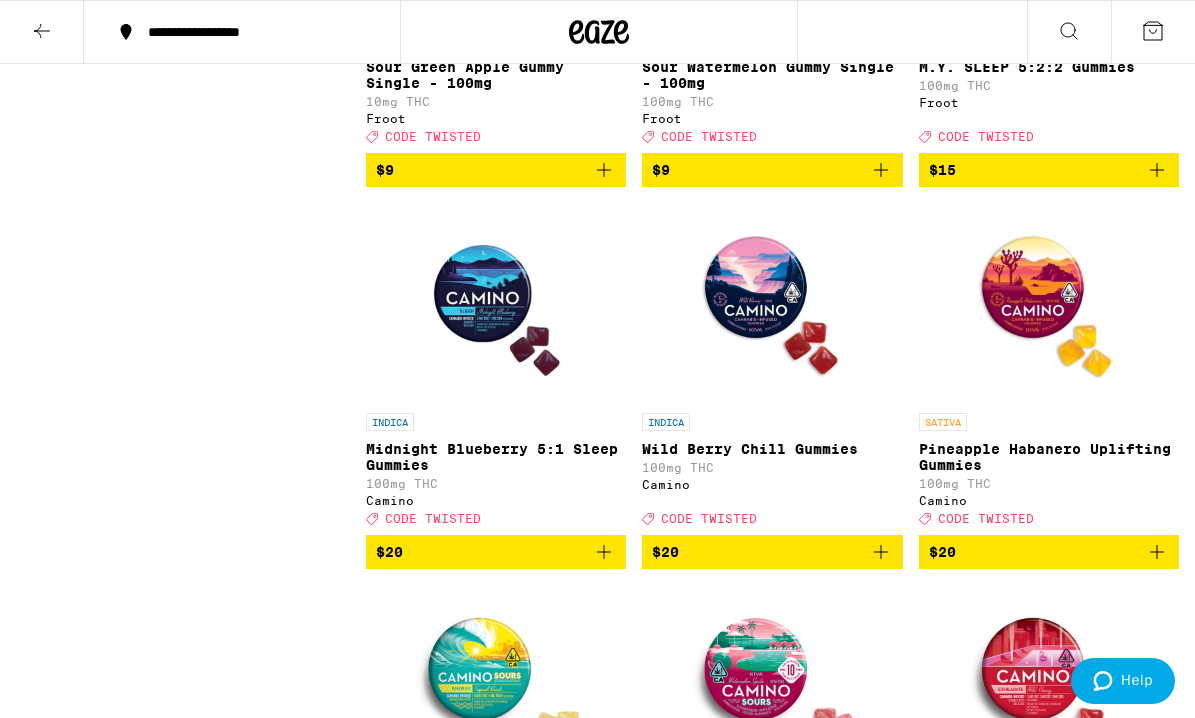 scroll, scrollTop: 0, scrollLeft: 0, axis: both 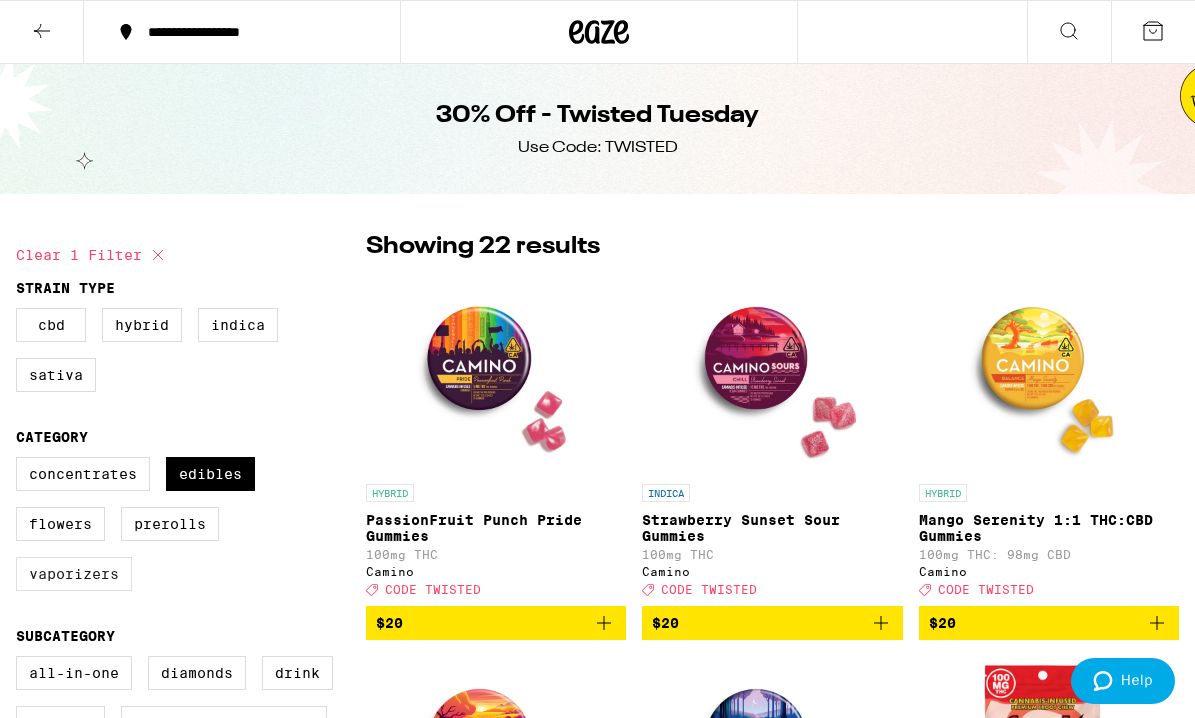 click on "Vaporizers" at bounding box center [74, 574] 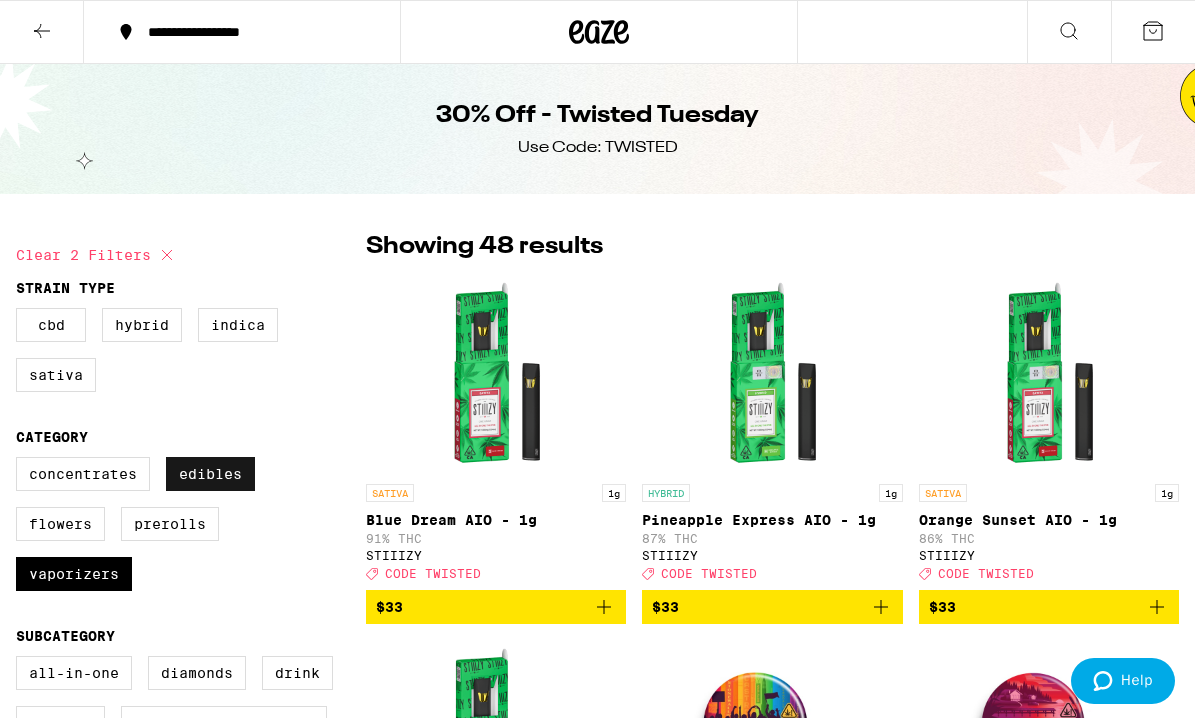 click on "Edibles" at bounding box center [210, 474] 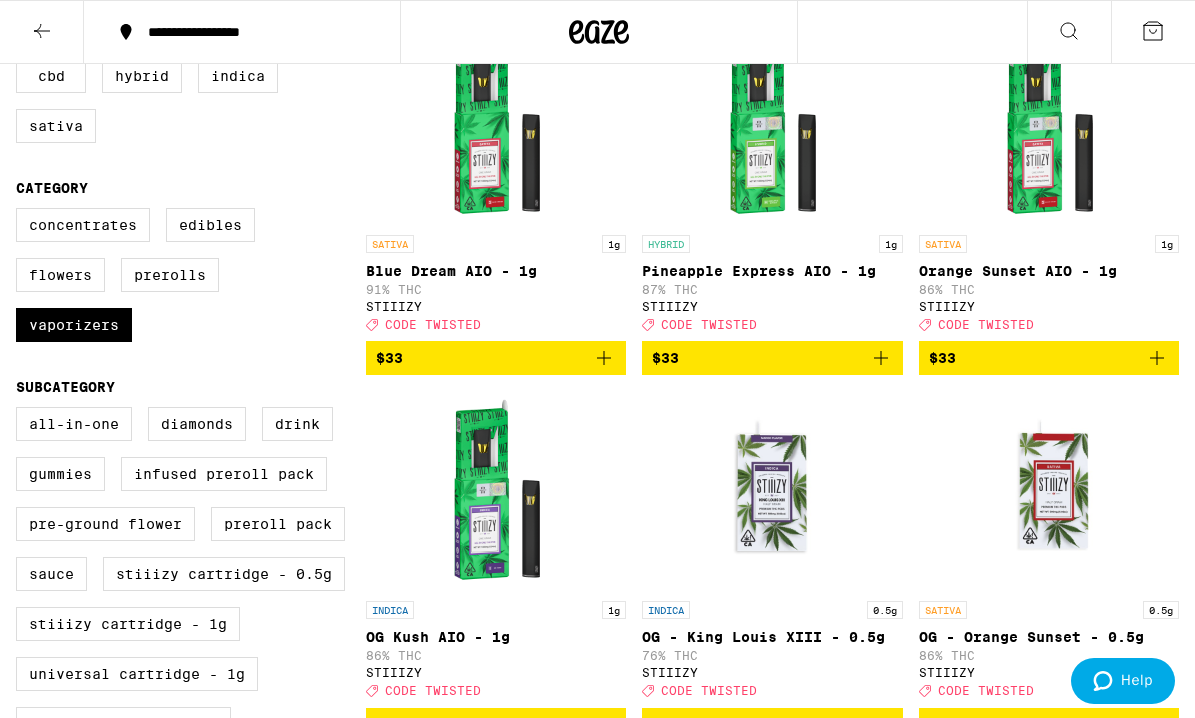 scroll, scrollTop: 384, scrollLeft: 0, axis: vertical 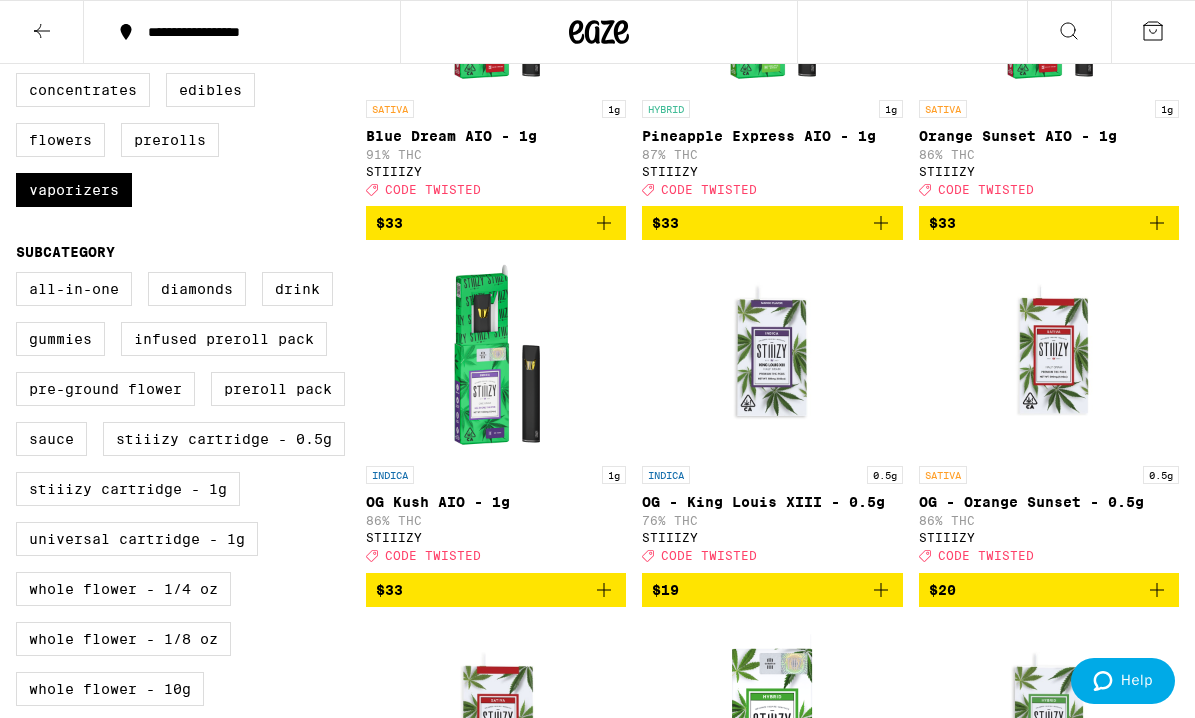 click 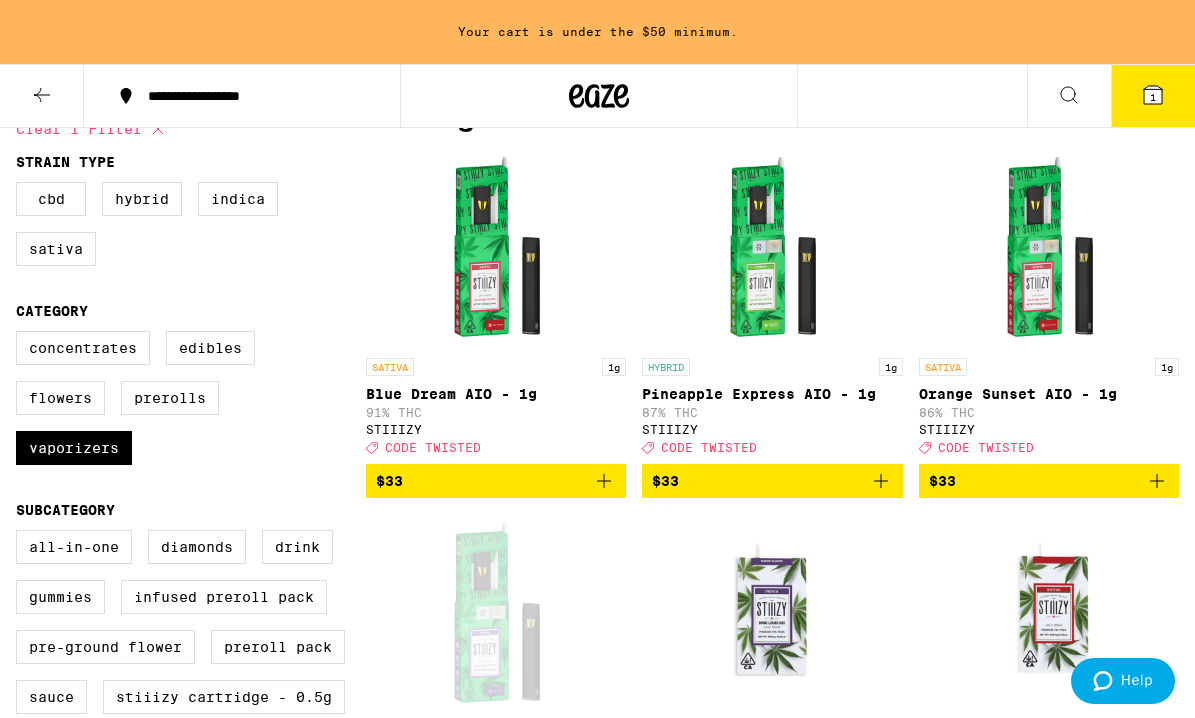 scroll, scrollTop: 227, scrollLeft: 0, axis: vertical 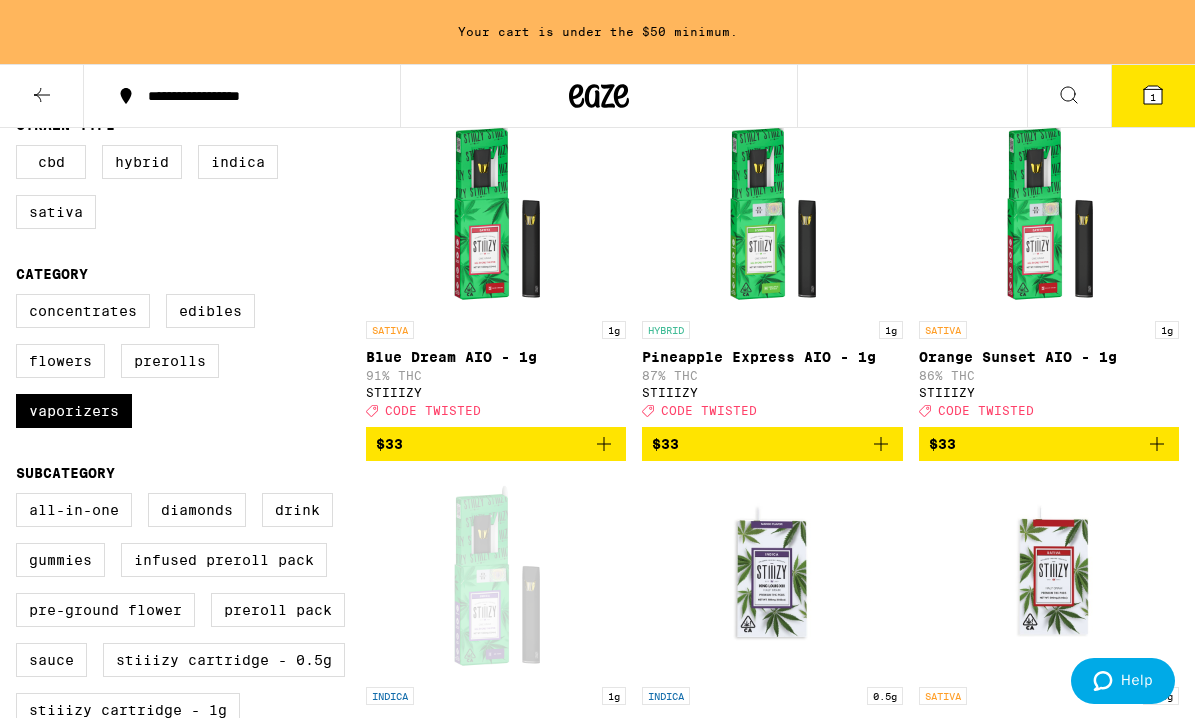 click 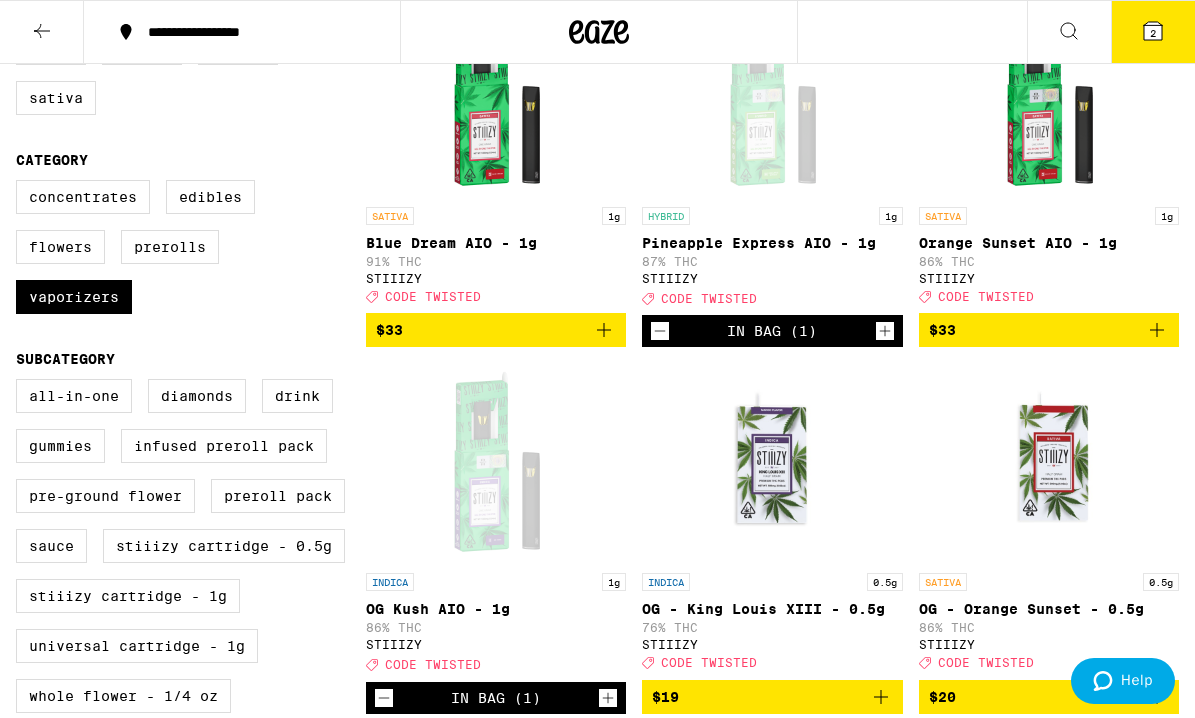 scroll, scrollTop: 302, scrollLeft: 0, axis: vertical 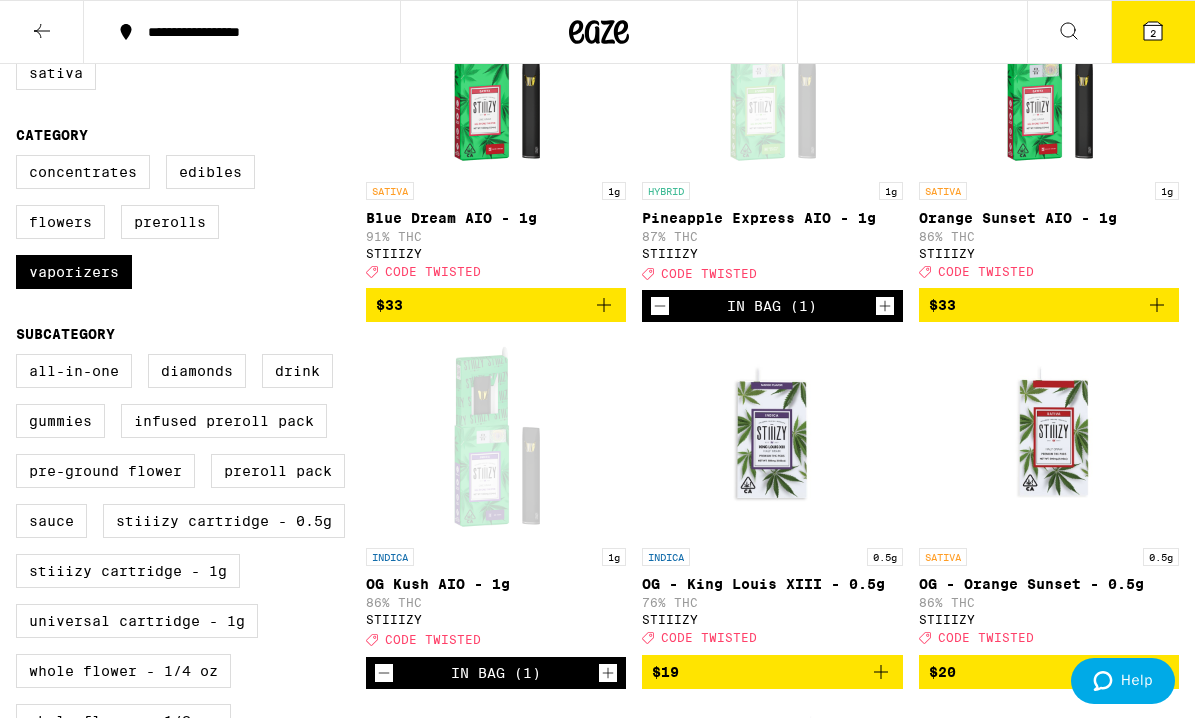 click 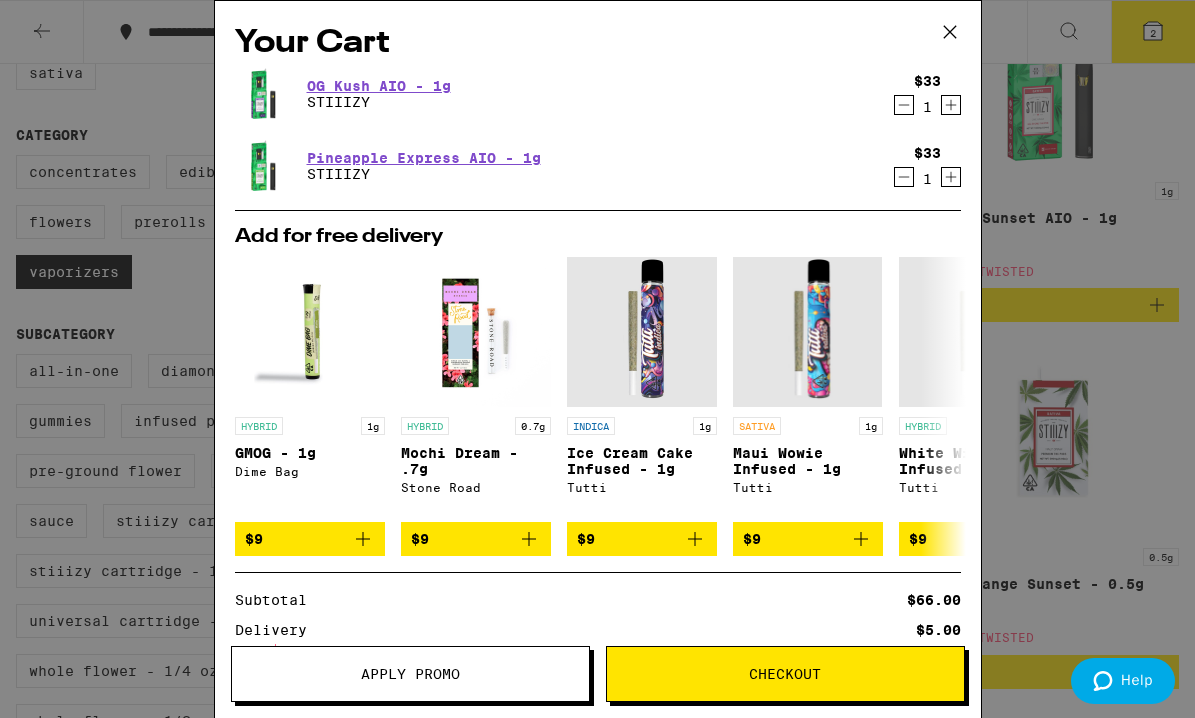 click on "Apply Promo" at bounding box center (410, 674) 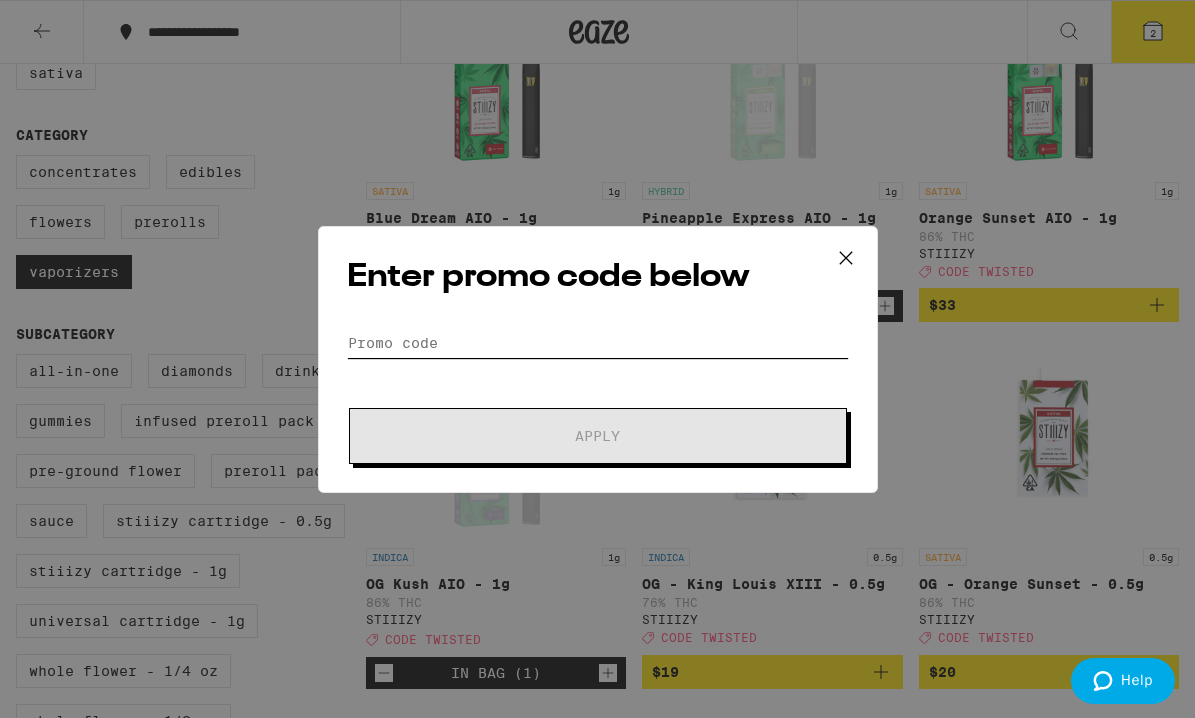 click on "Promo Code" at bounding box center [598, 343] 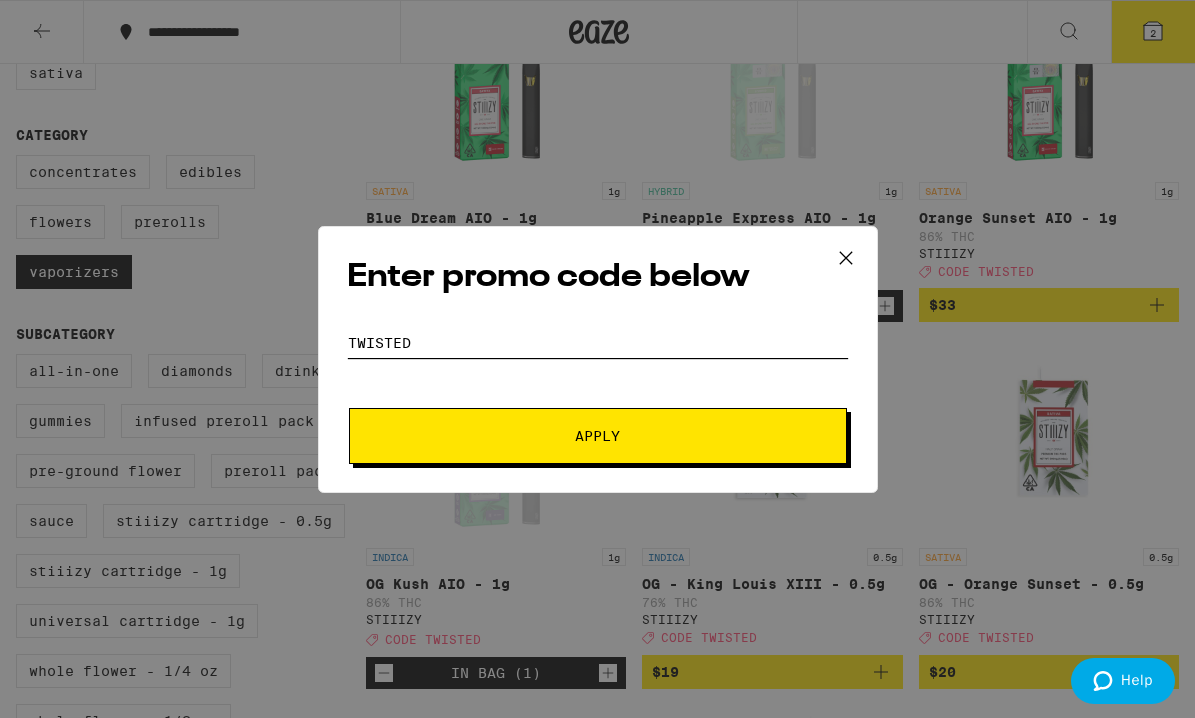 type on "twisted" 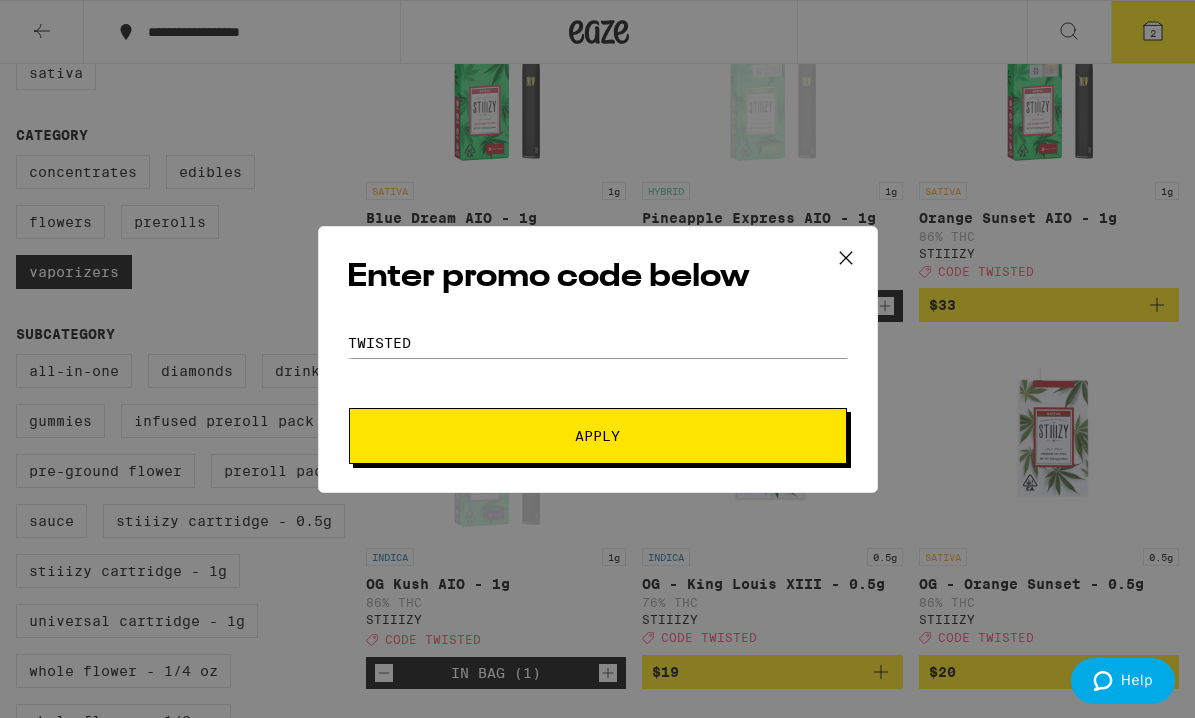 click on "Apply" at bounding box center (598, 436) 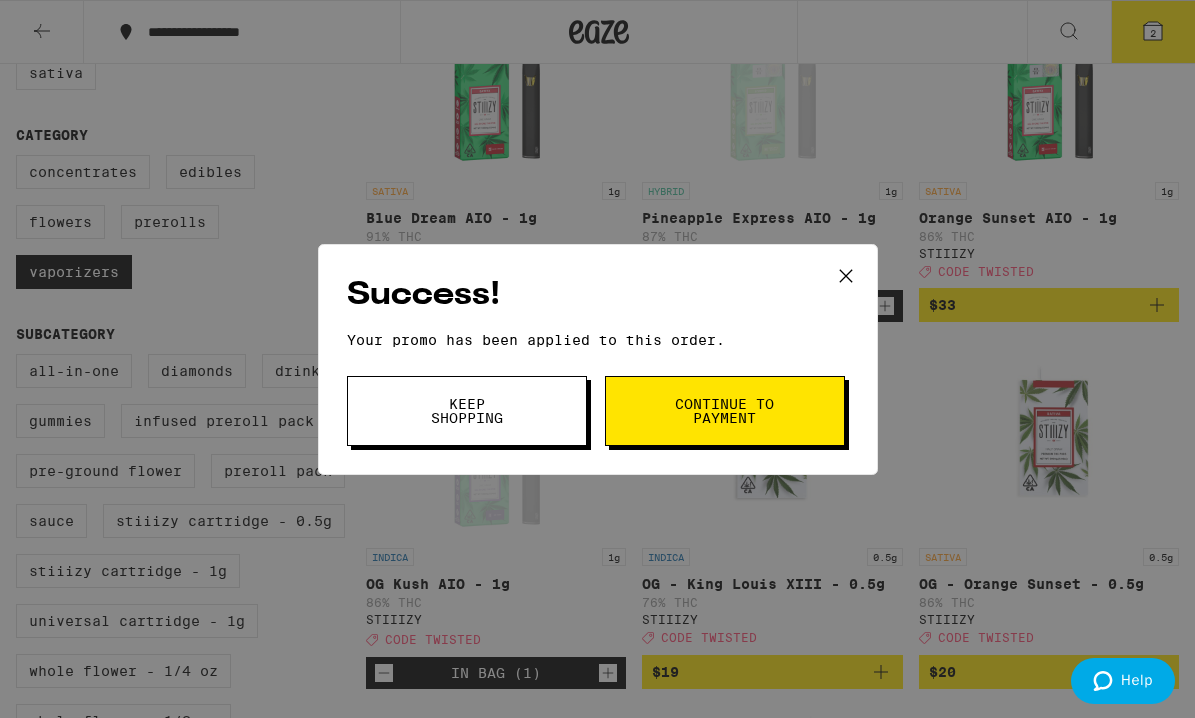 click 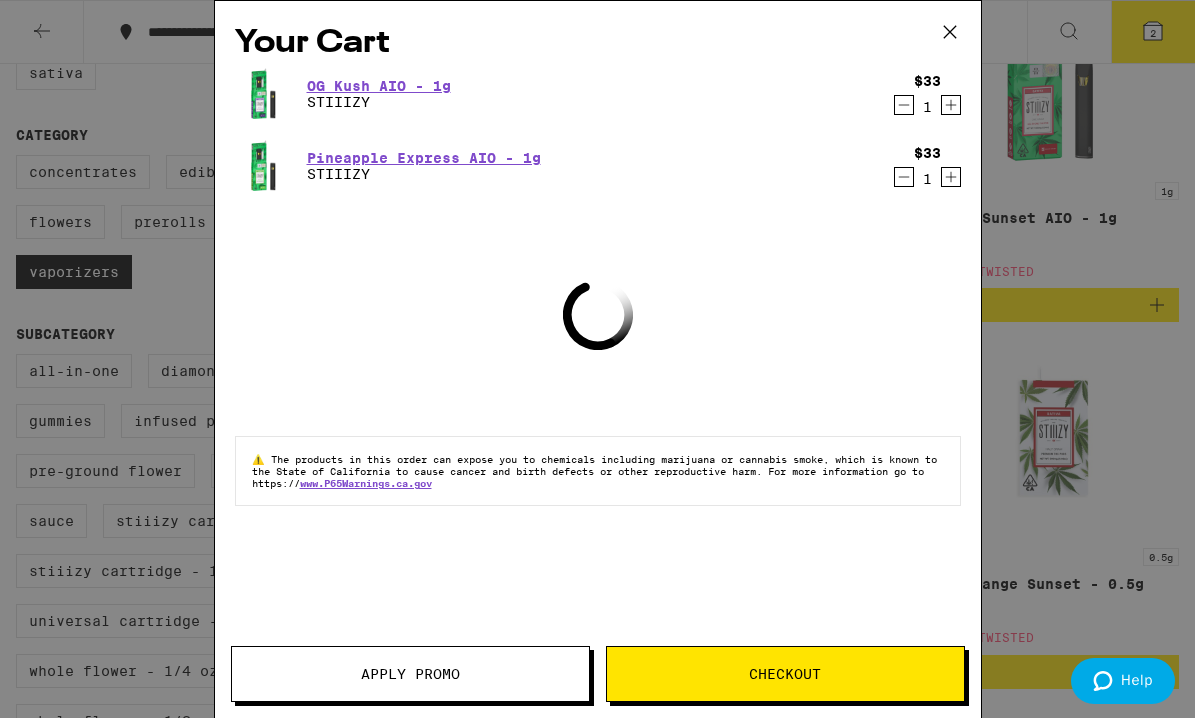 click 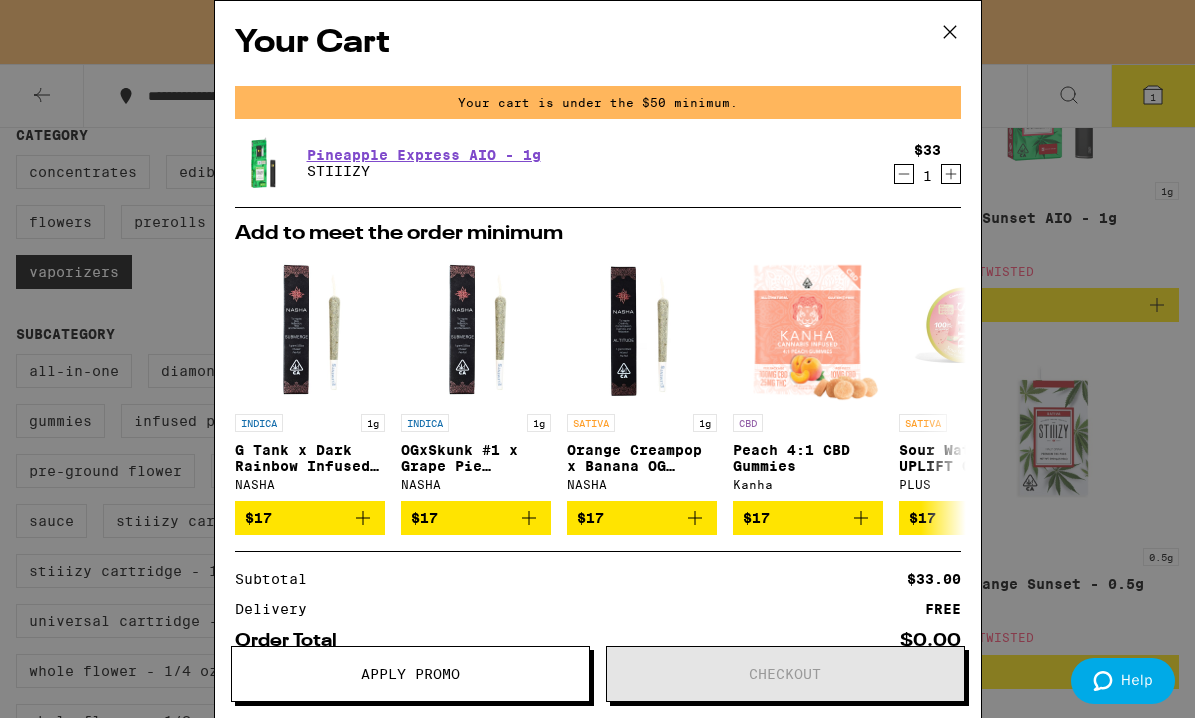 click 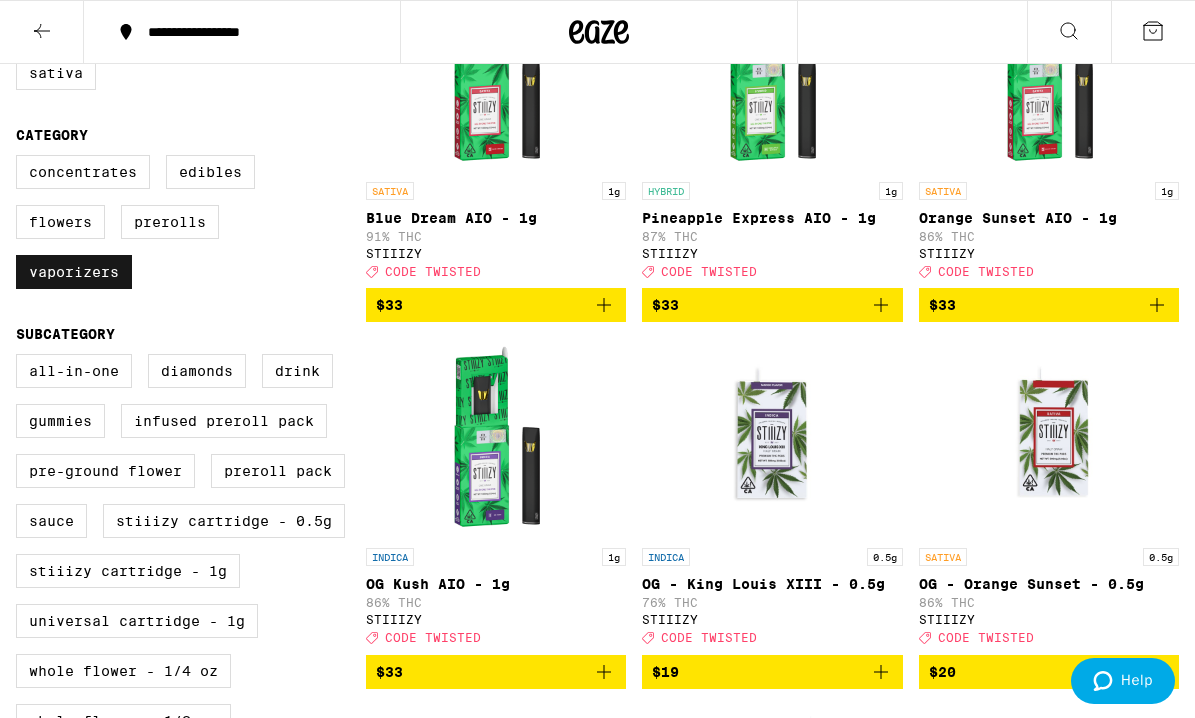 click on "Vaporizers" at bounding box center (74, 272) 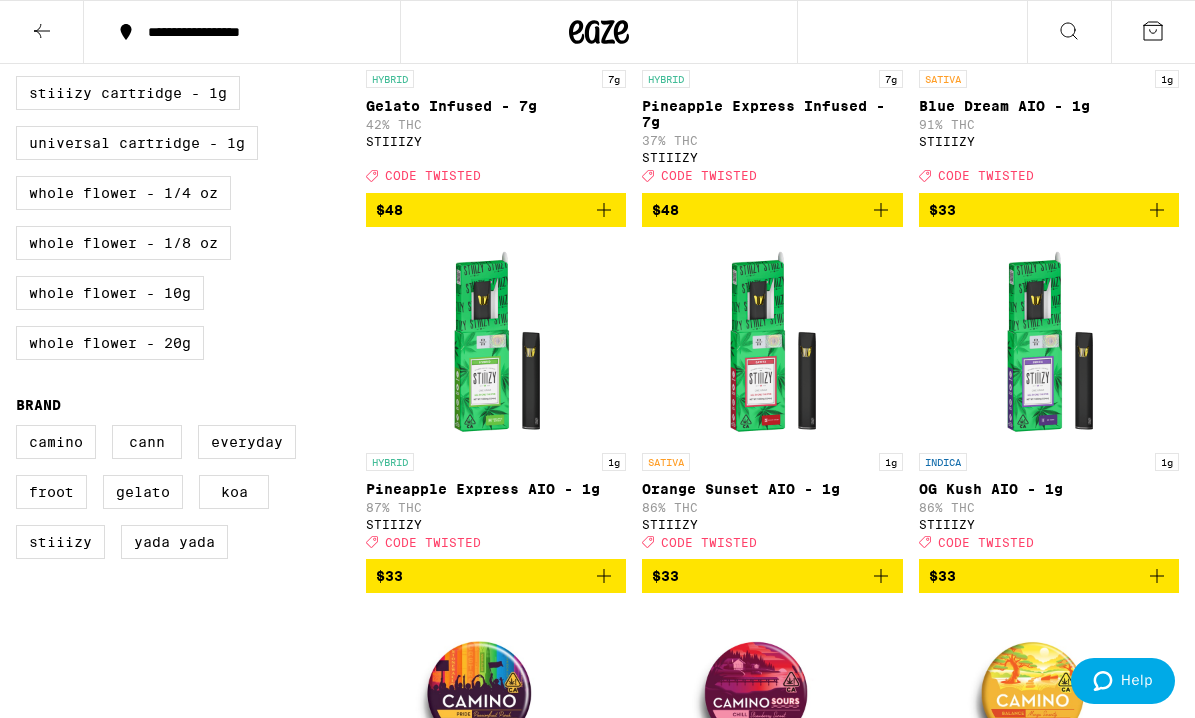 scroll, scrollTop: 224, scrollLeft: 0, axis: vertical 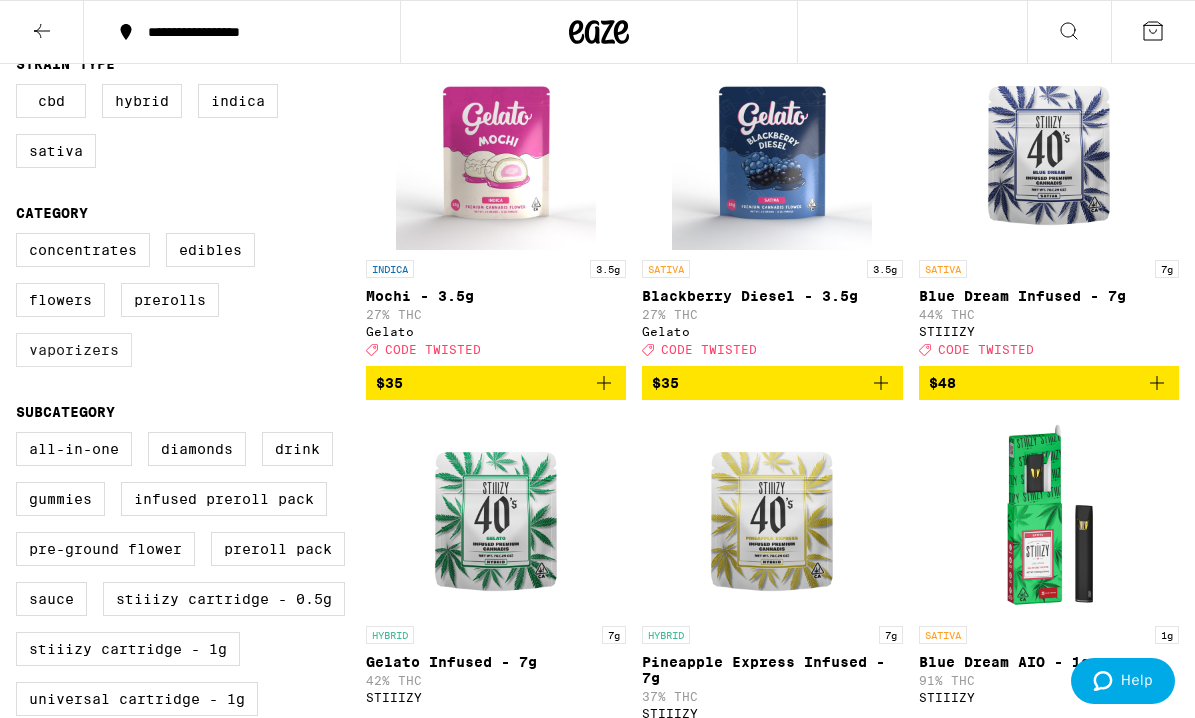 click on "Vaporizers" at bounding box center (74, 350) 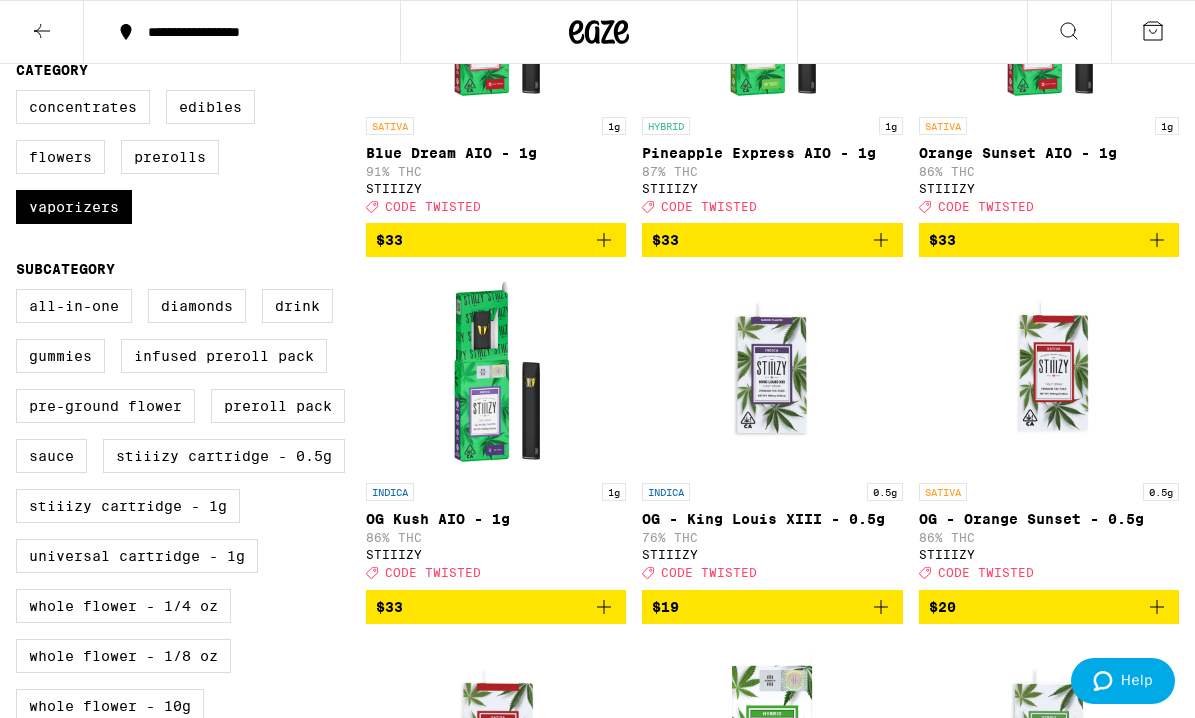 scroll, scrollTop: 332, scrollLeft: 0, axis: vertical 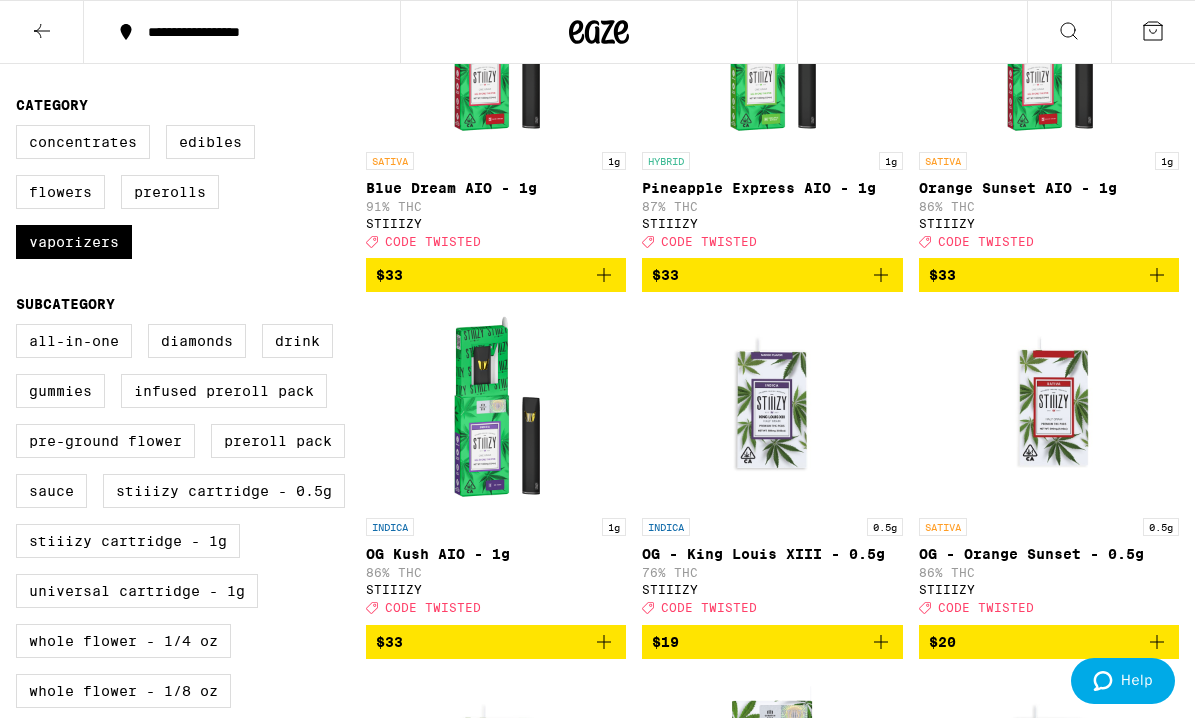 click 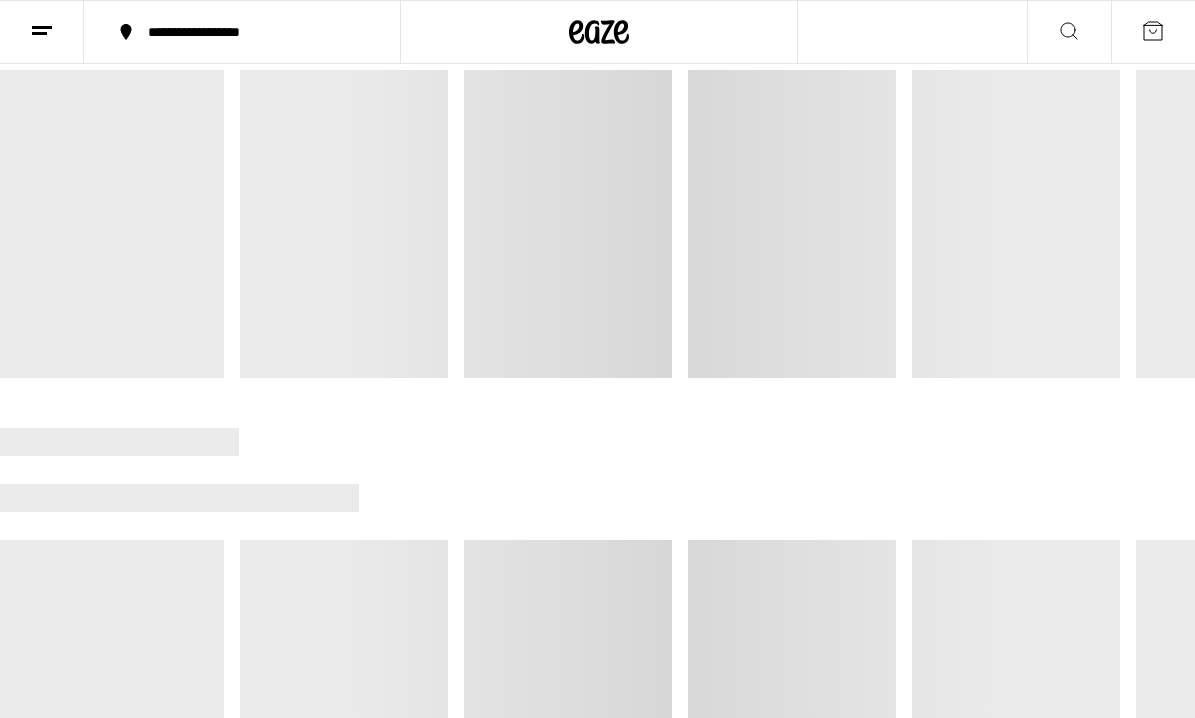 scroll, scrollTop: 0, scrollLeft: 0, axis: both 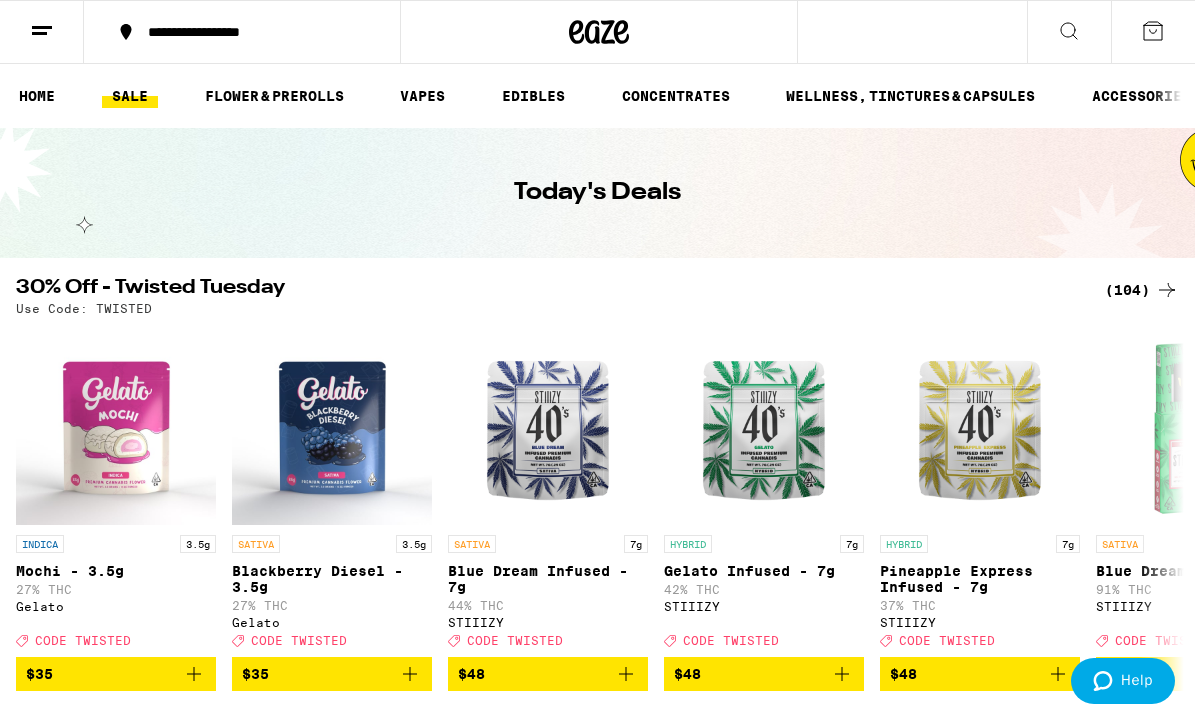 click on "HOME SALE FLOWER & PREROLLS VAPES EDIBLES CONCENTRATES WELLNESS, TINCTURES & CAPSULES ACCESSORIES BRANDS" at bounding box center (597, 96) 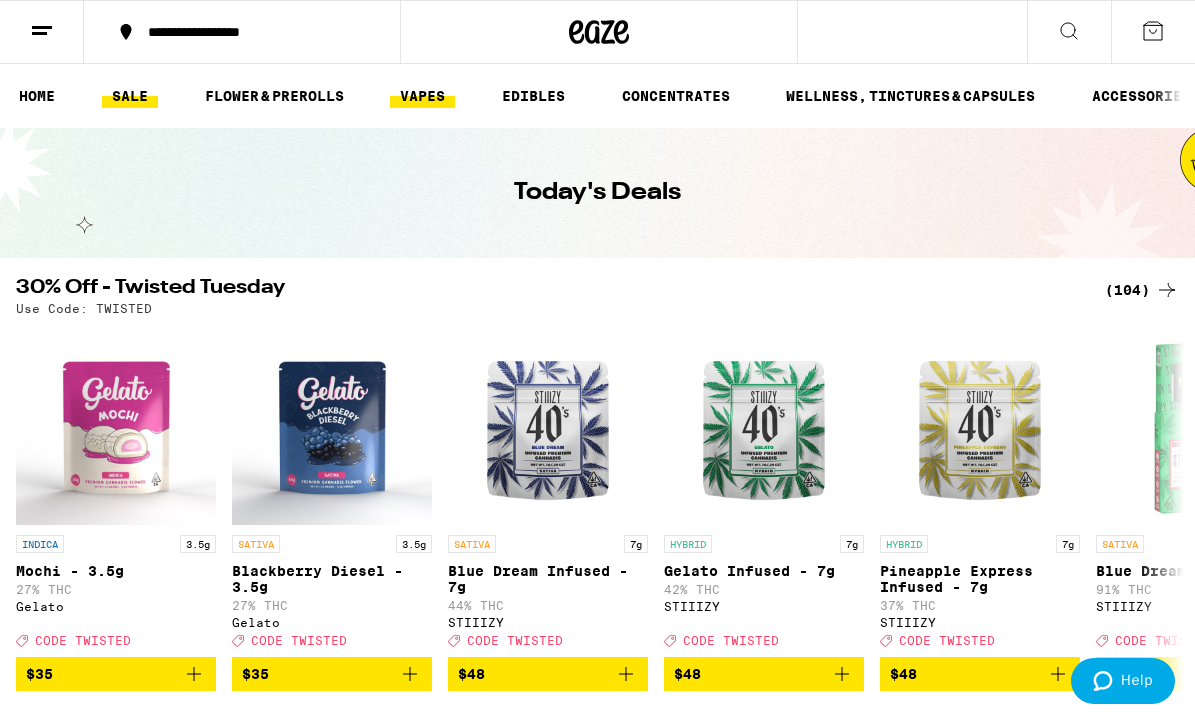 click on "VAPES" at bounding box center (422, 96) 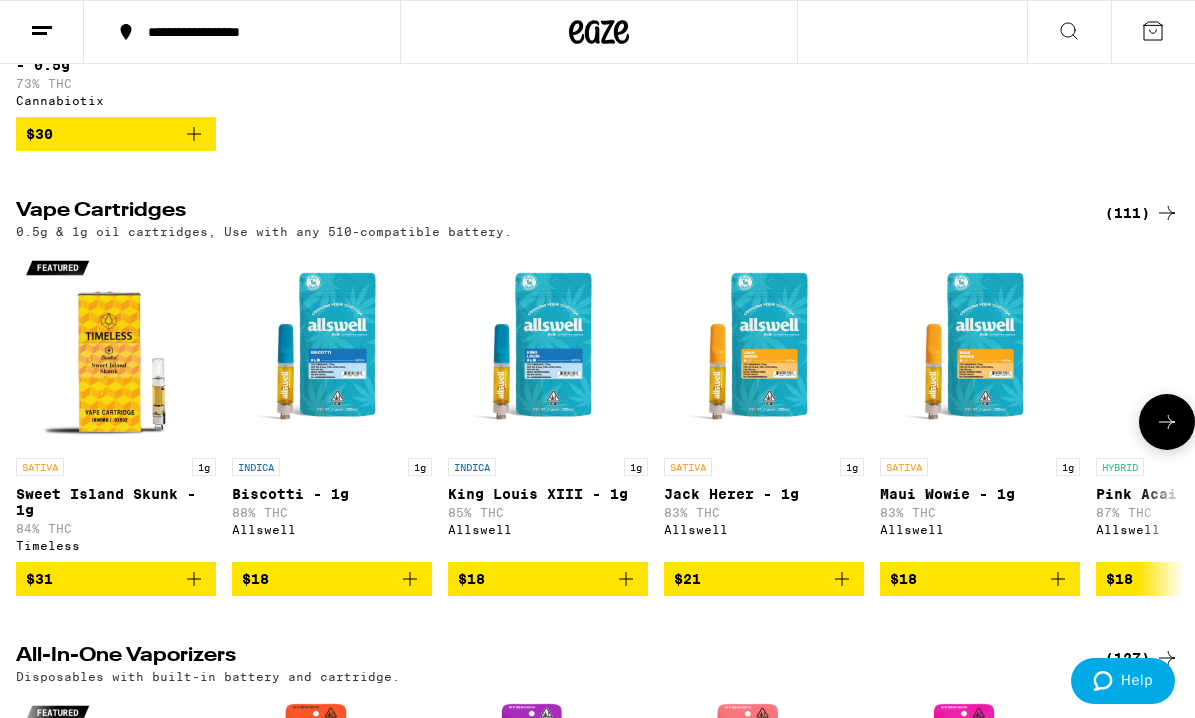 scroll, scrollTop: 968, scrollLeft: 0, axis: vertical 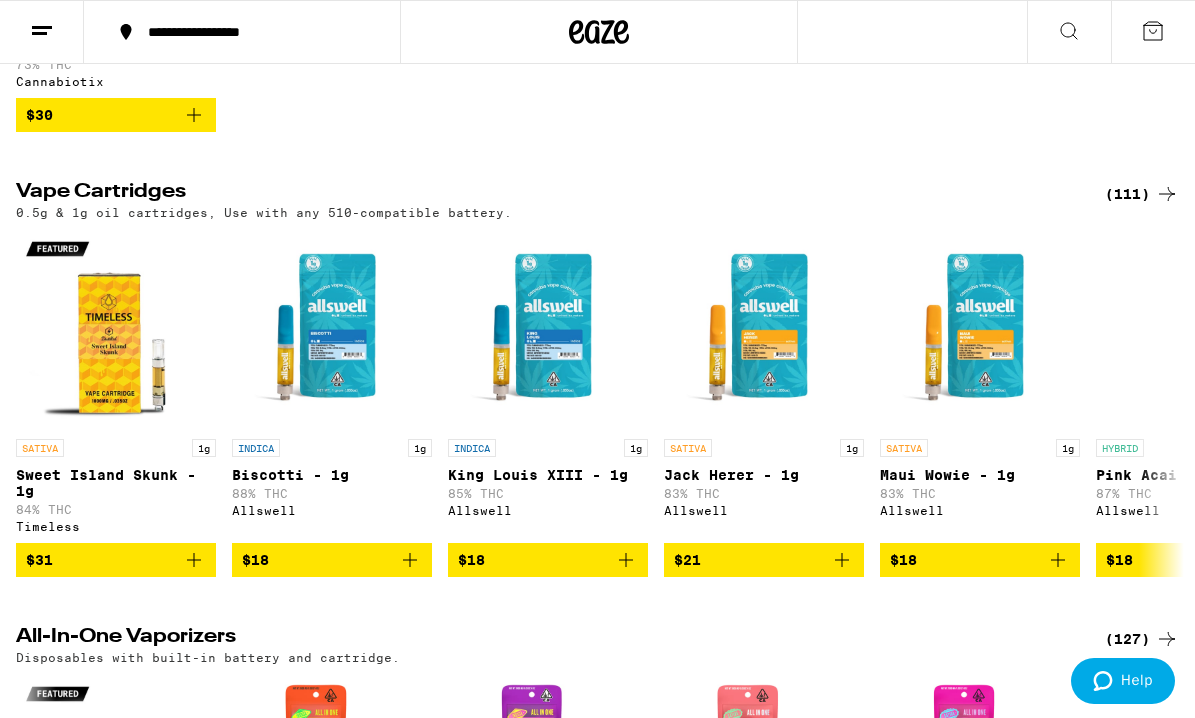 click on "(111)" at bounding box center (1142, 194) 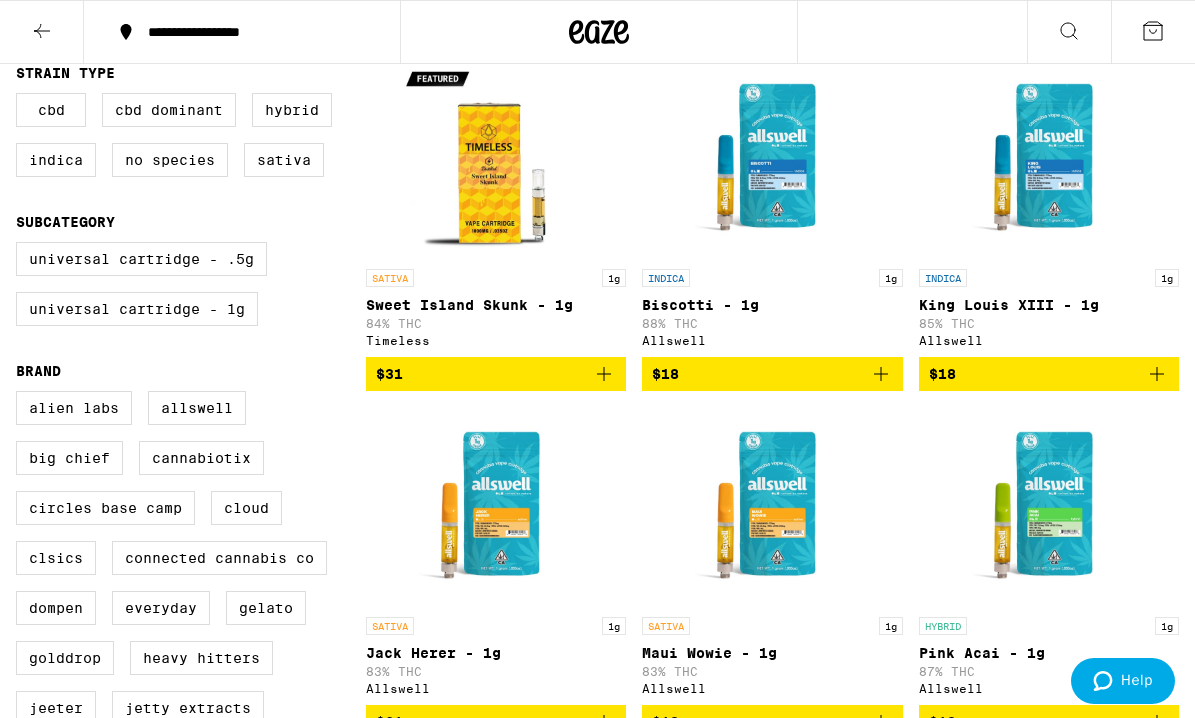 scroll, scrollTop: 96, scrollLeft: 0, axis: vertical 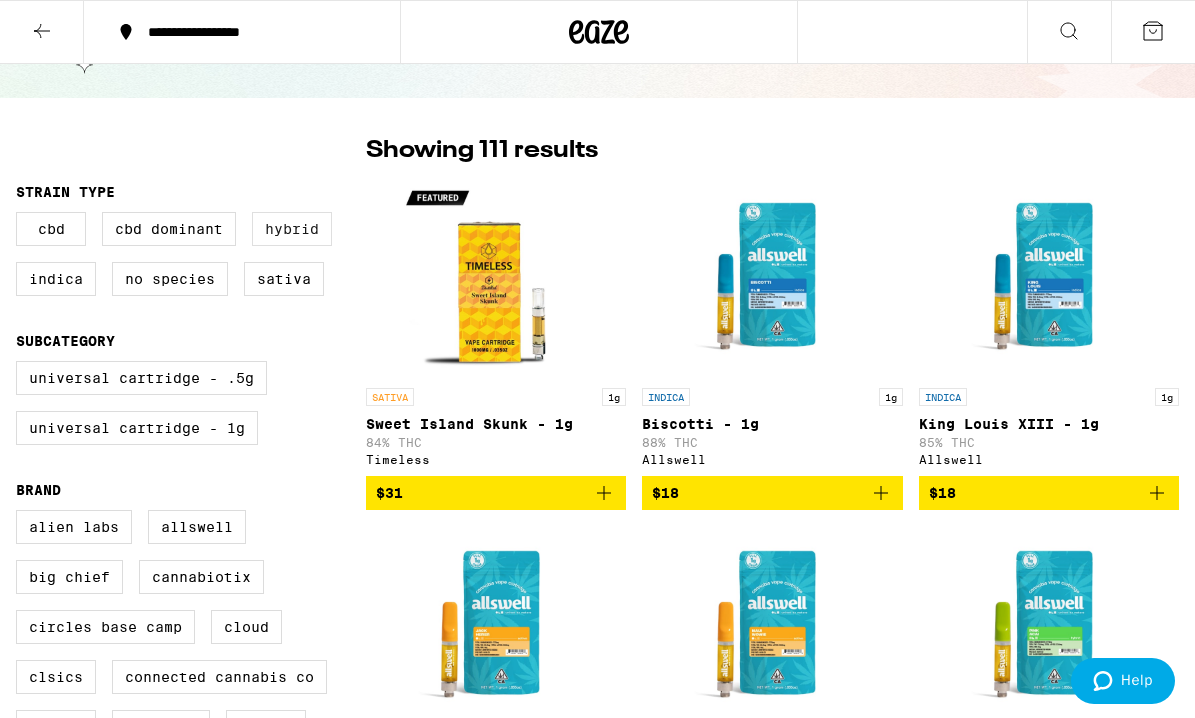 click on "Hybrid" at bounding box center [292, 229] 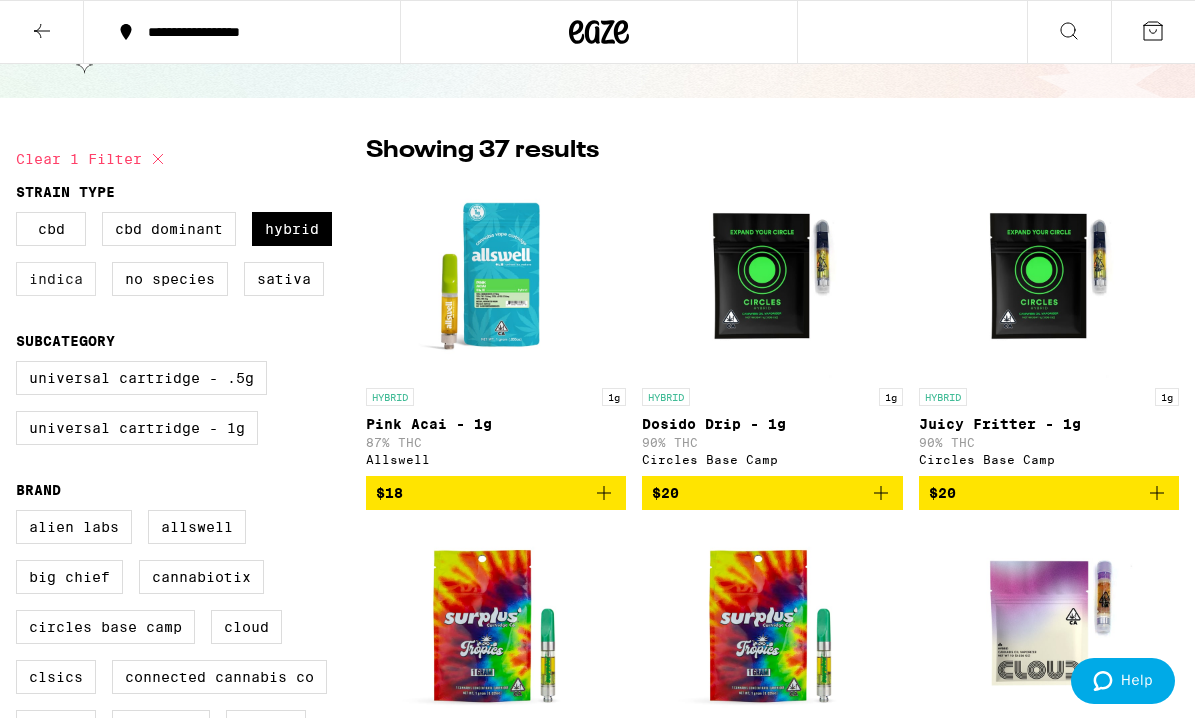 click on "Indica" at bounding box center [56, 279] 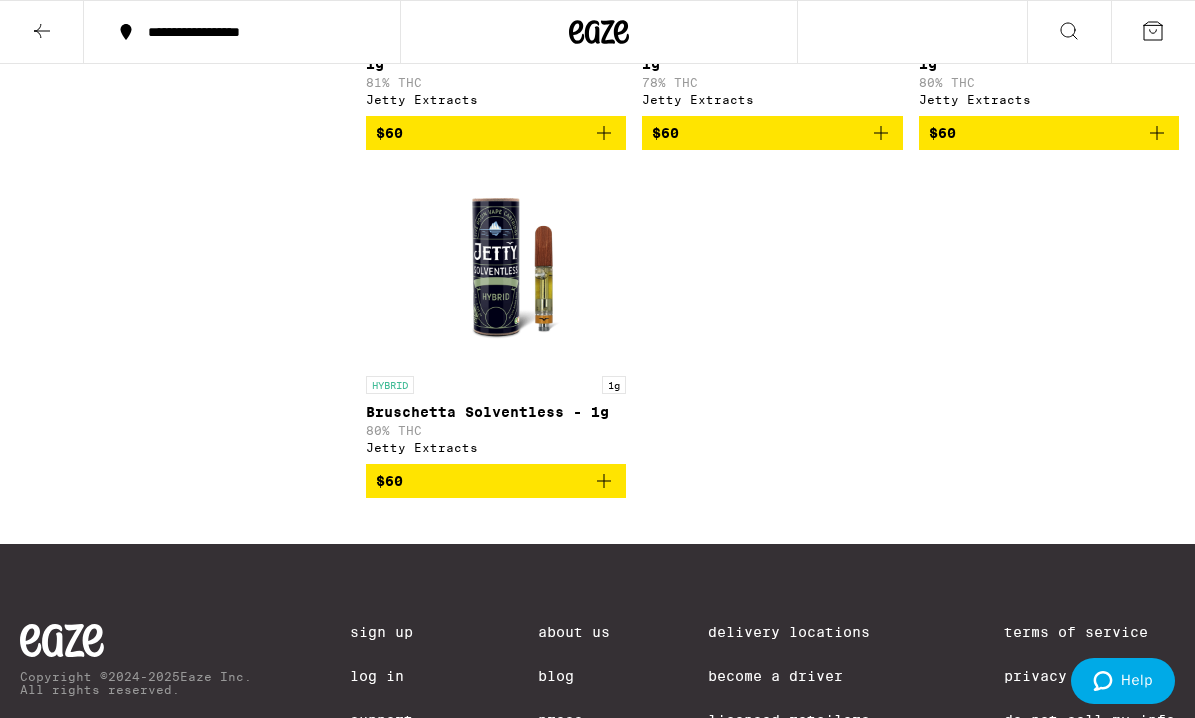 scroll, scrollTop: 8184, scrollLeft: 0, axis: vertical 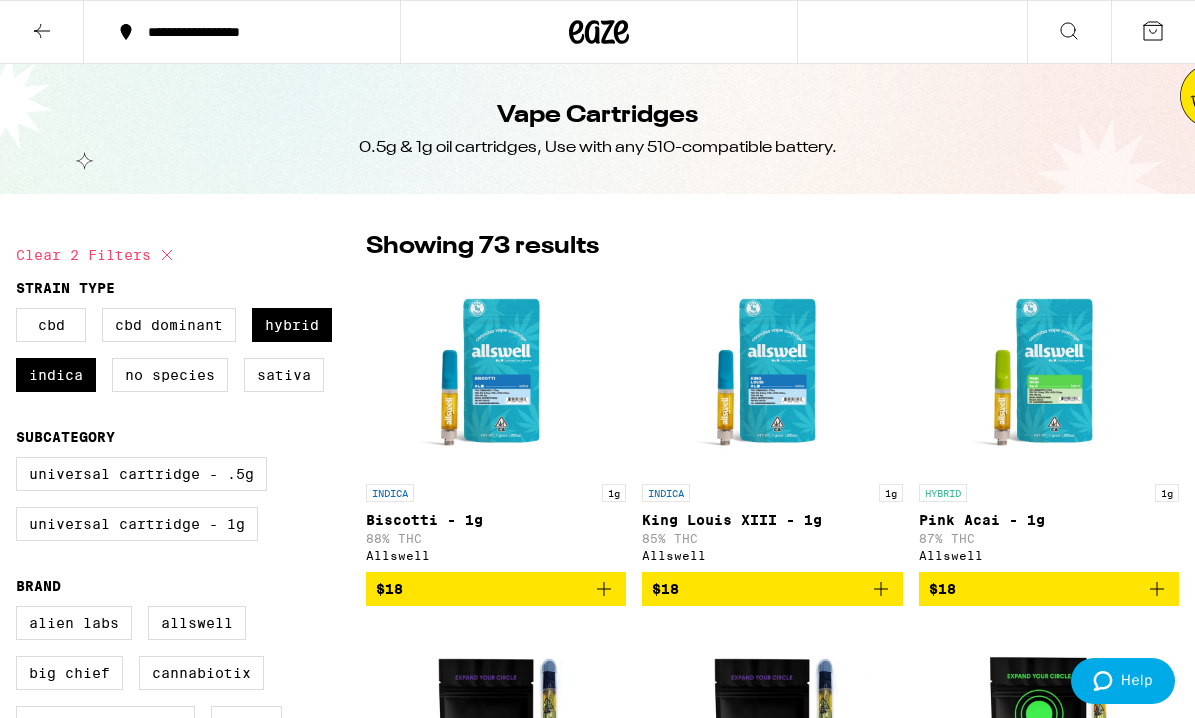 click 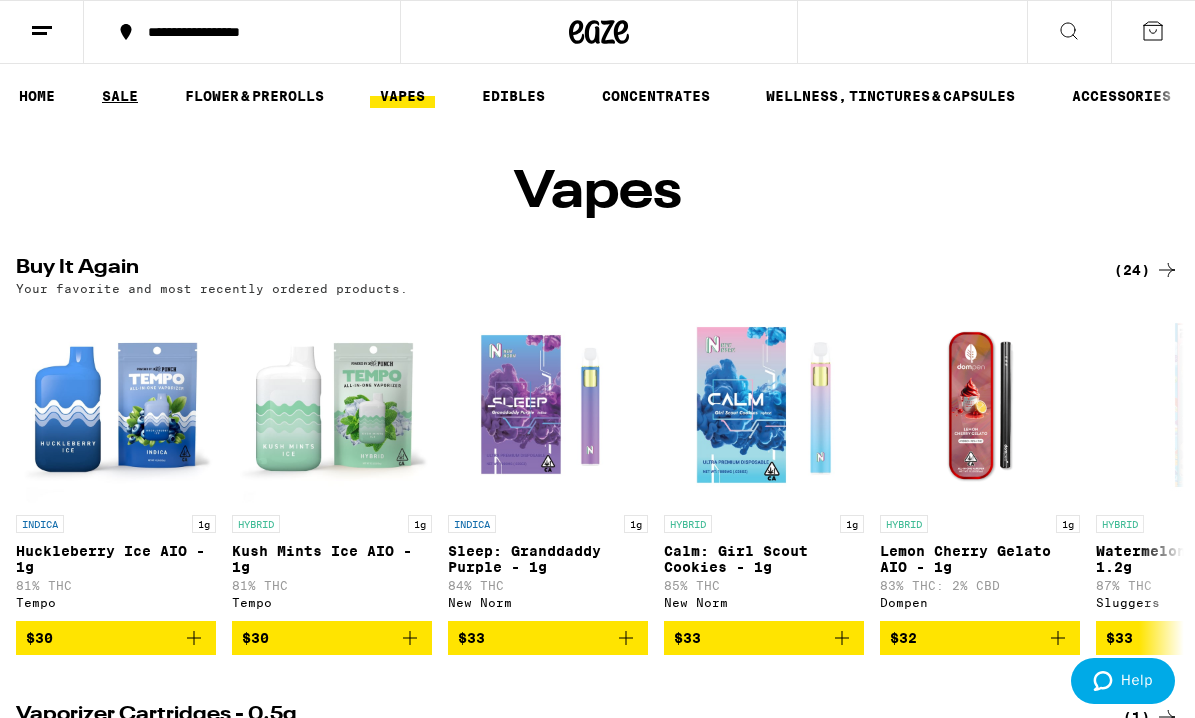 click on "SALE" at bounding box center [120, 96] 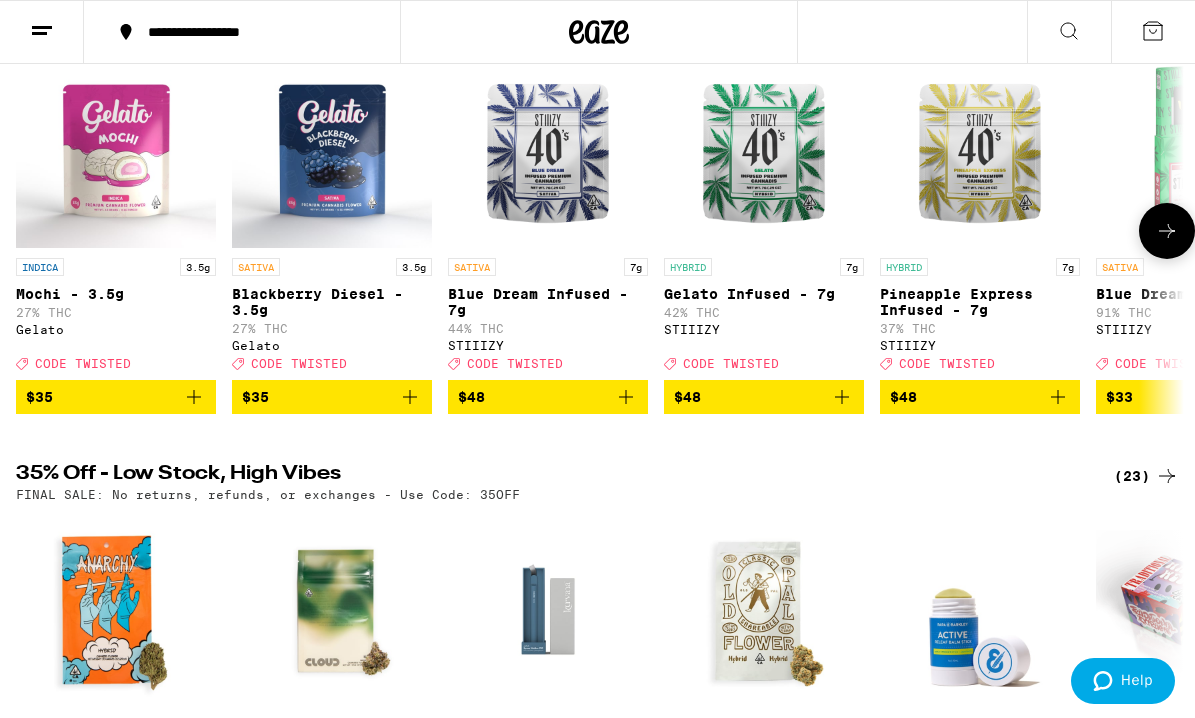 scroll, scrollTop: 534, scrollLeft: 0, axis: vertical 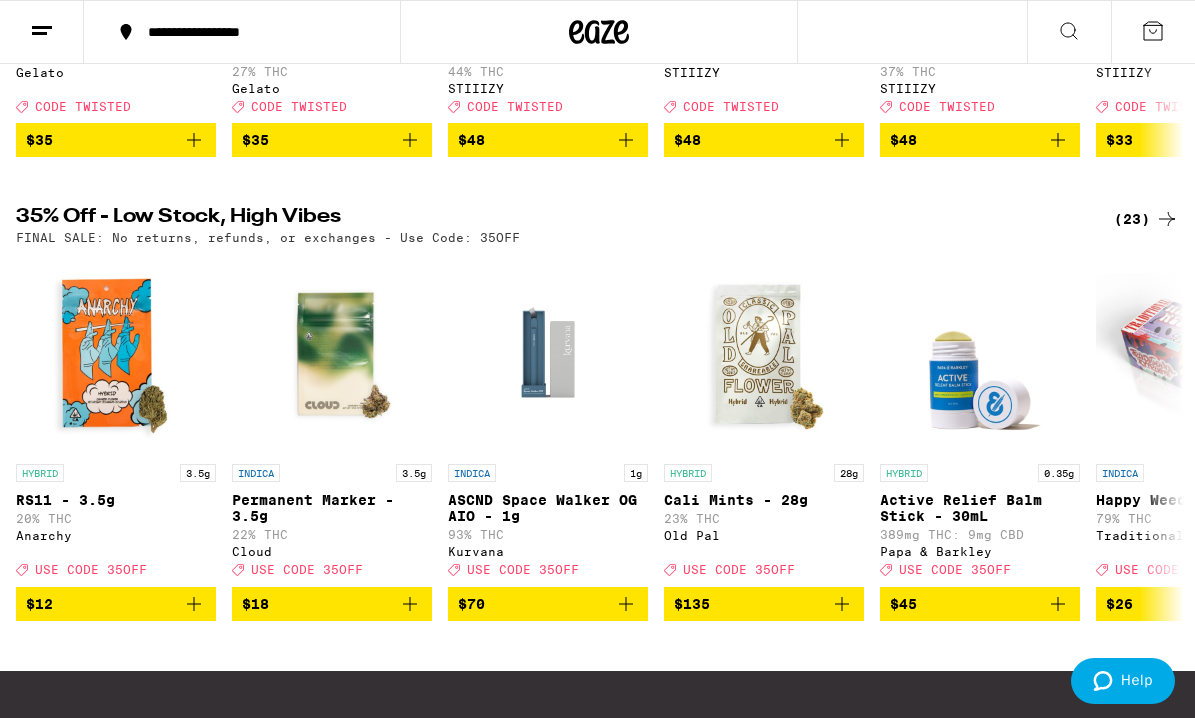 click on "(23)" at bounding box center (1146, 219) 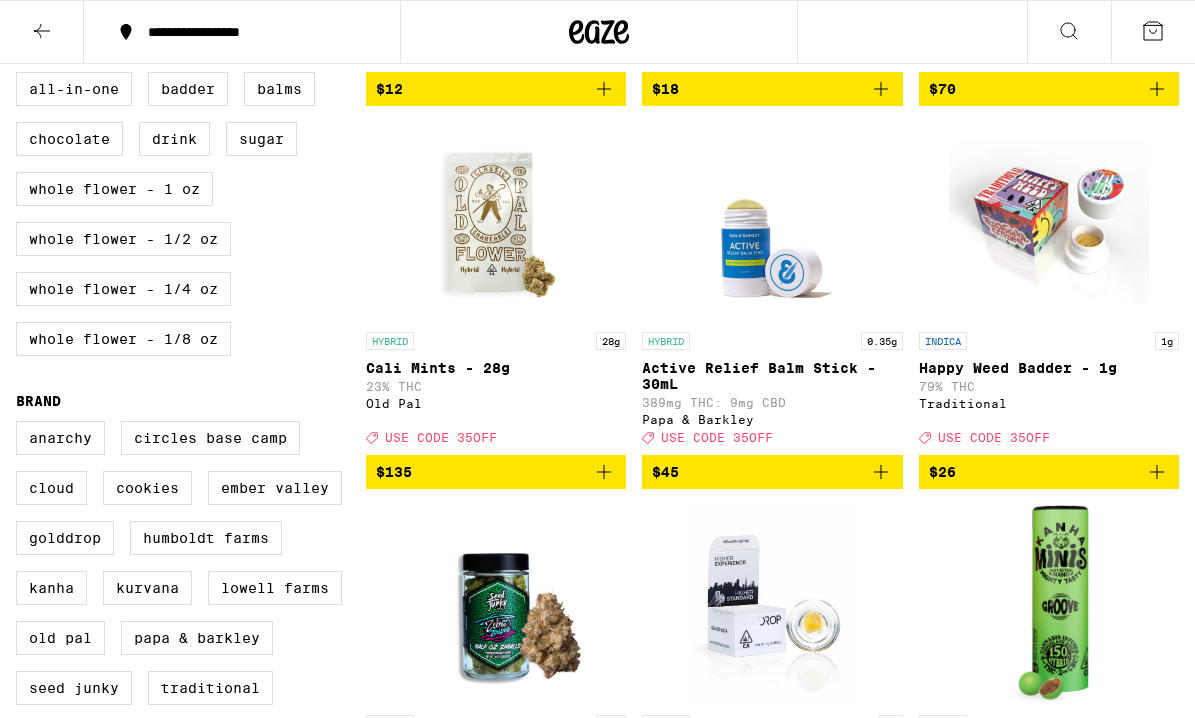 scroll, scrollTop: 0, scrollLeft: 0, axis: both 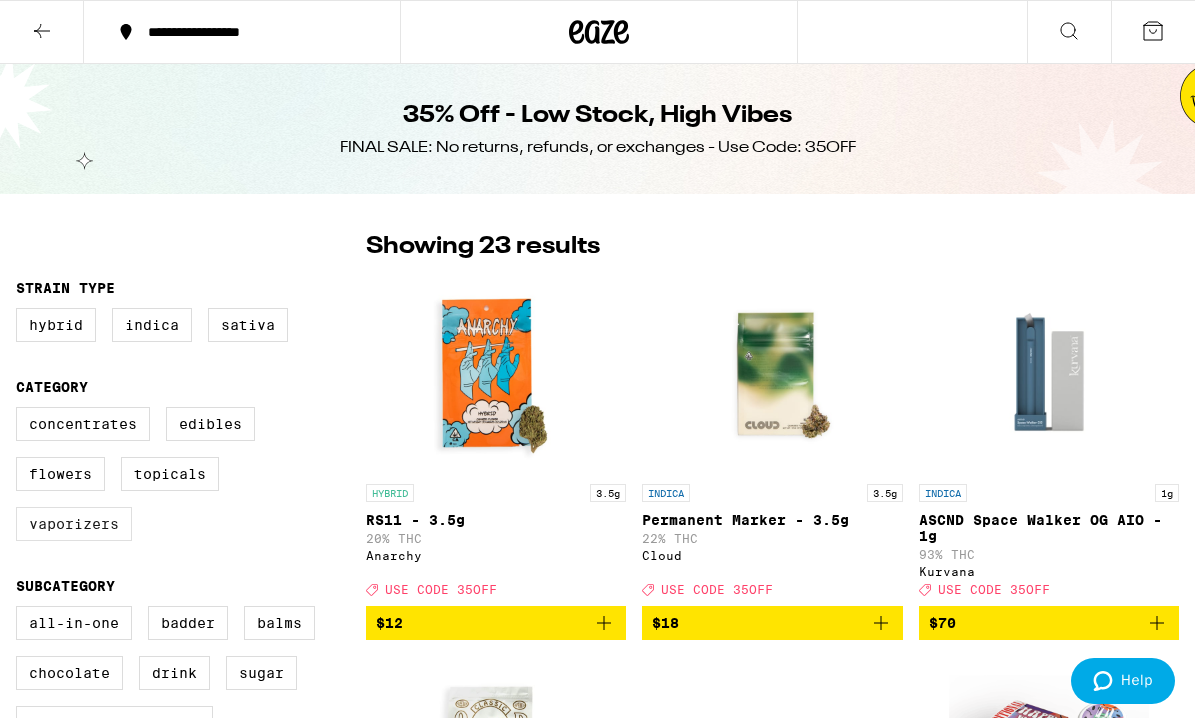 click on "Vaporizers" at bounding box center [74, 524] 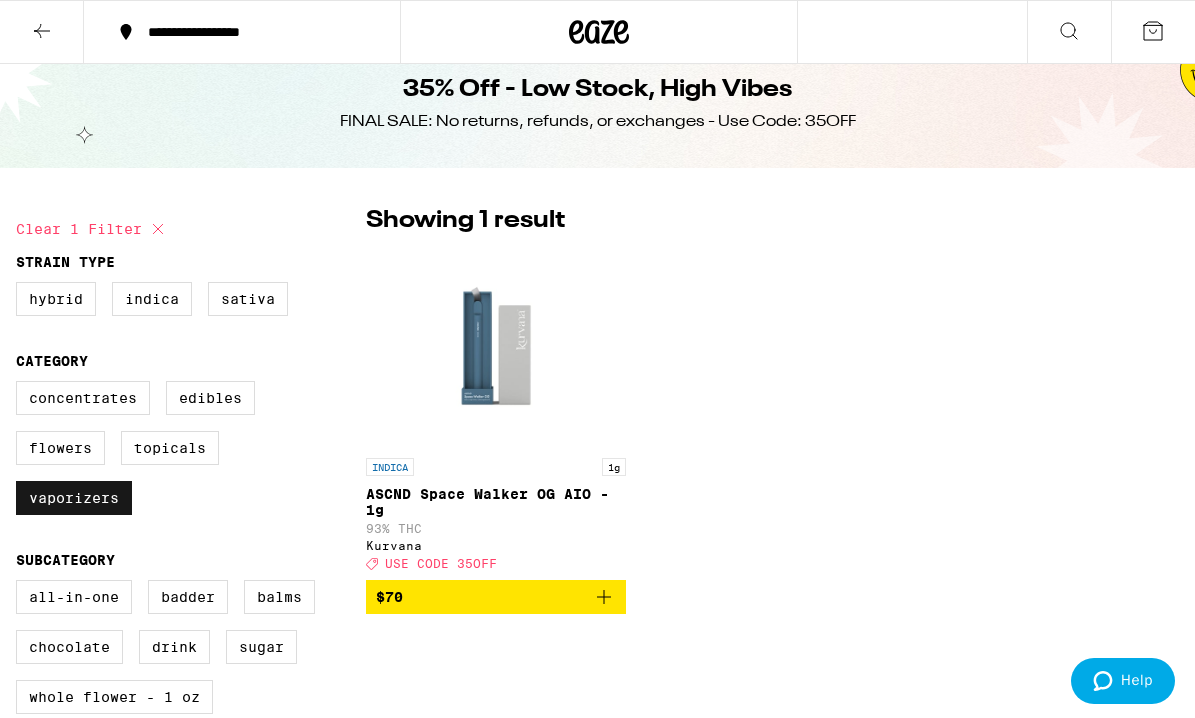 scroll, scrollTop: 27, scrollLeft: 0, axis: vertical 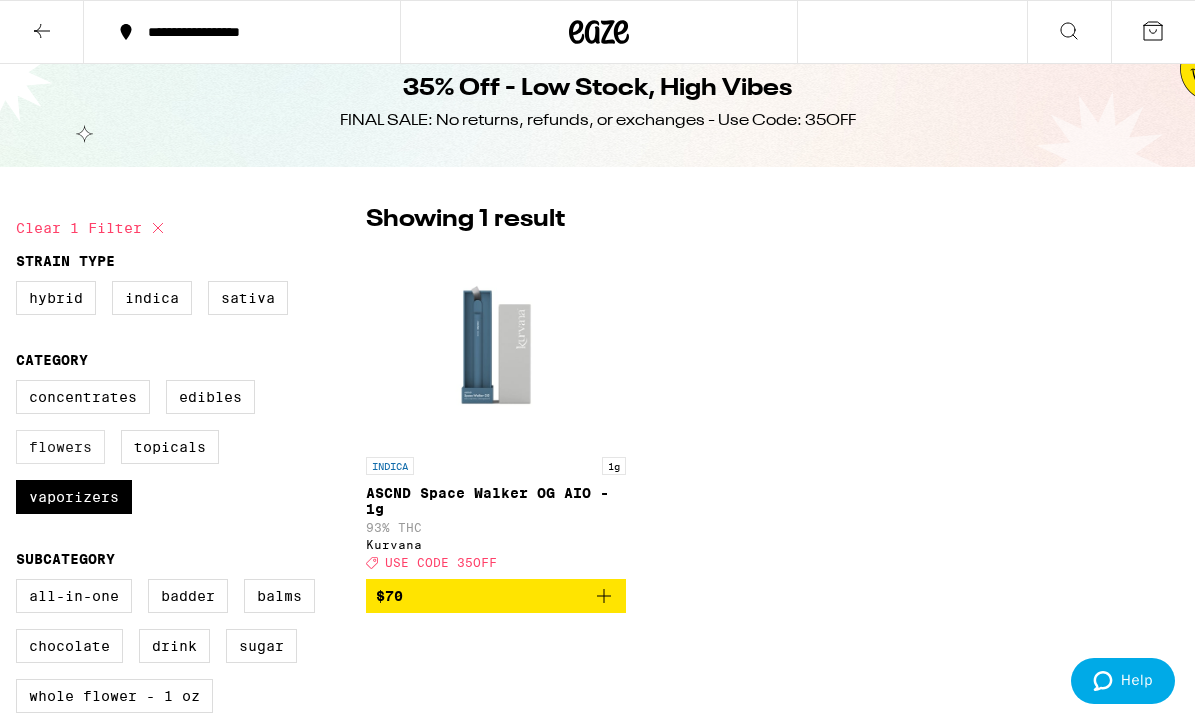 click on "Flowers" at bounding box center [60, 447] 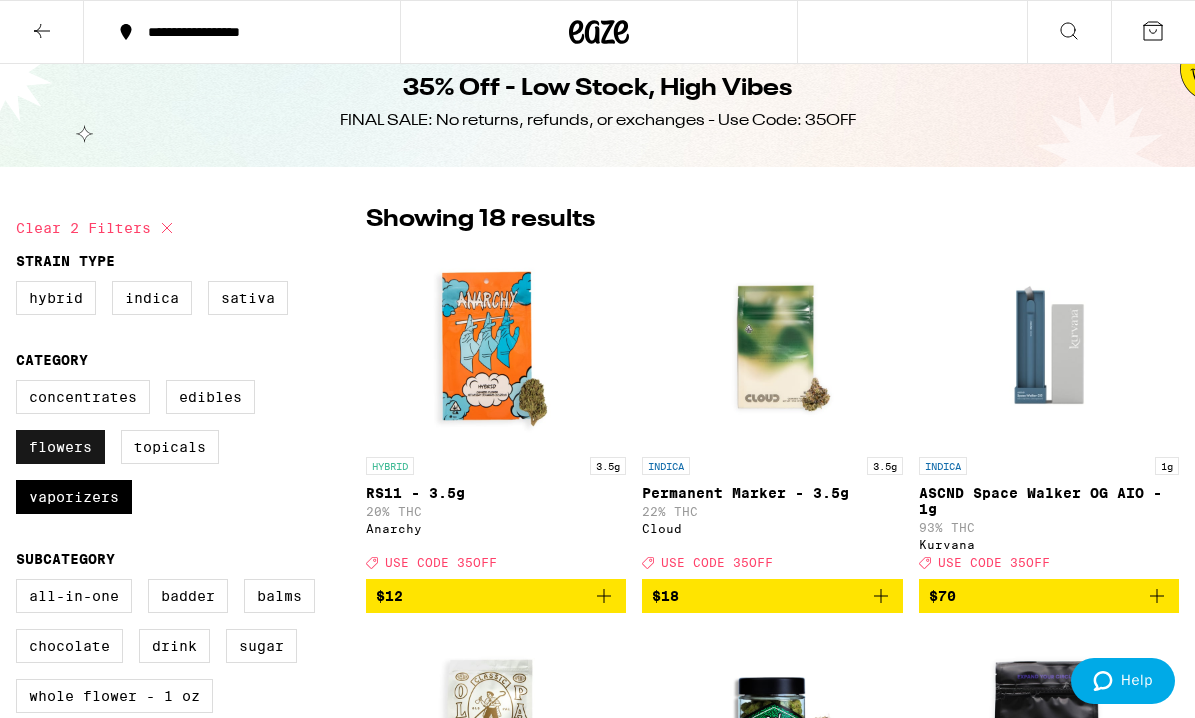click on "Flowers" at bounding box center (60, 447) 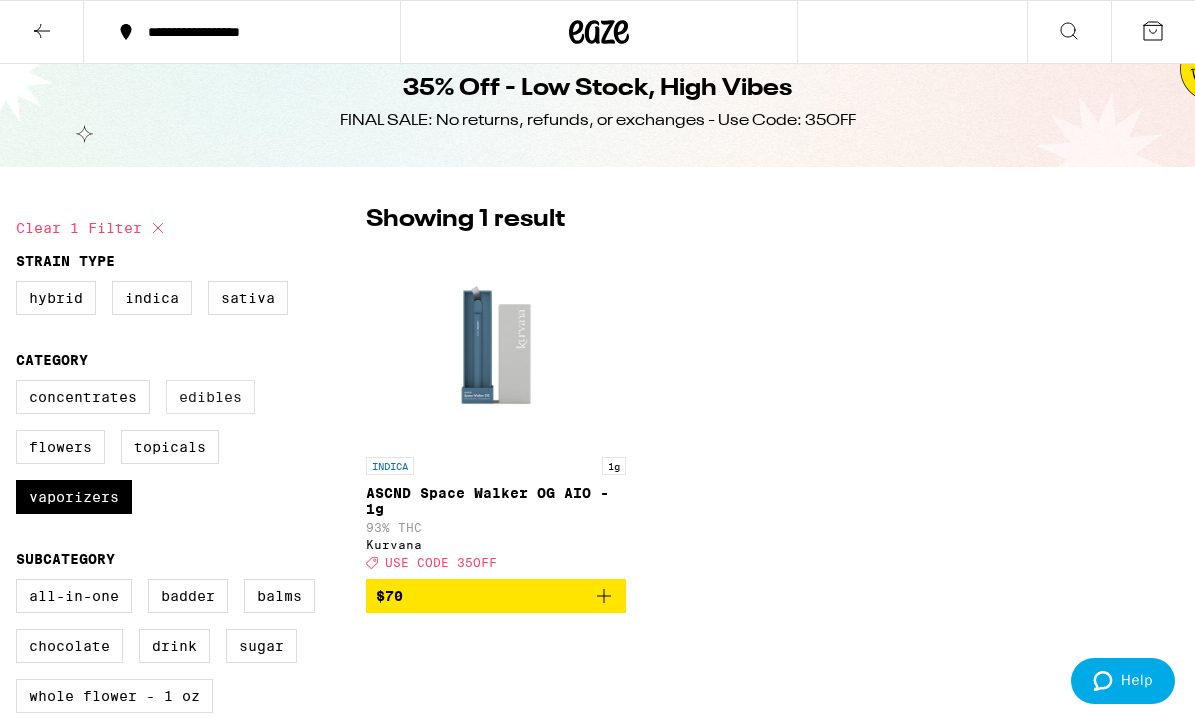 click on "Edibles" at bounding box center [210, 397] 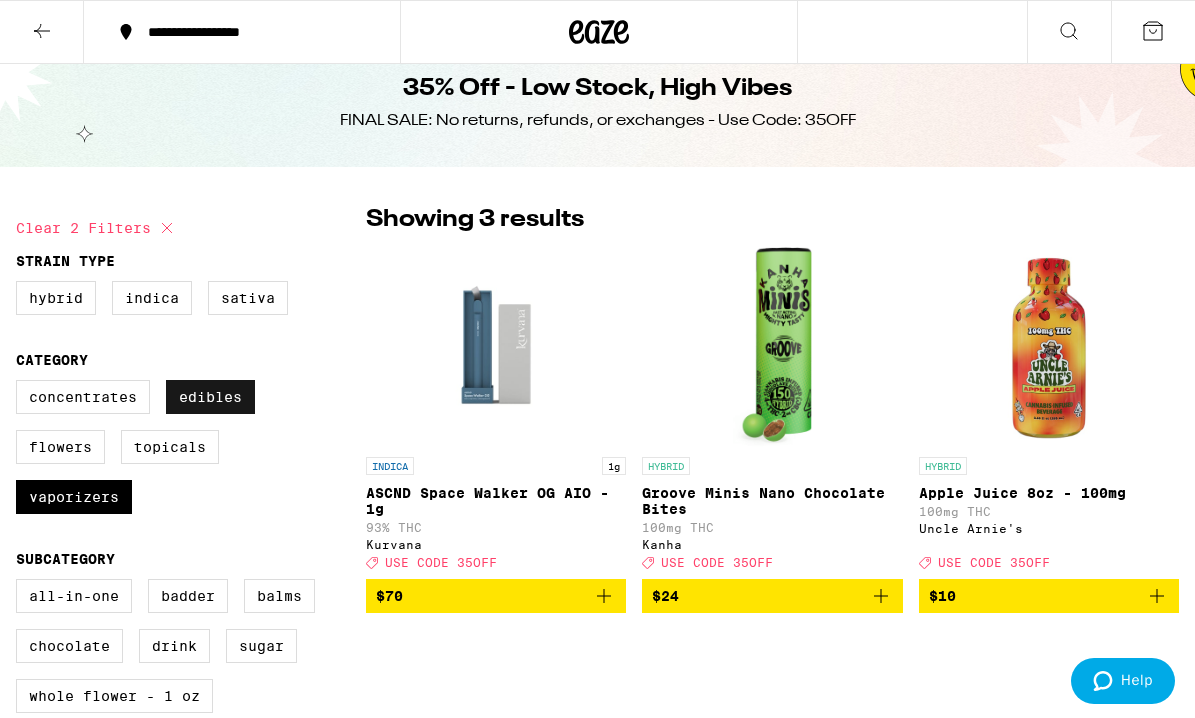 click on "Edibles" at bounding box center (210, 397) 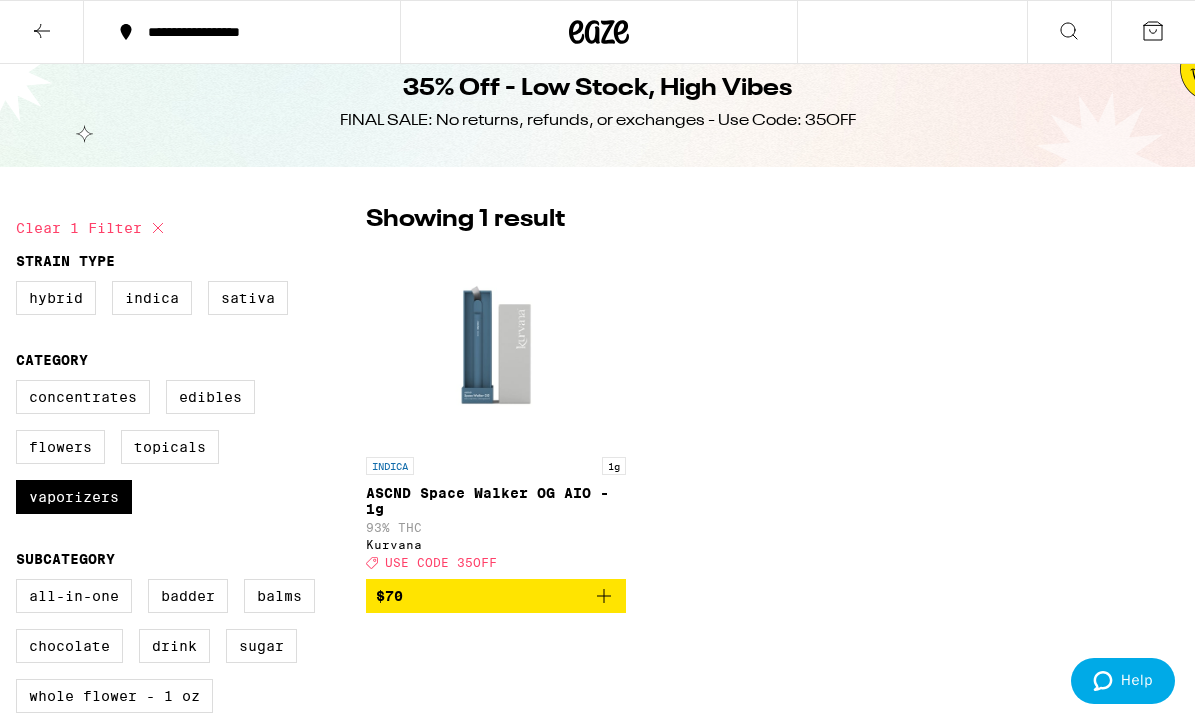 click on "$70" at bounding box center (496, 596) 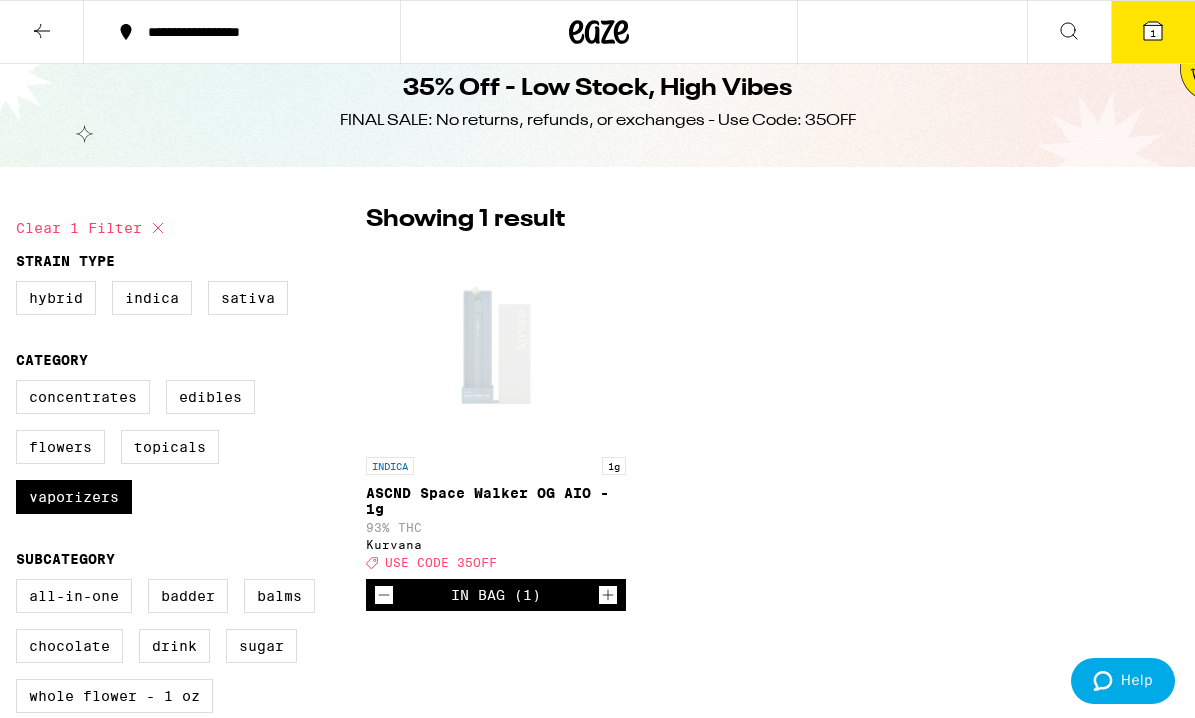 click on "1" at bounding box center [1153, 32] 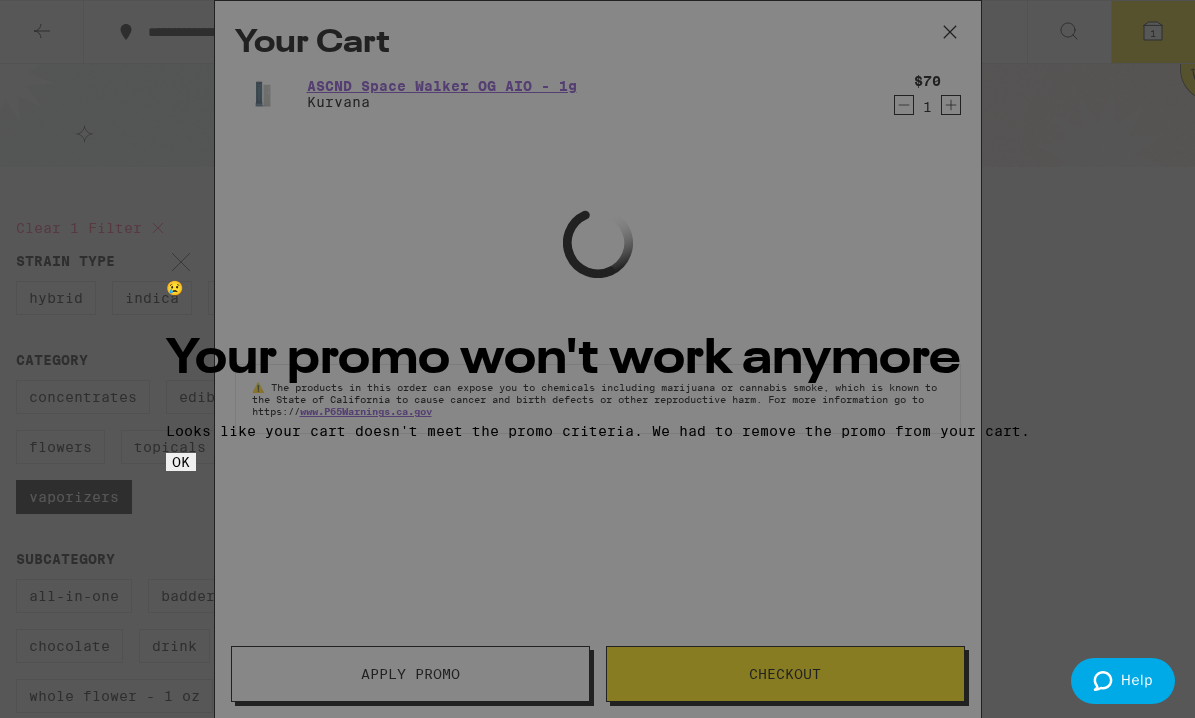 click on "😢 Your promo won't work anymore Looks like your cart doesn't meet the promo criteria. We had to remove the promo from your cart. OK" at bounding box center [597, 359] 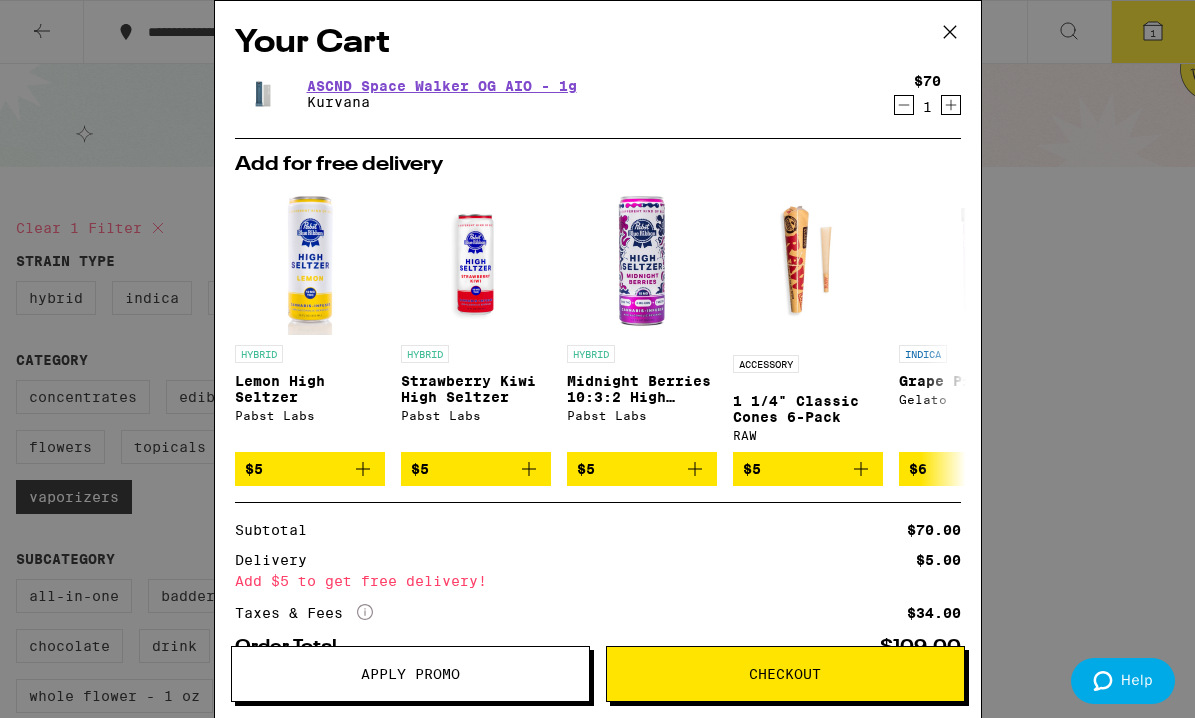click 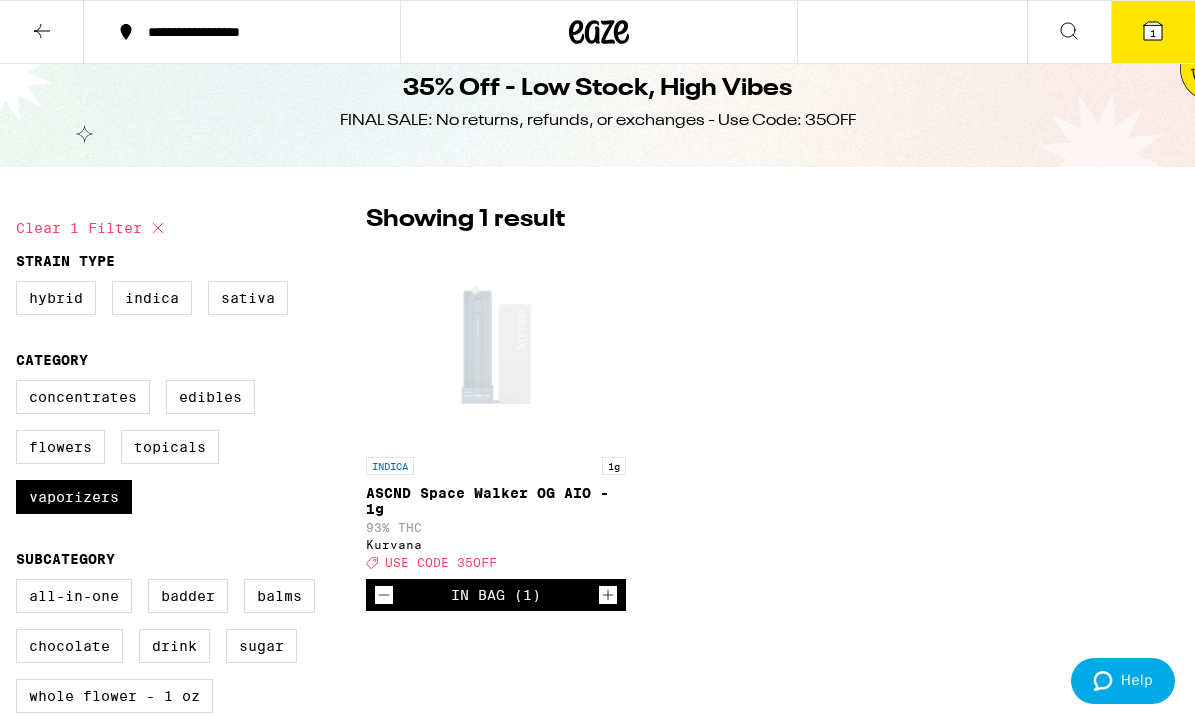 click 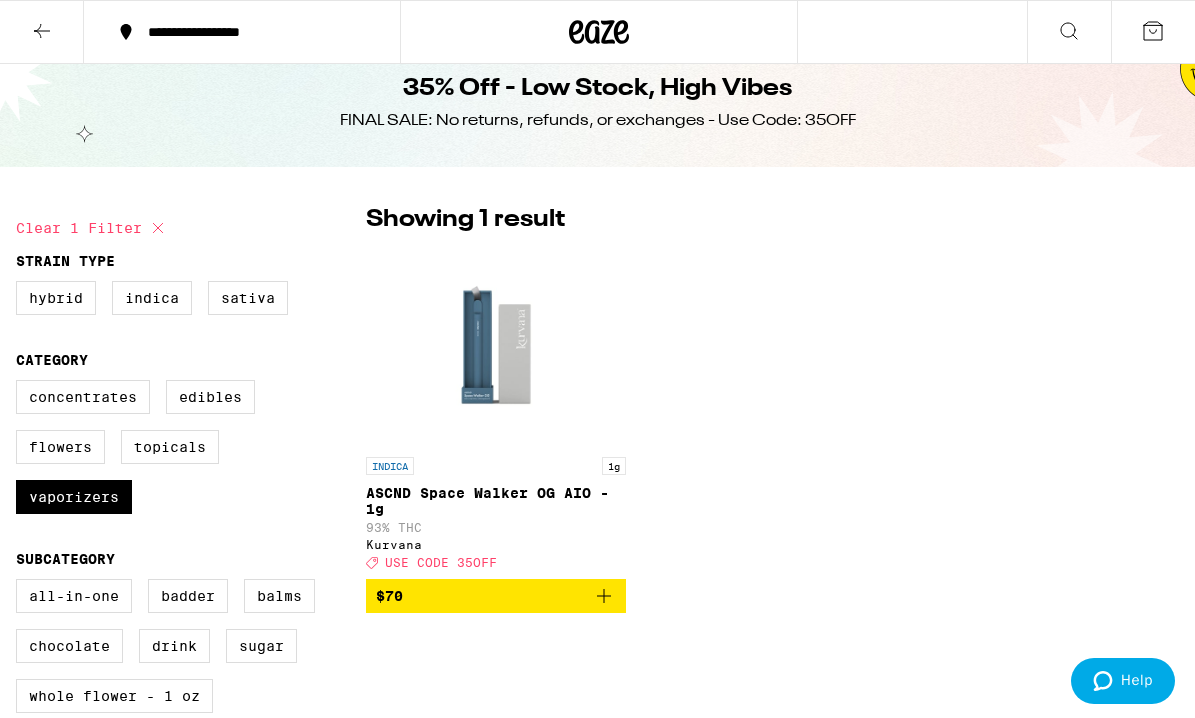 click 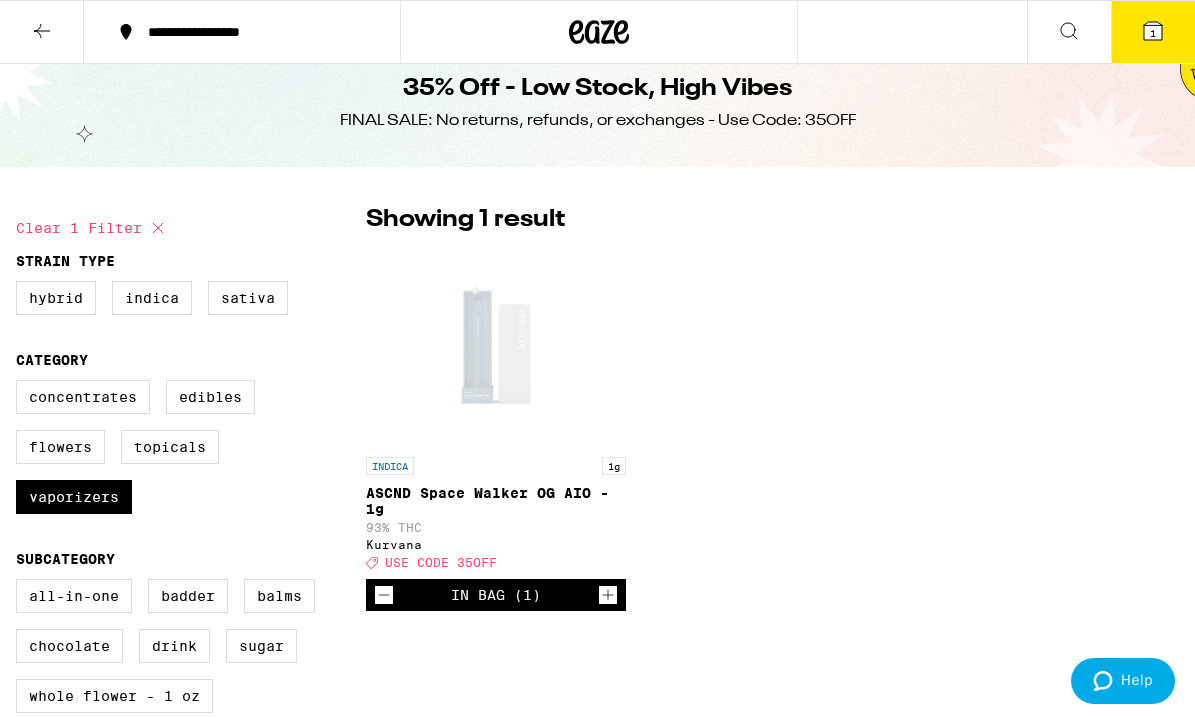 click on "1" at bounding box center [1153, 32] 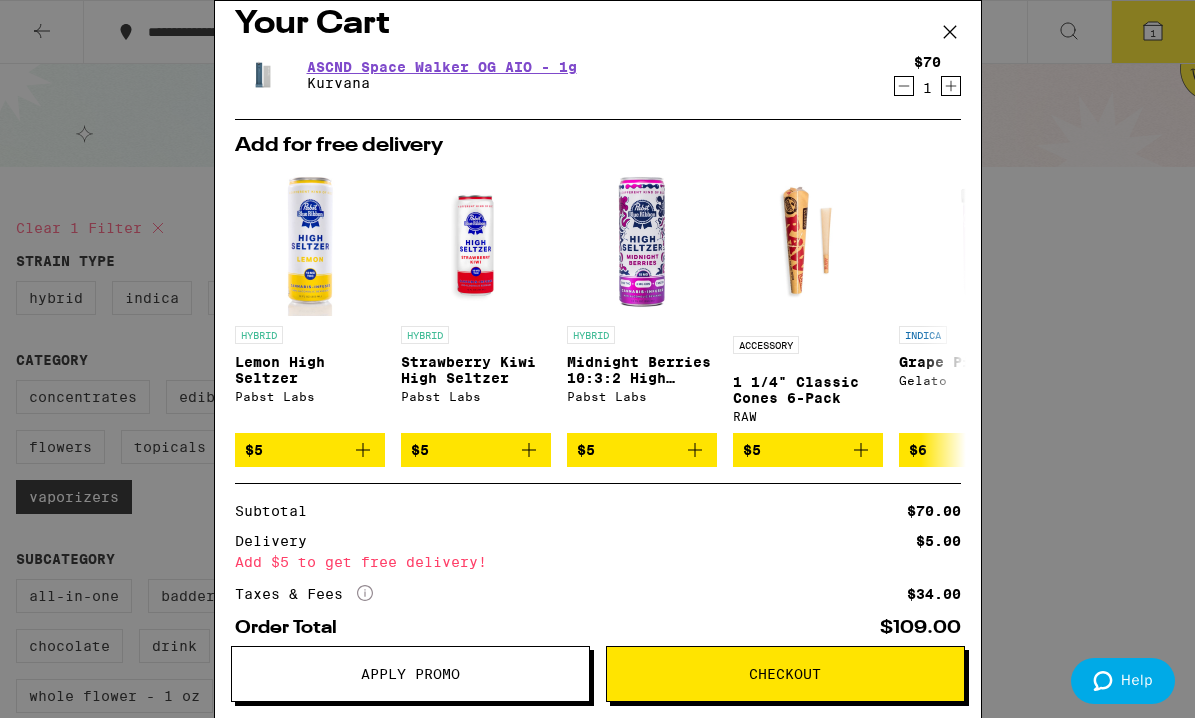 scroll, scrollTop: 112, scrollLeft: 0, axis: vertical 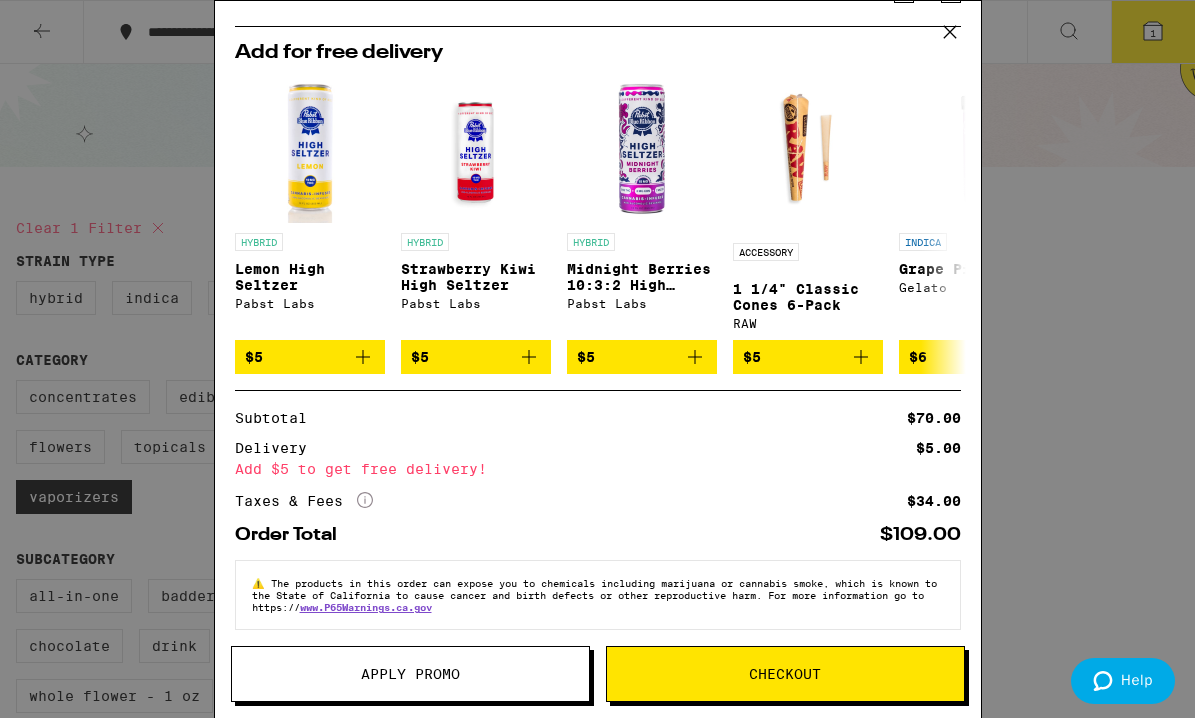 click on "Apply Promo" at bounding box center [410, 674] 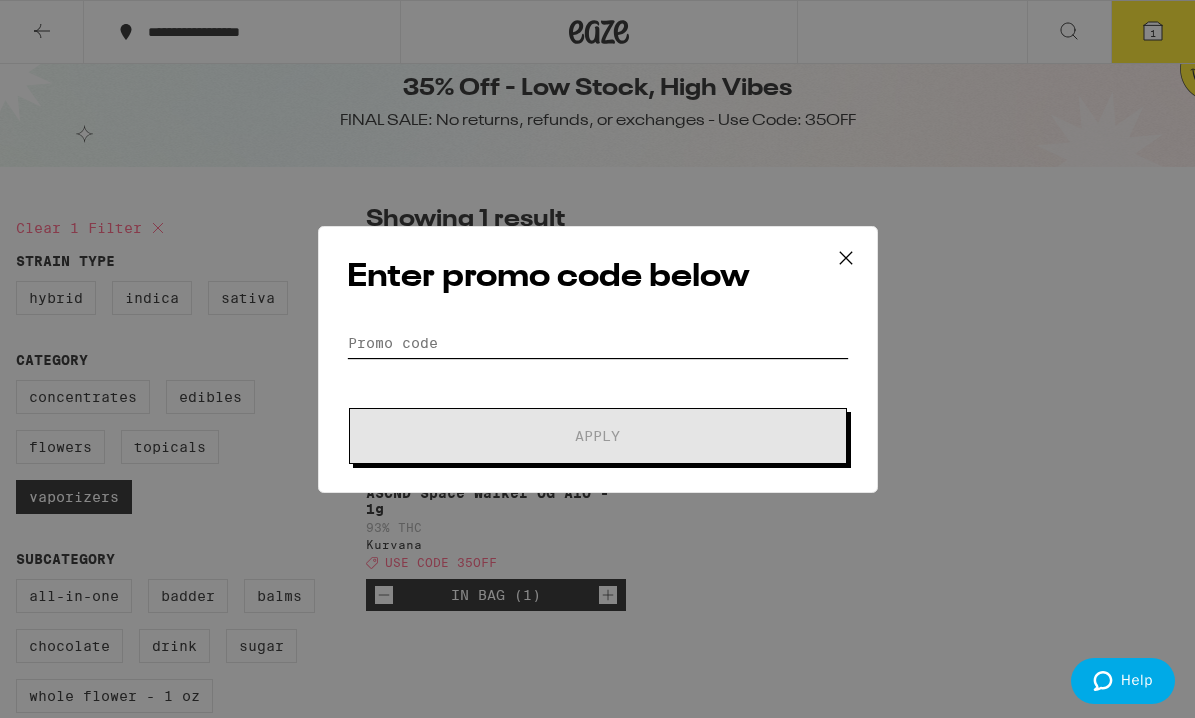 click on "Promo Code" at bounding box center [598, 343] 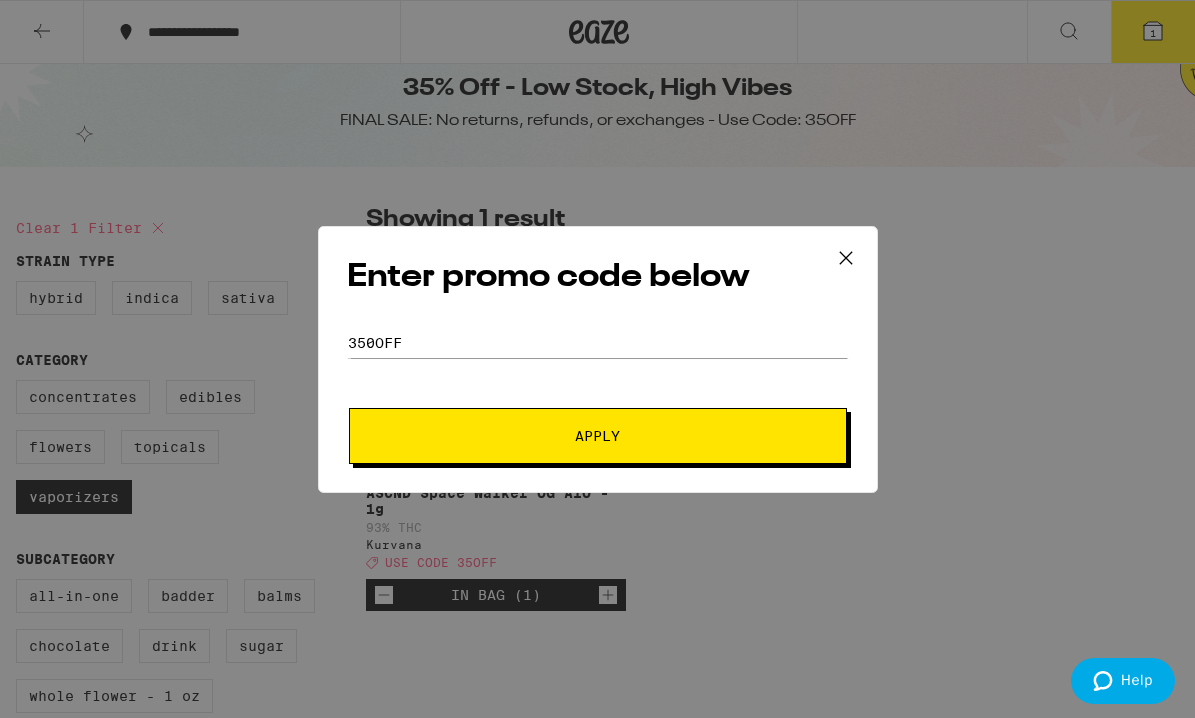 click on "Apply" at bounding box center [598, 436] 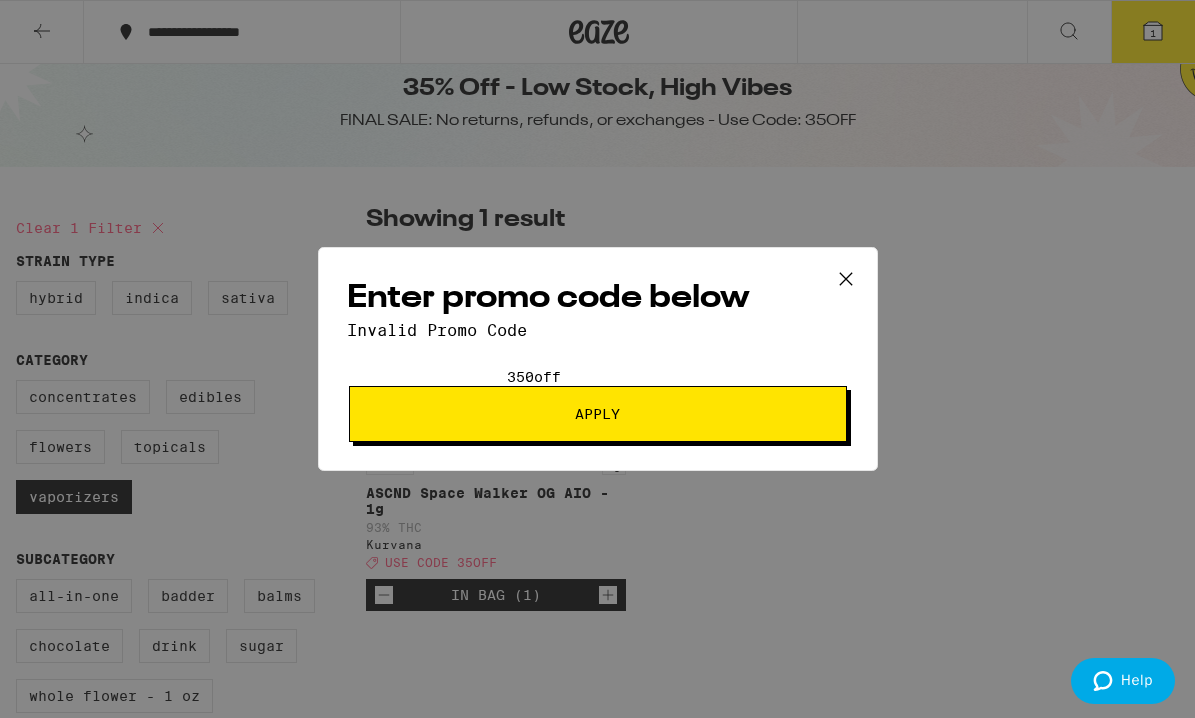 click on "350off" at bounding box center [598, 377] 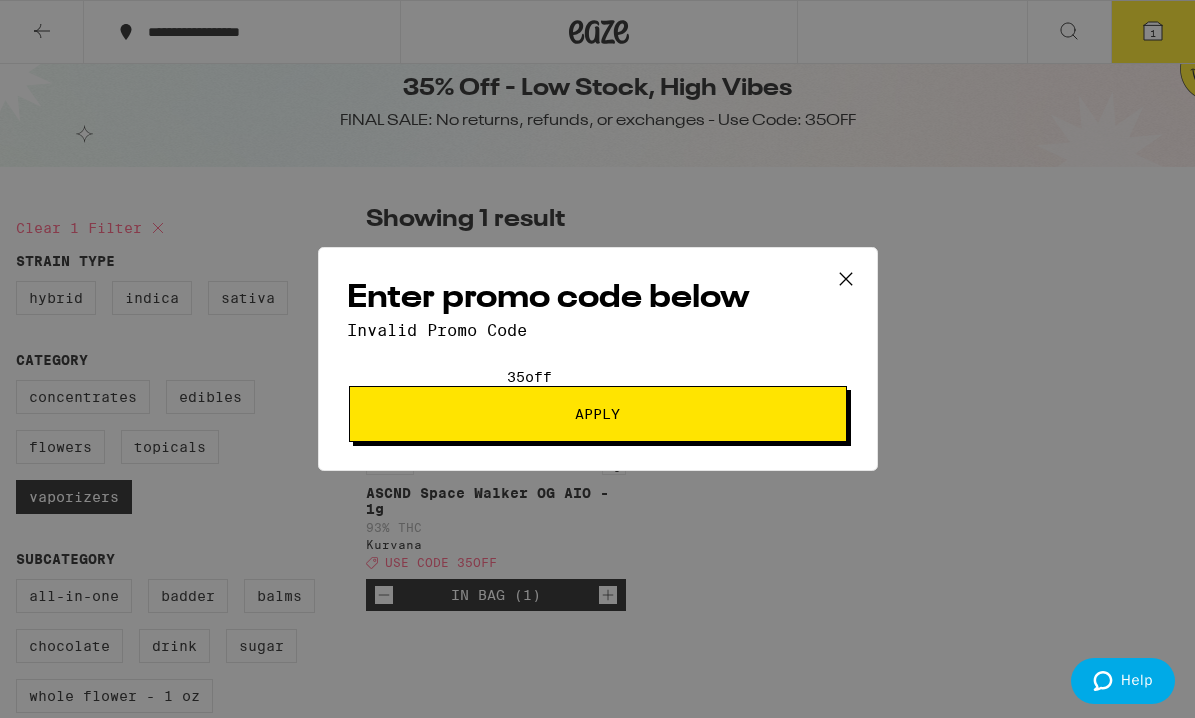 type on "35off" 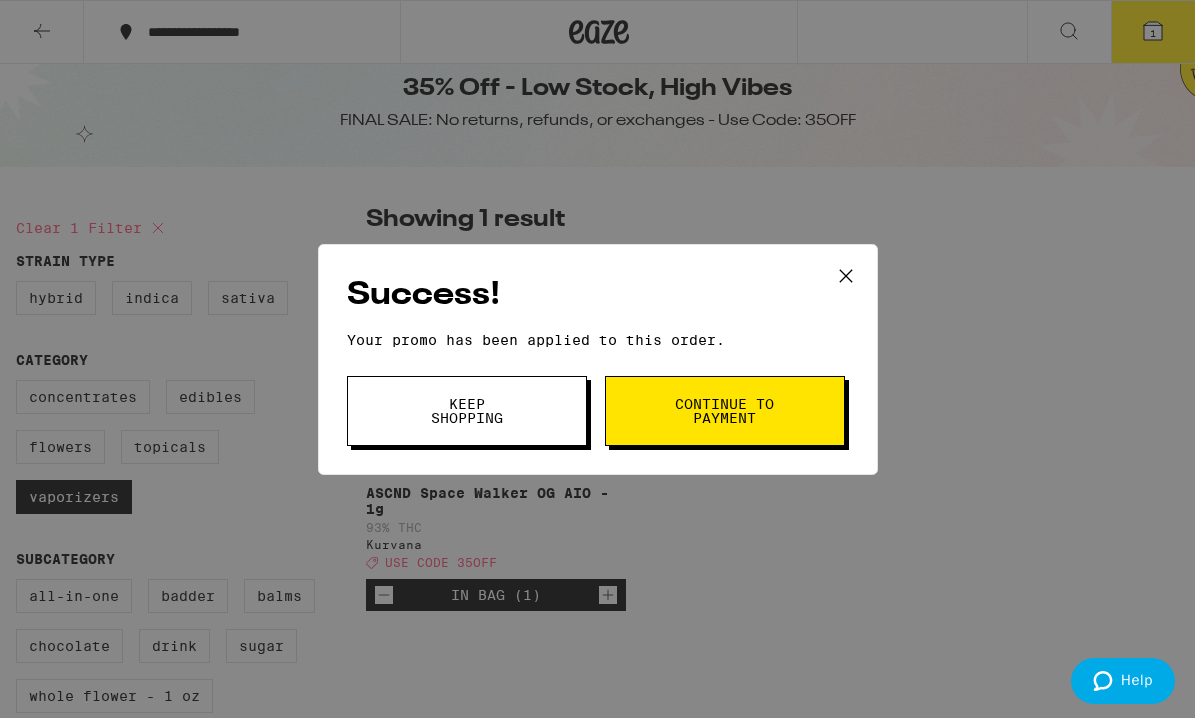 click on "Continue to payment" at bounding box center [725, 411] 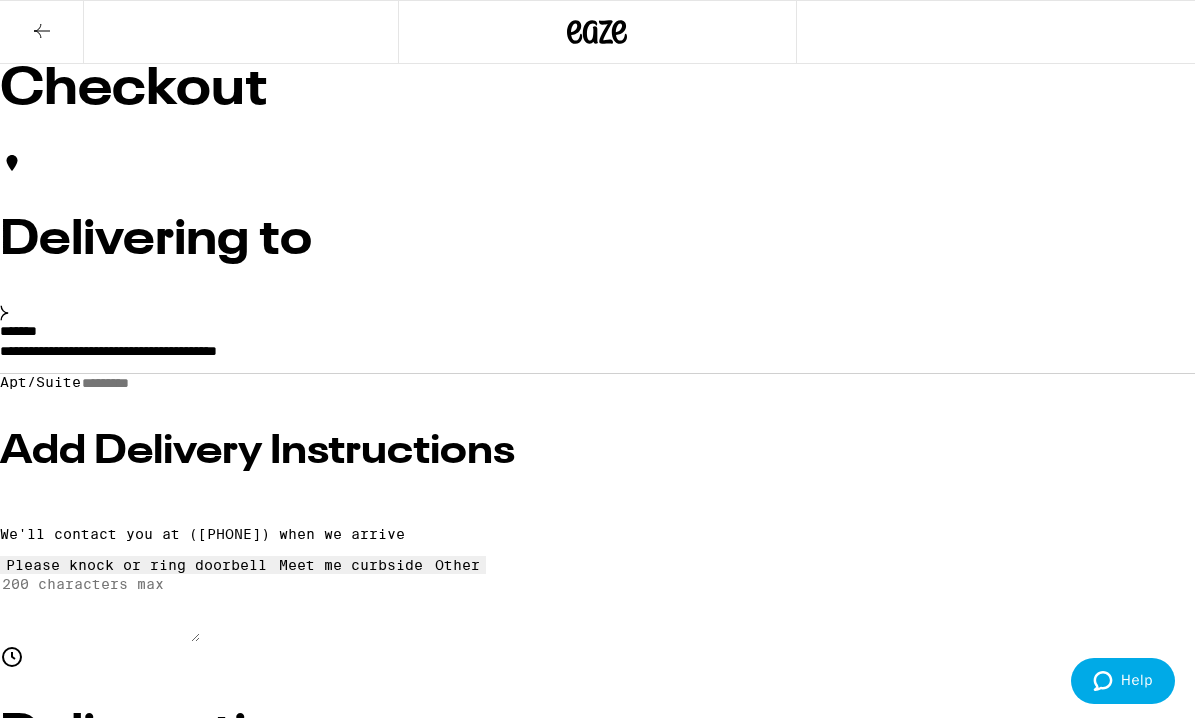 click 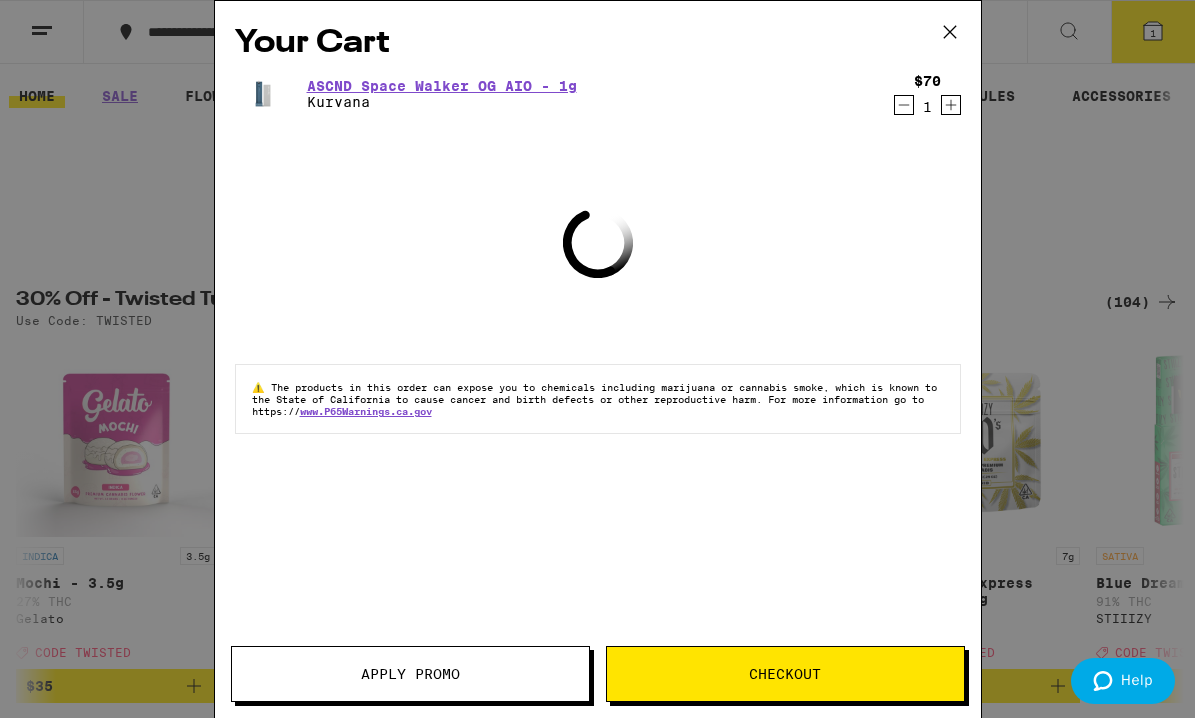 click 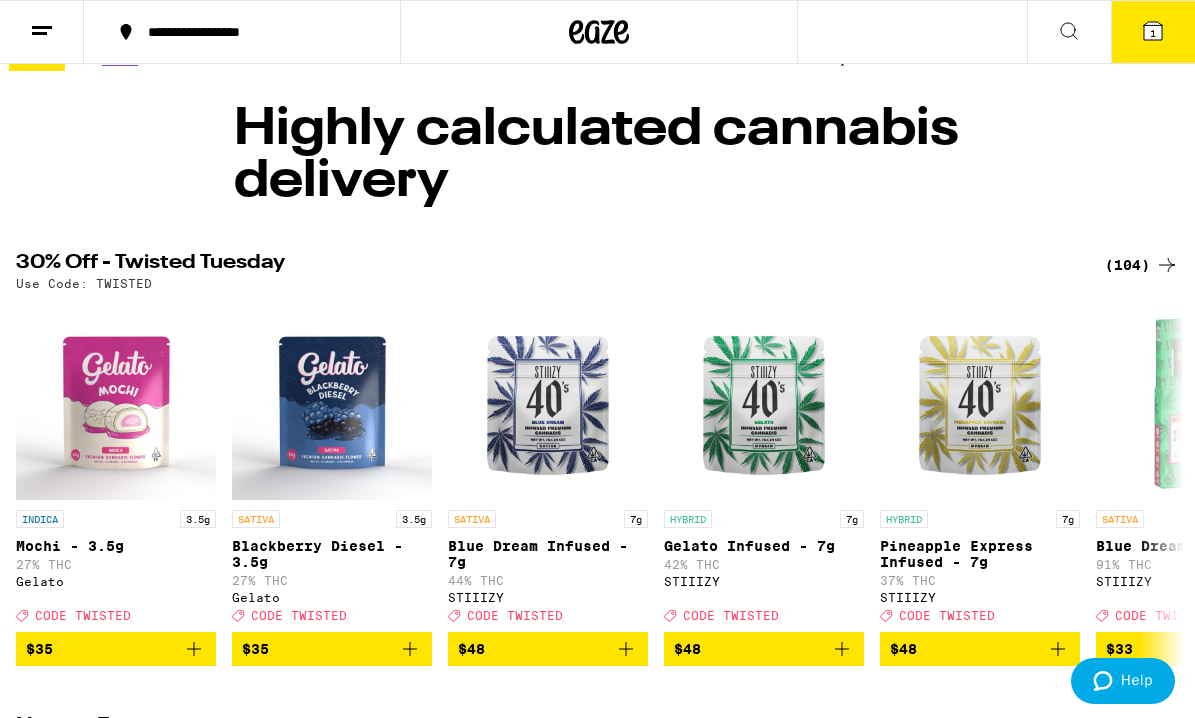 scroll, scrollTop: 40, scrollLeft: 0, axis: vertical 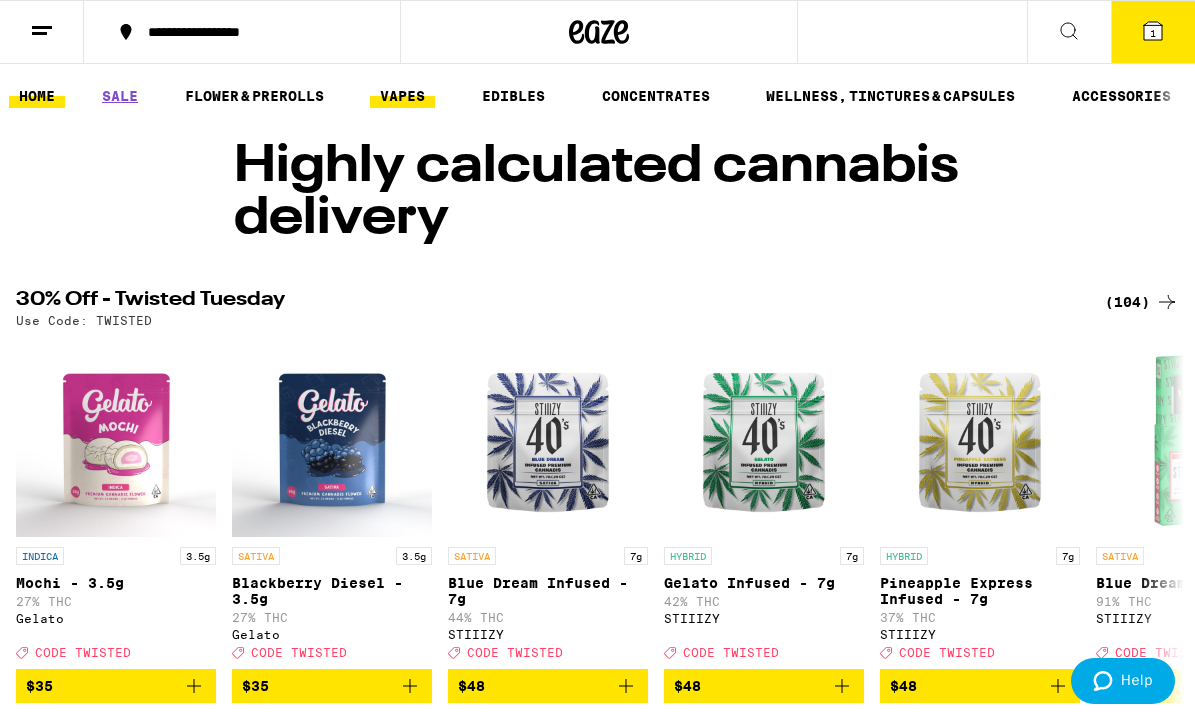 click on "VAPES" at bounding box center (402, 96) 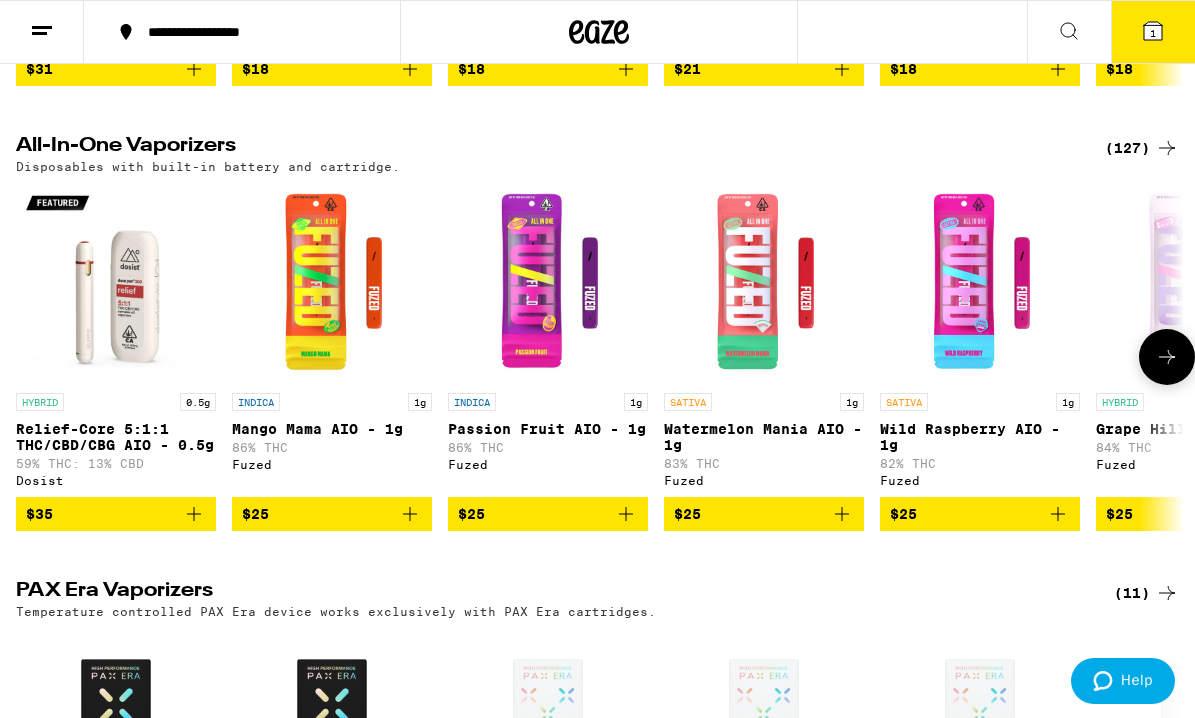 scroll, scrollTop: 1408, scrollLeft: 0, axis: vertical 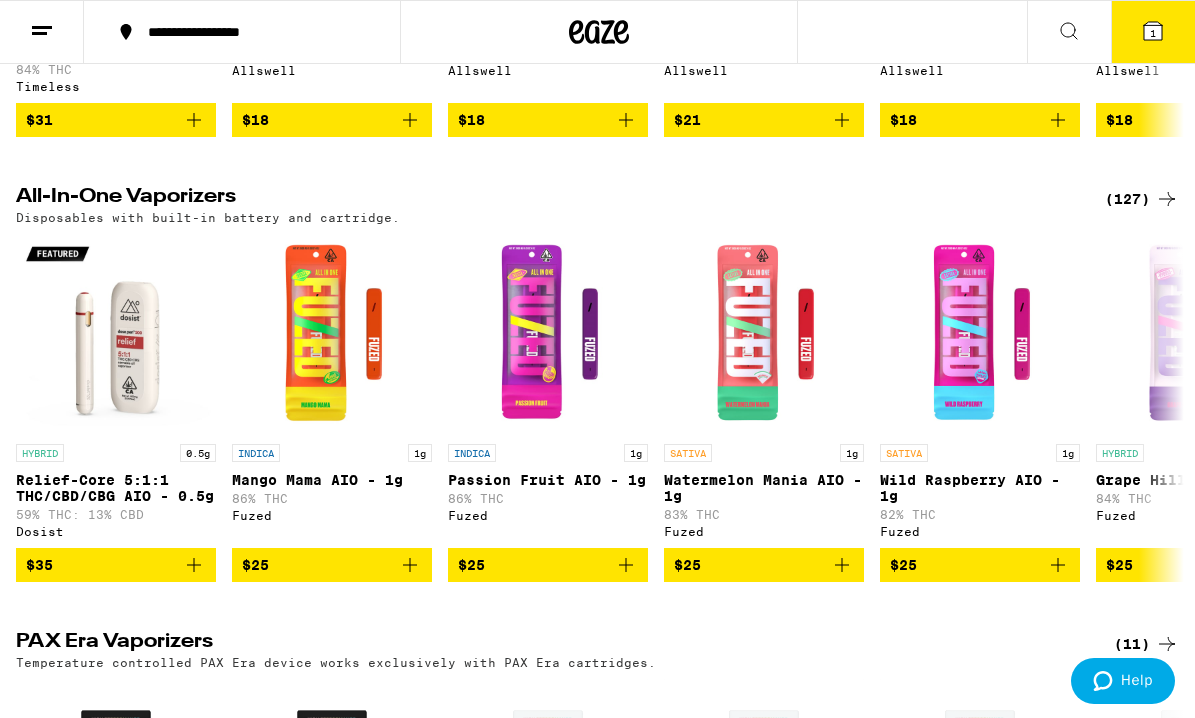 click on "(127)" at bounding box center (1142, 199) 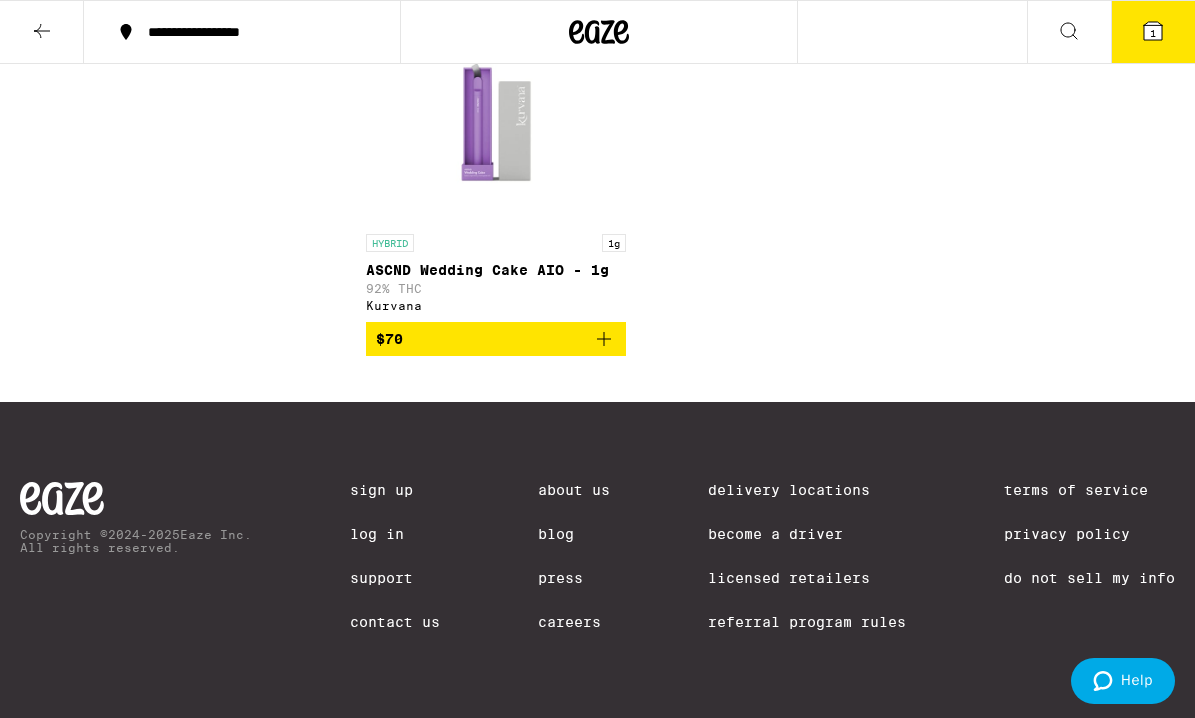 scroll, scrollTop: 15280, scrollLeft: 0, axis: vertical 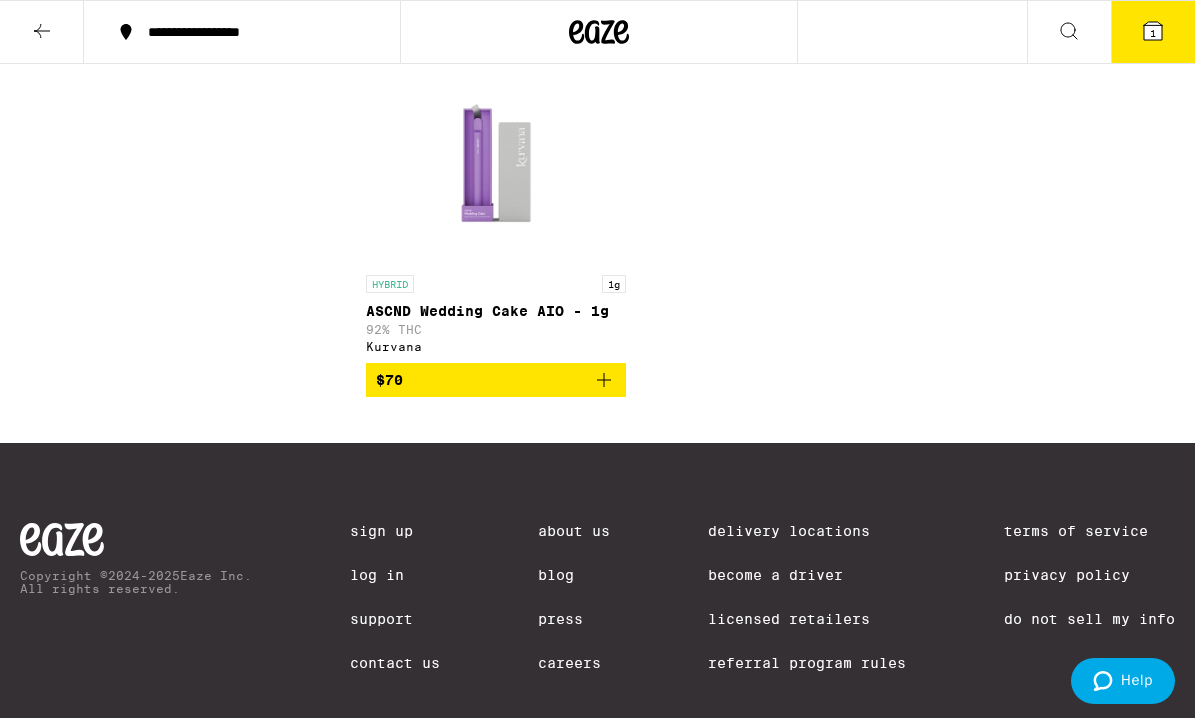 click 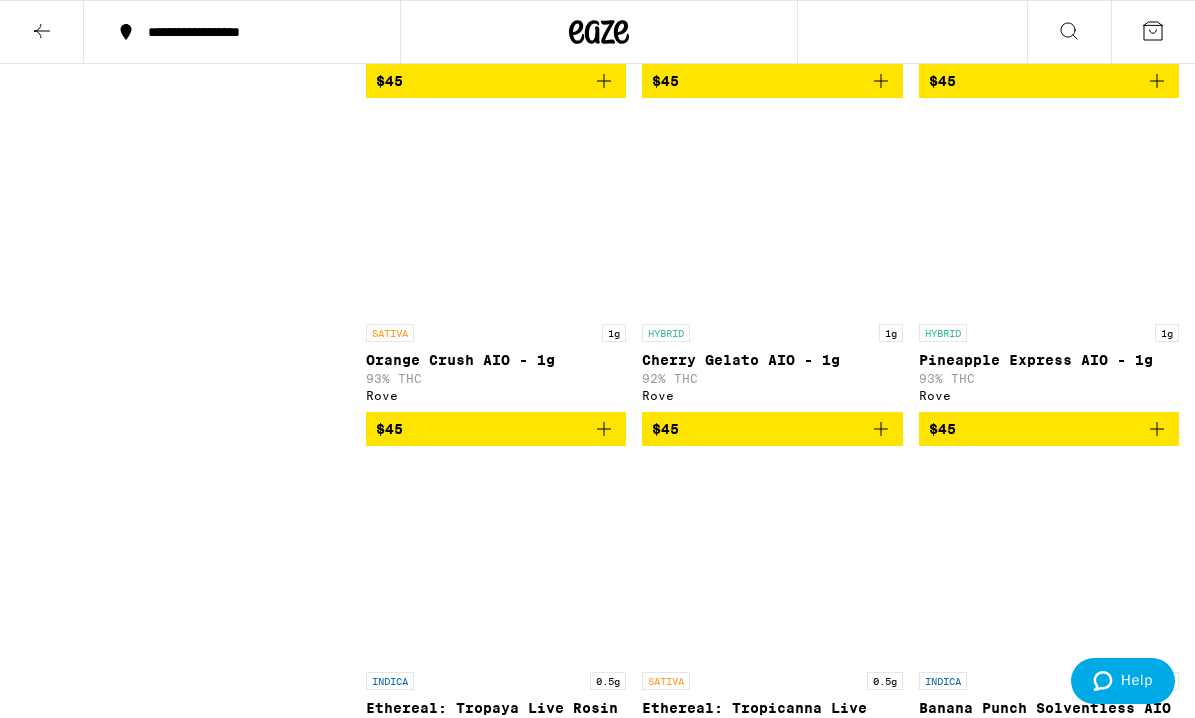 scroll, scrollTop: 14145, scrollLeft: 0, axis: vertical 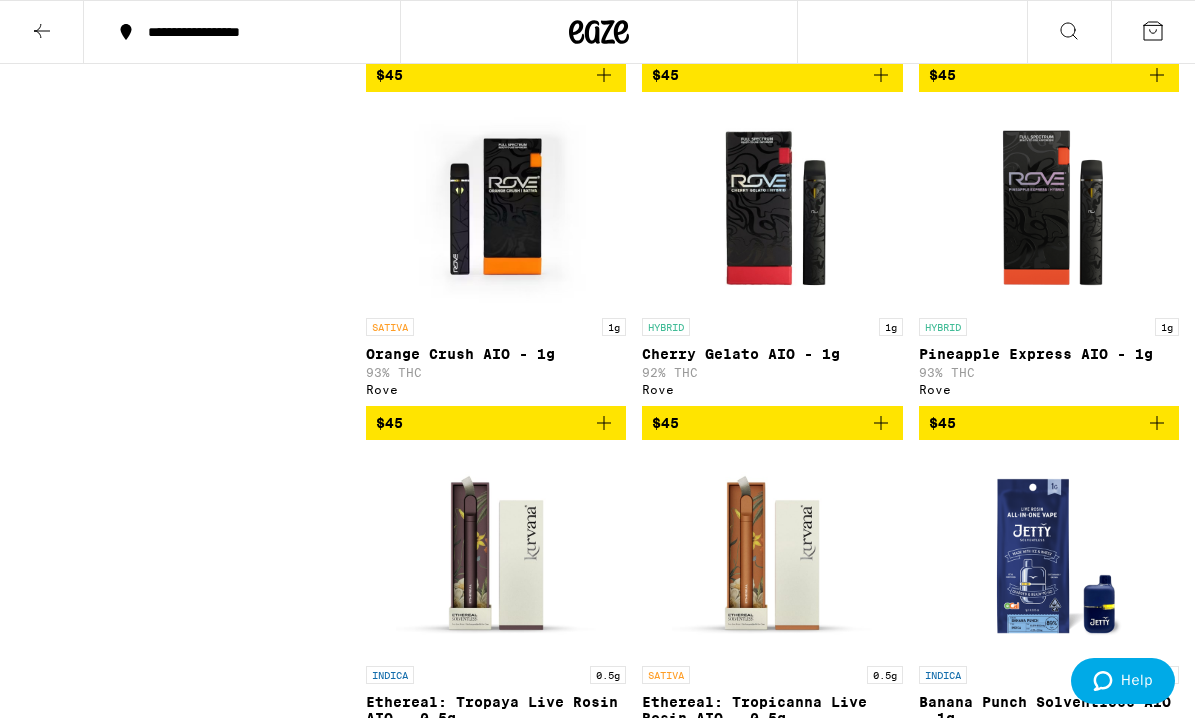 click 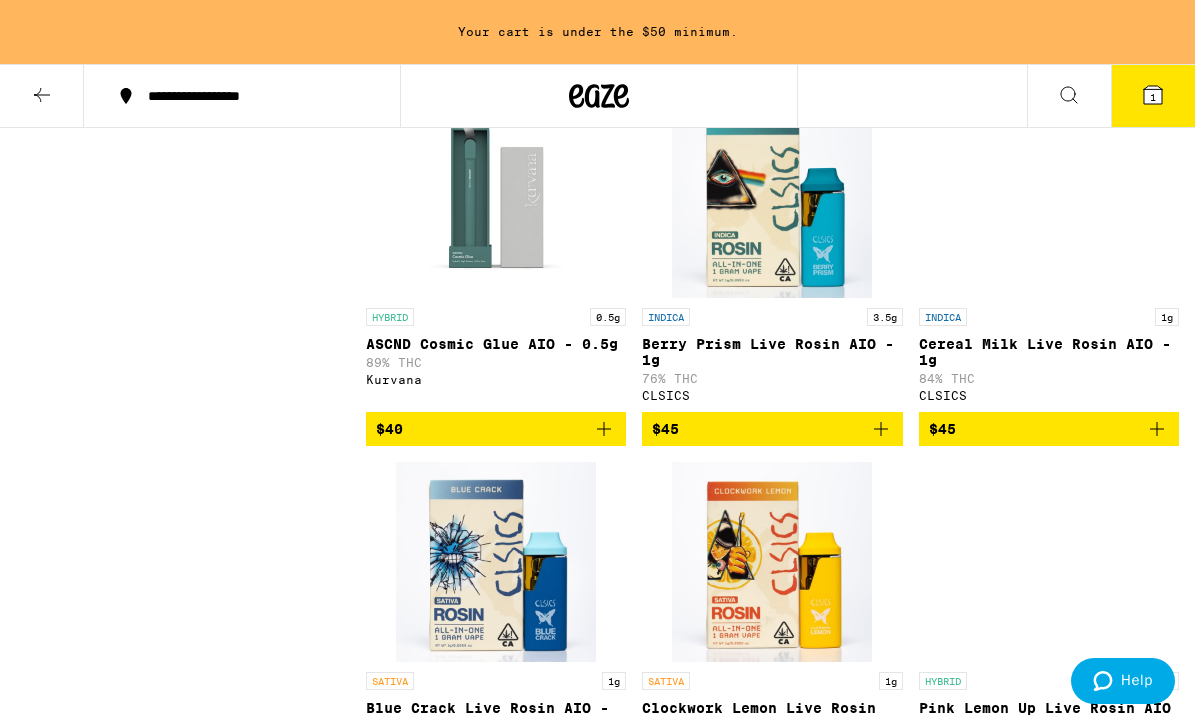scroll, scrollTop: 14506, scrollLeft: 0, axis: vertical 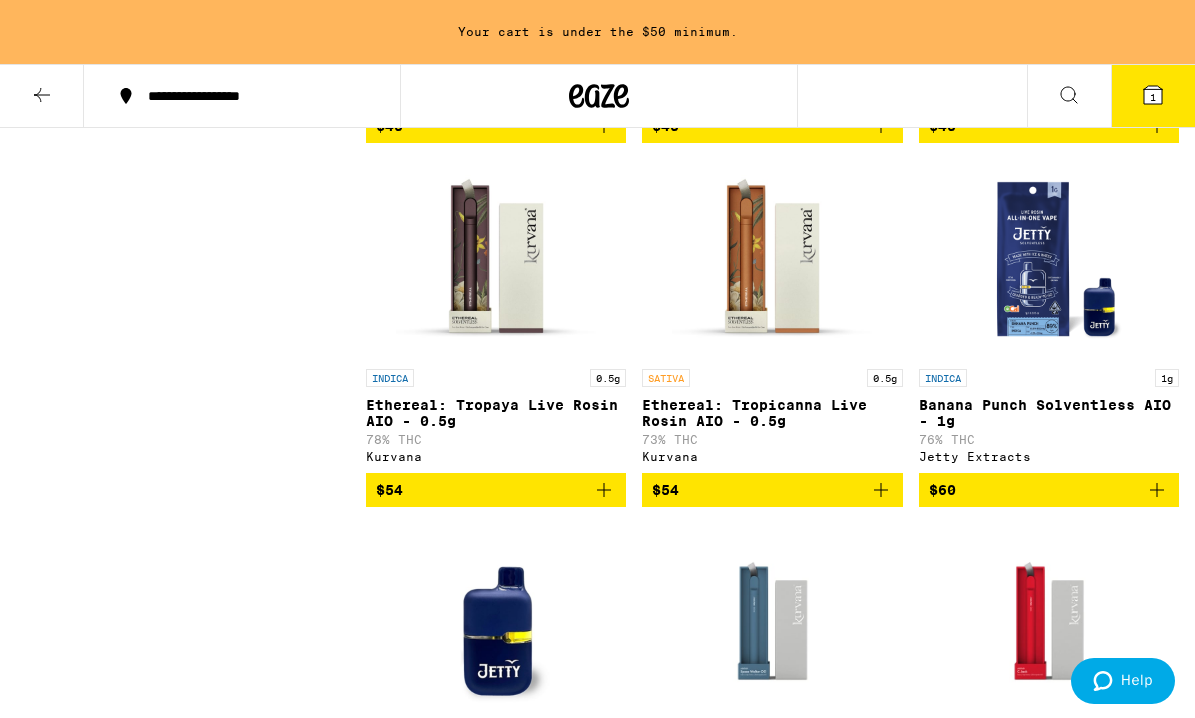 click at bounding box center (42, 96) 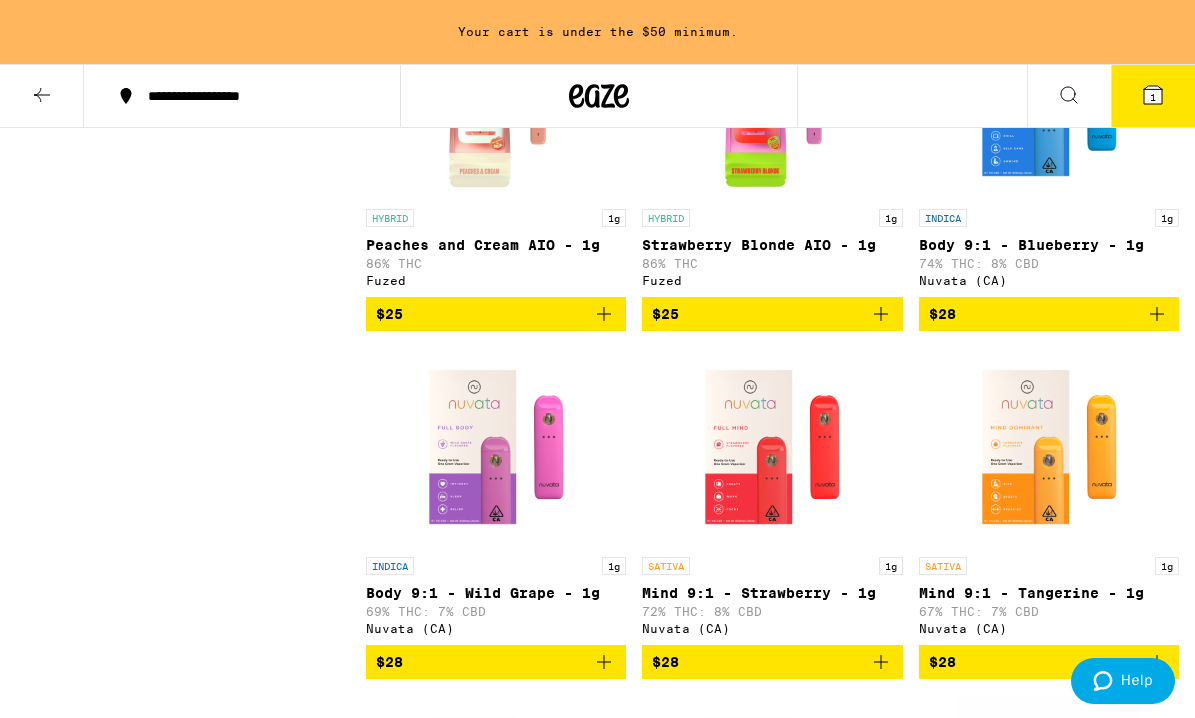 scroll, scrollTop: 726, scrollLeft: 0, axis: vertical 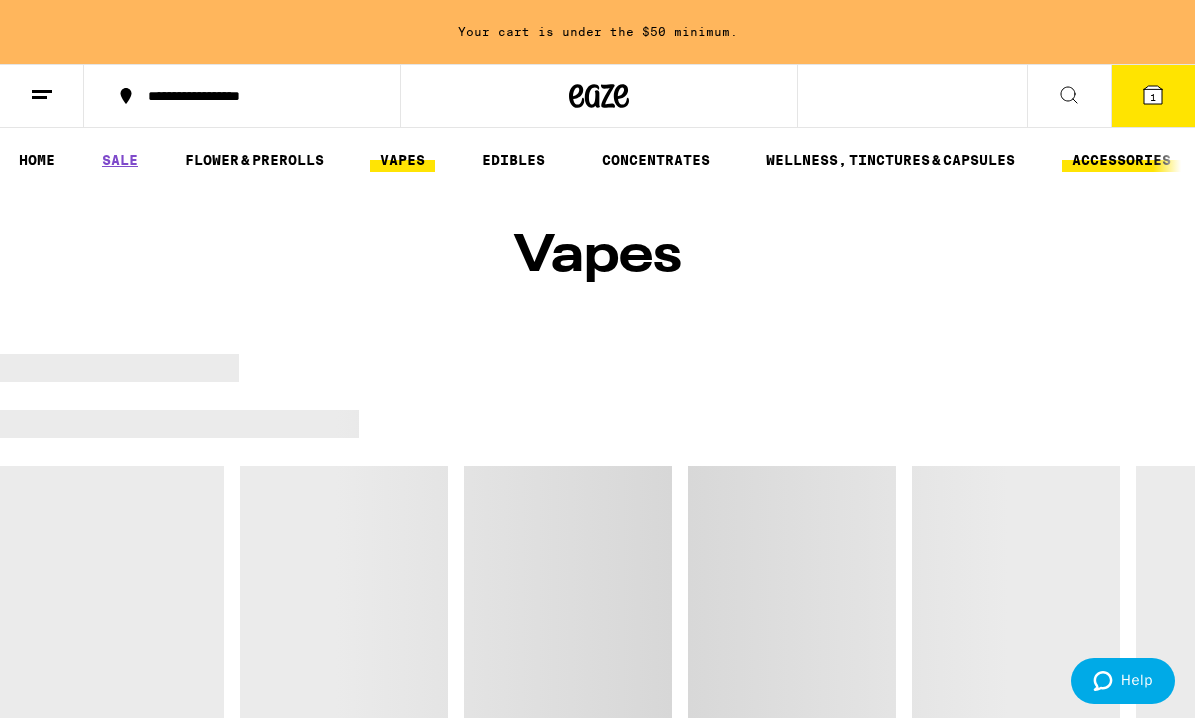 click on "ACCESSORIES" at bounding box center (1121, 160) 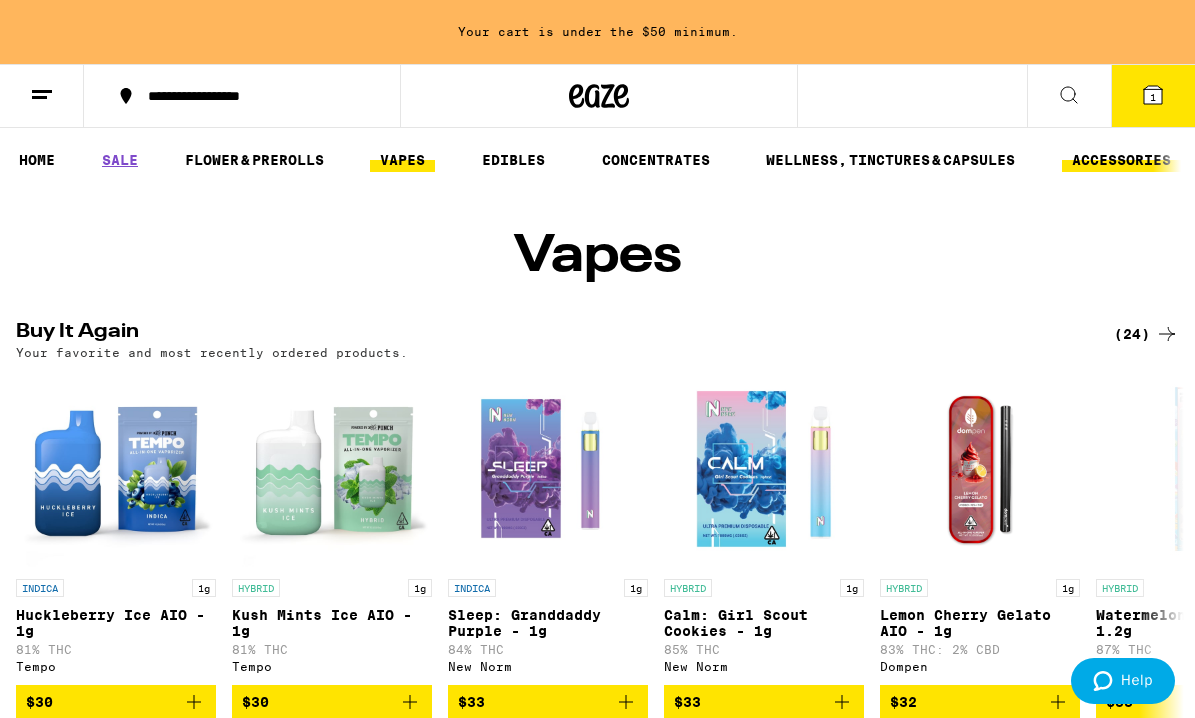 click on "ACCESSORIES" at bounding box center (1121, 160) 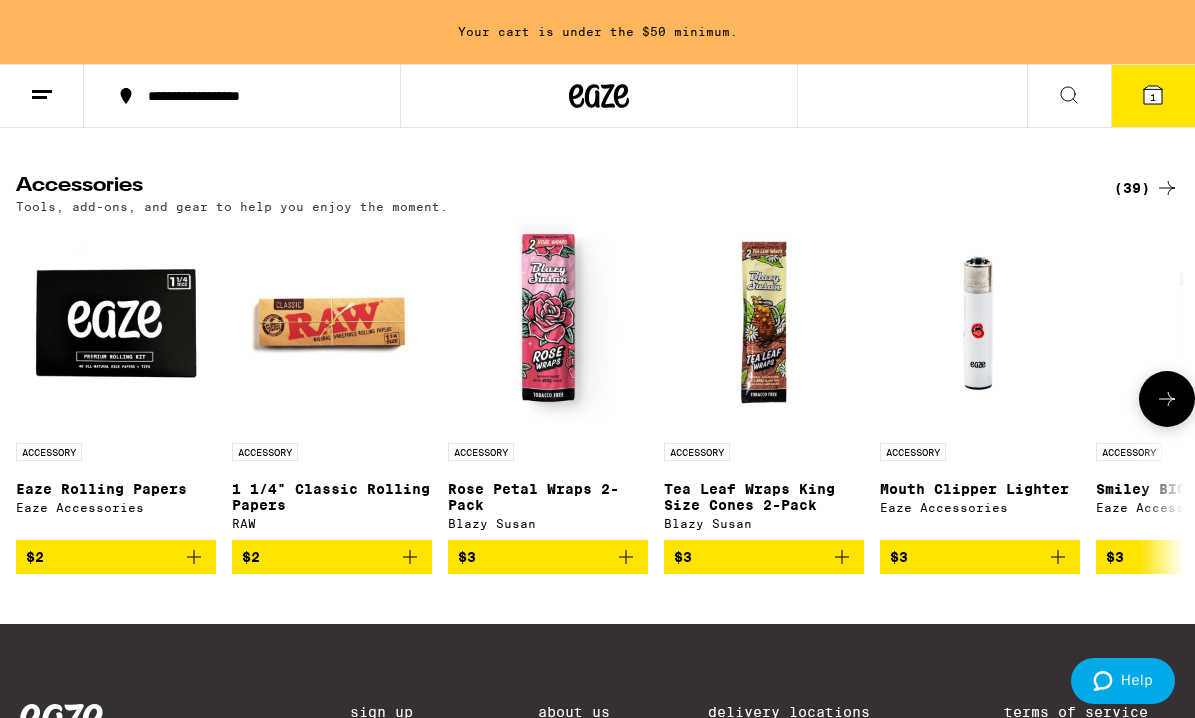 scroll, scrollTop: 160, scrollLeft: 0, axis: vertical 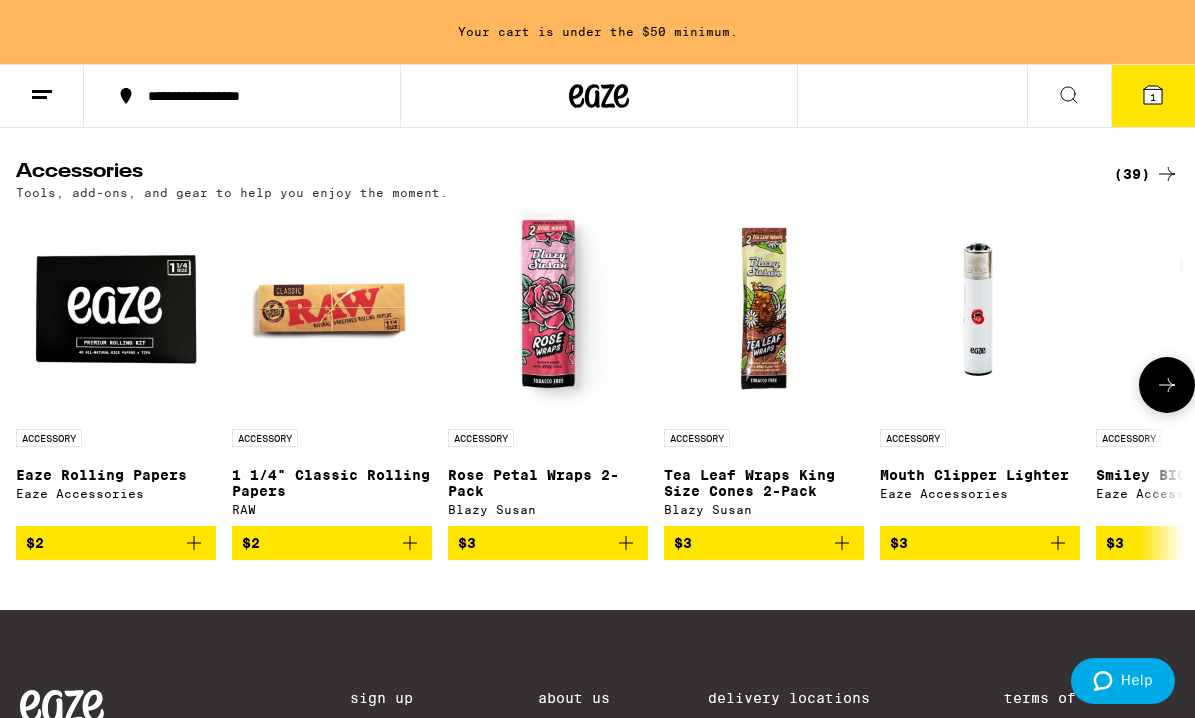 click 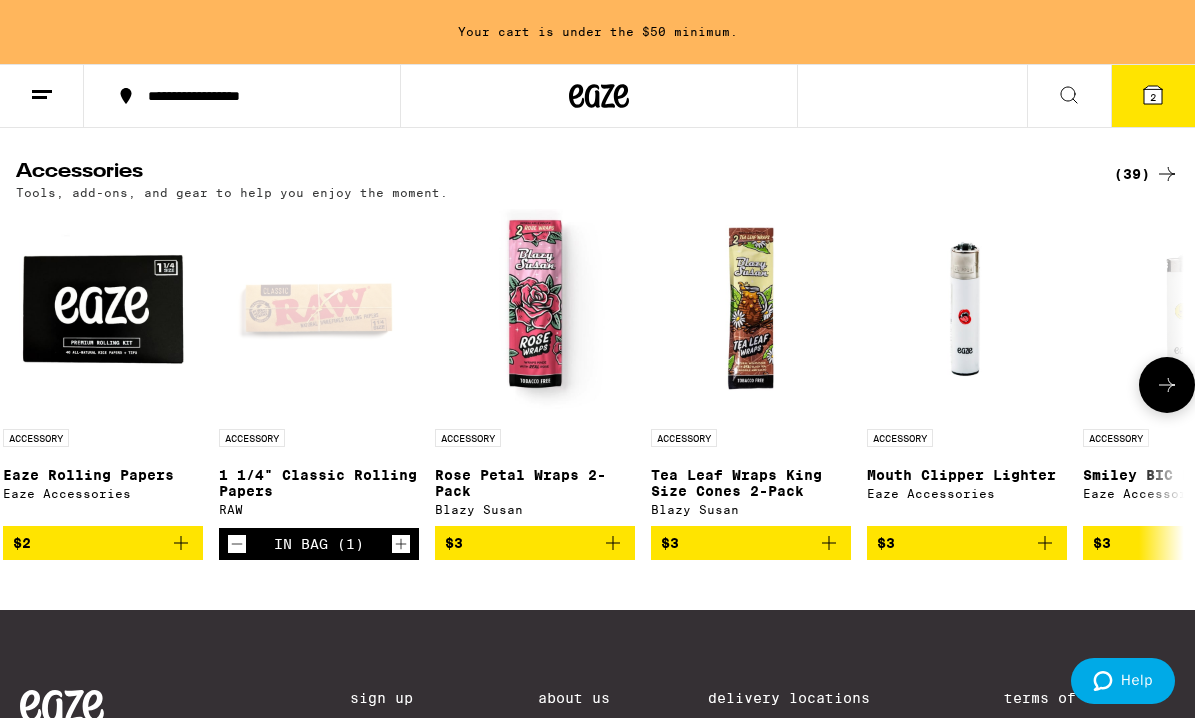 scroll, scrollTop: 0, scrollLeft: 0, axis: both 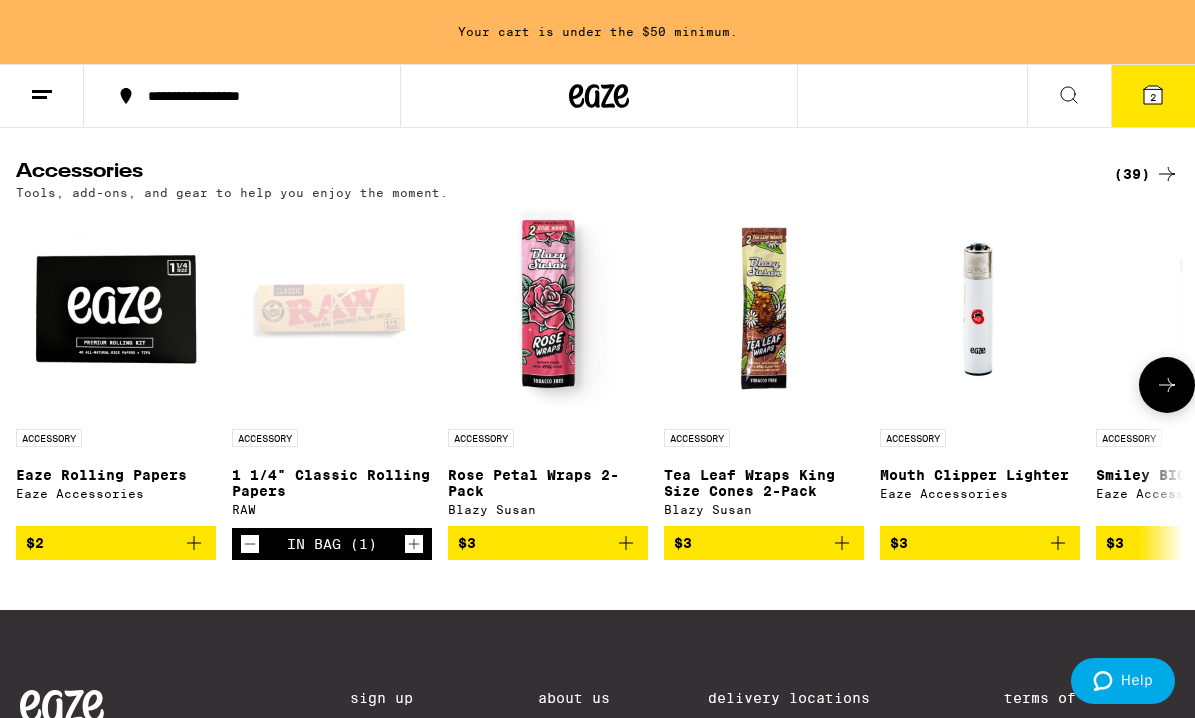 click on "In Bag (1)" at bounding box center [332, 544] 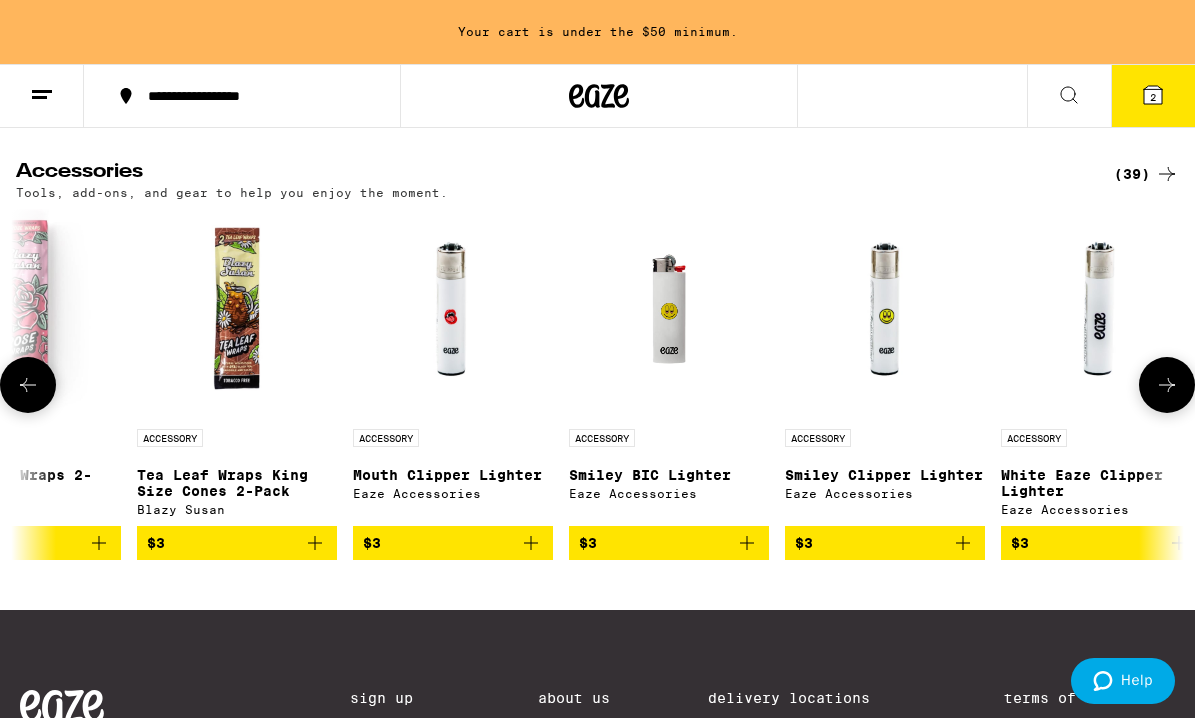 scroll, scrollTop: 0, scrollLeft: 0, axis: both 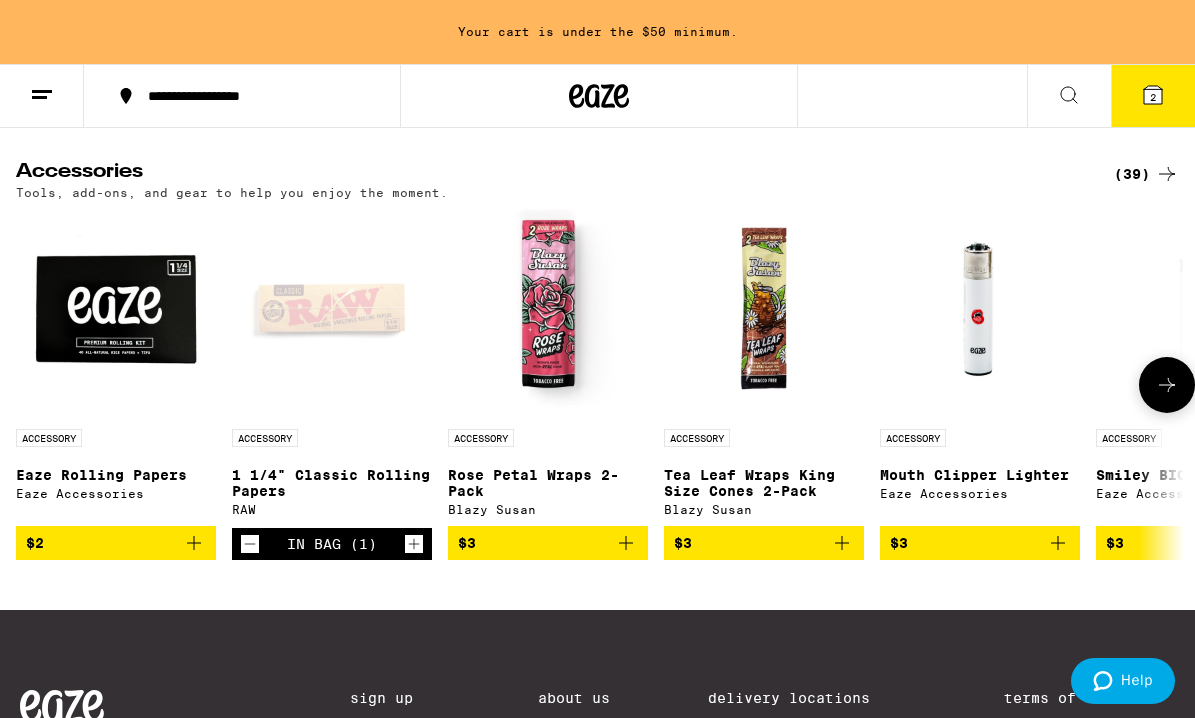 click 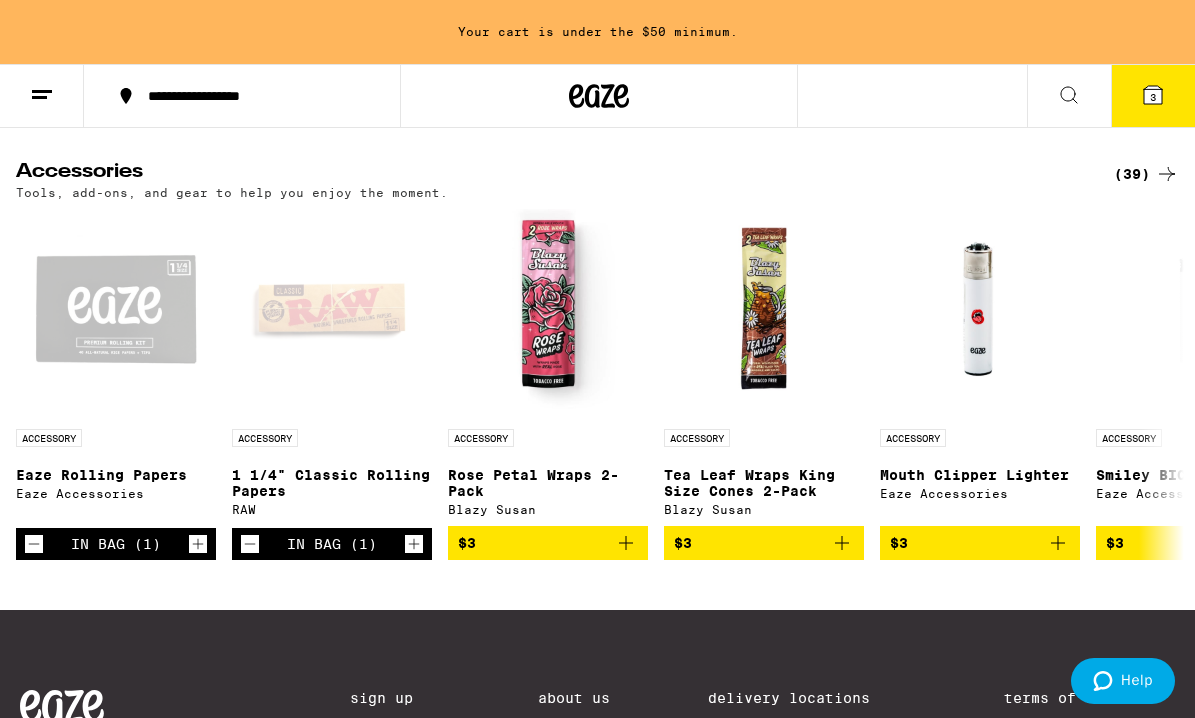 click 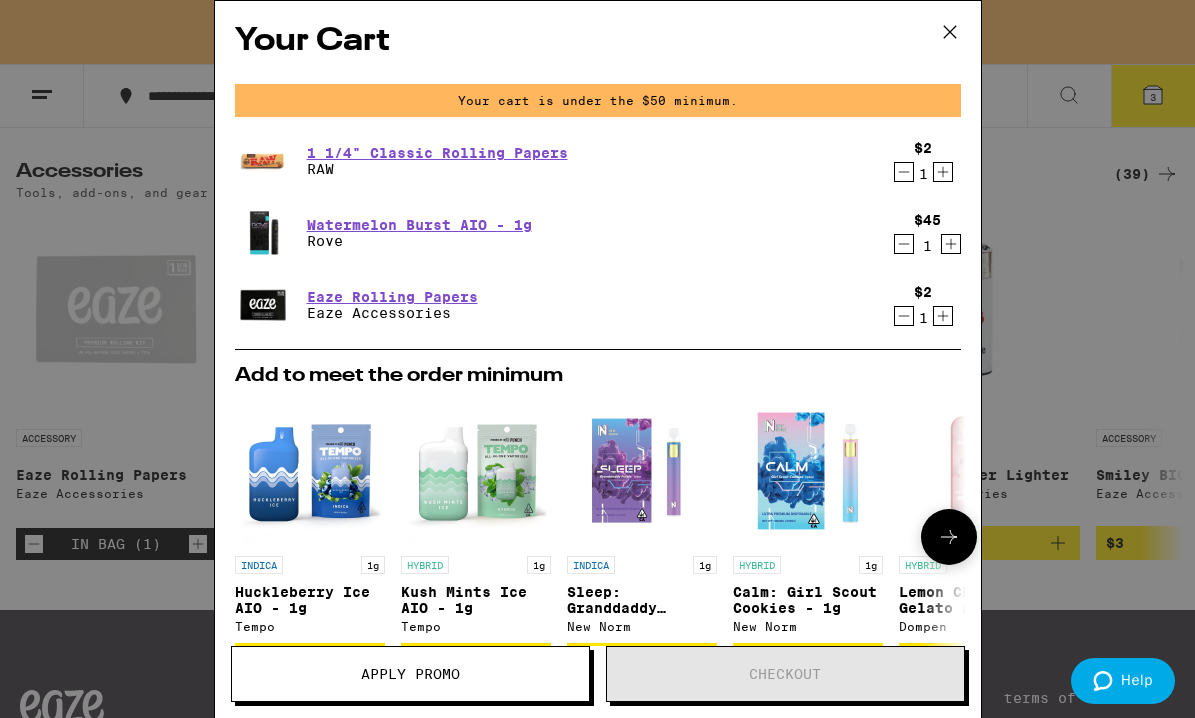 scroll, scrollTop: 0, scrollLeft: 0, axis: both 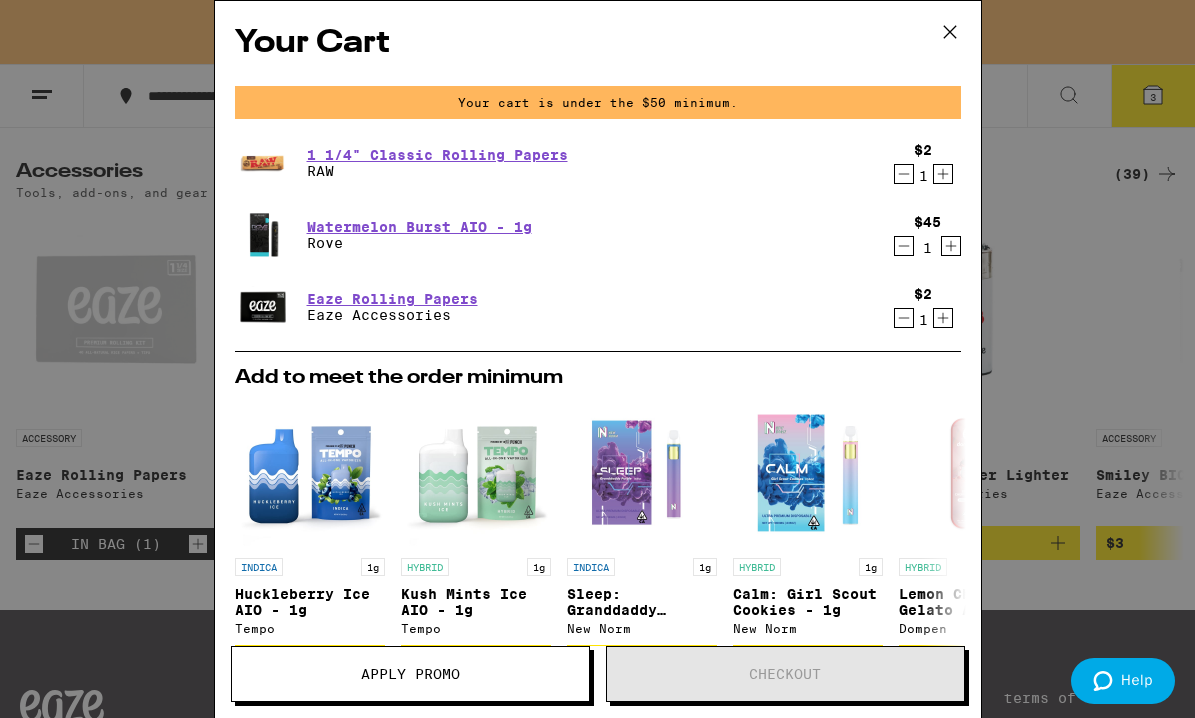 click 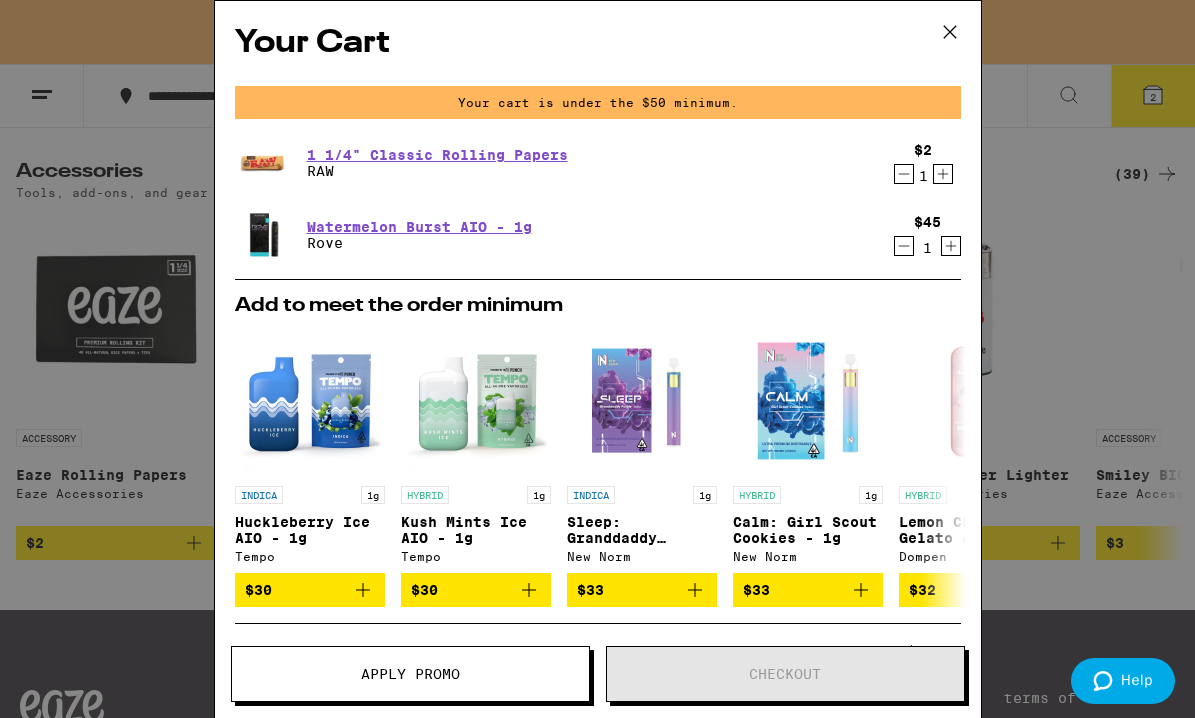 click 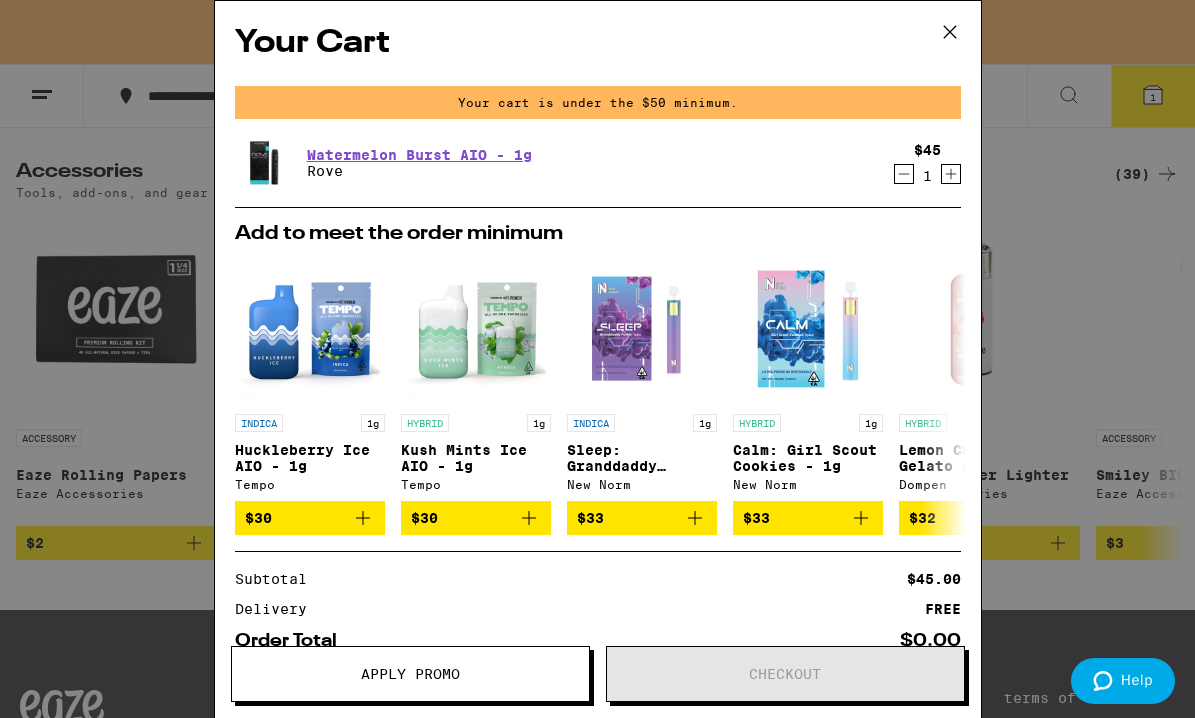 click on "Your Cart 1 1/4" Classic Rolling Papers RAW $2 1 King Size Slim Classic Rolling Papers RAW $3 1 Watermelon Burst AIO - 1g Rove $45 1 Subtotal $50.00 Delivery $5.00 Add $25 to get free delivery! Taxes & Fees More Info $26.00 Order Total $81.00" at bounding box center (597, 359) 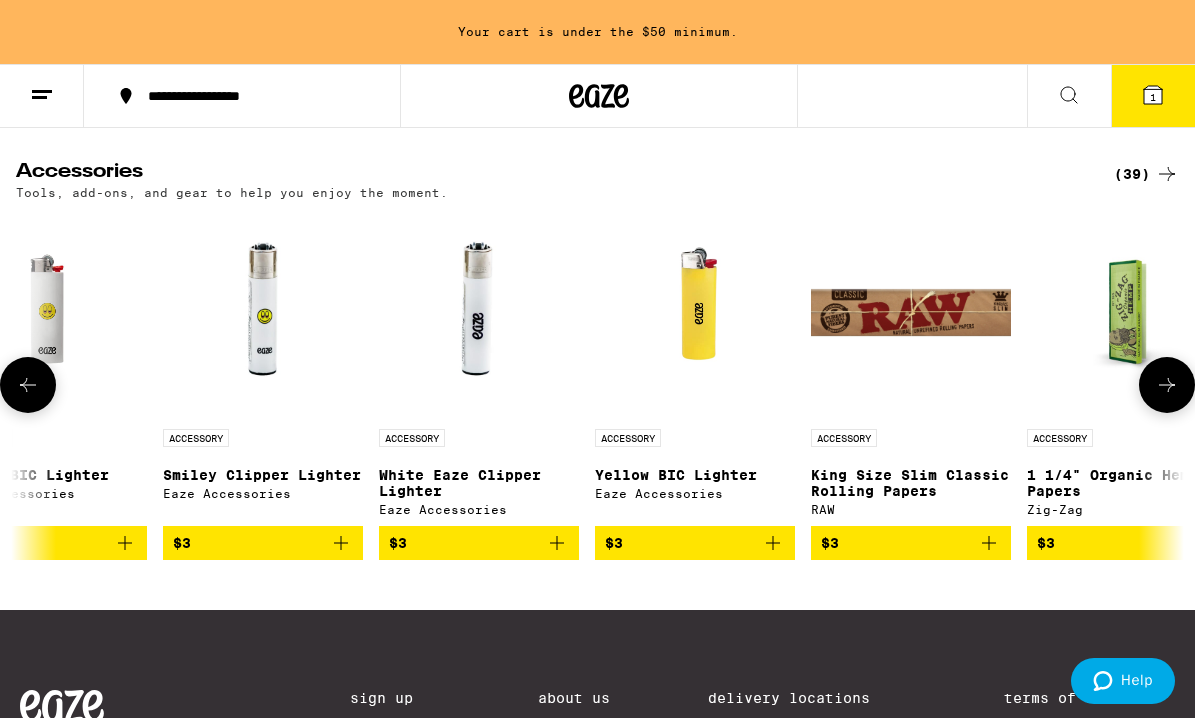 scroll, scrollTop: 0, scrollLeft: 1150, axis: horizontal 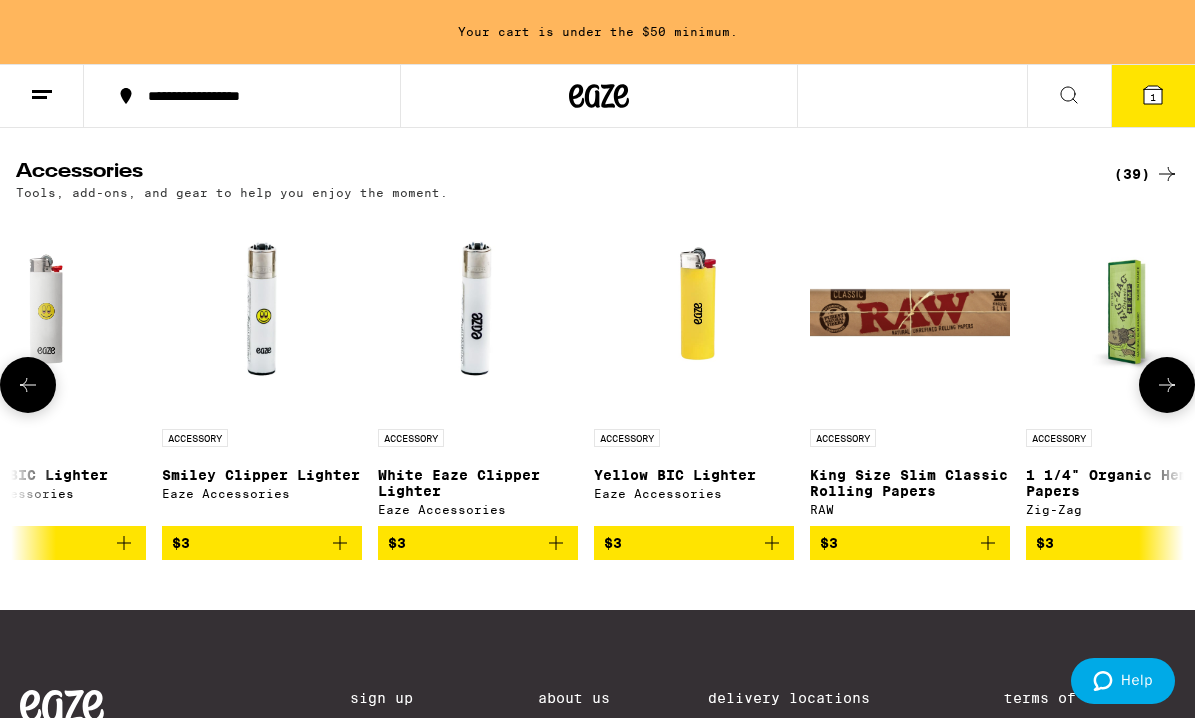 click 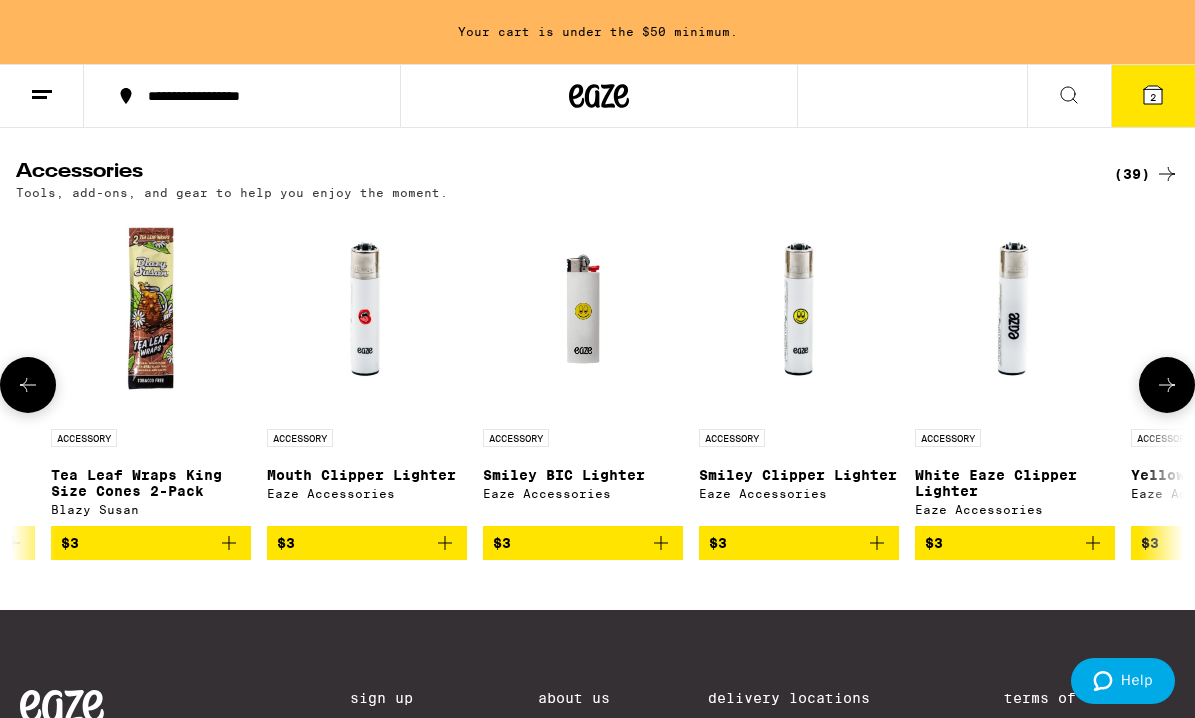 scroll, scrollTop: 0, scrollLeft: 0, axis: both 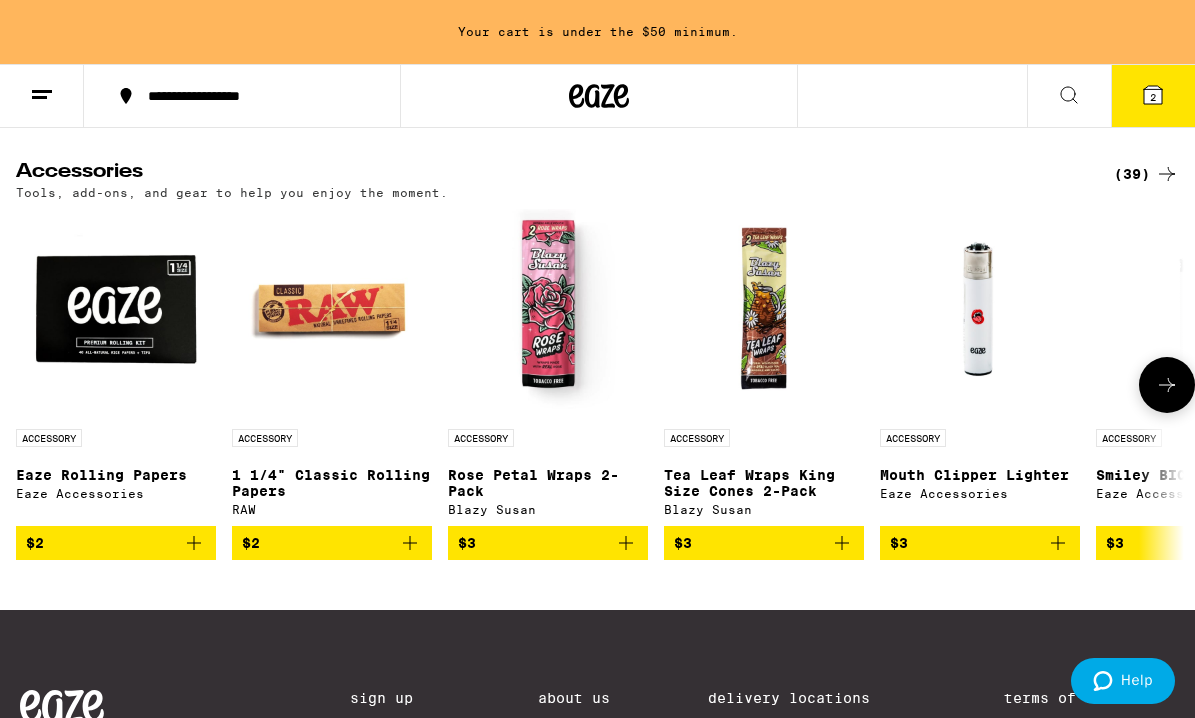 click 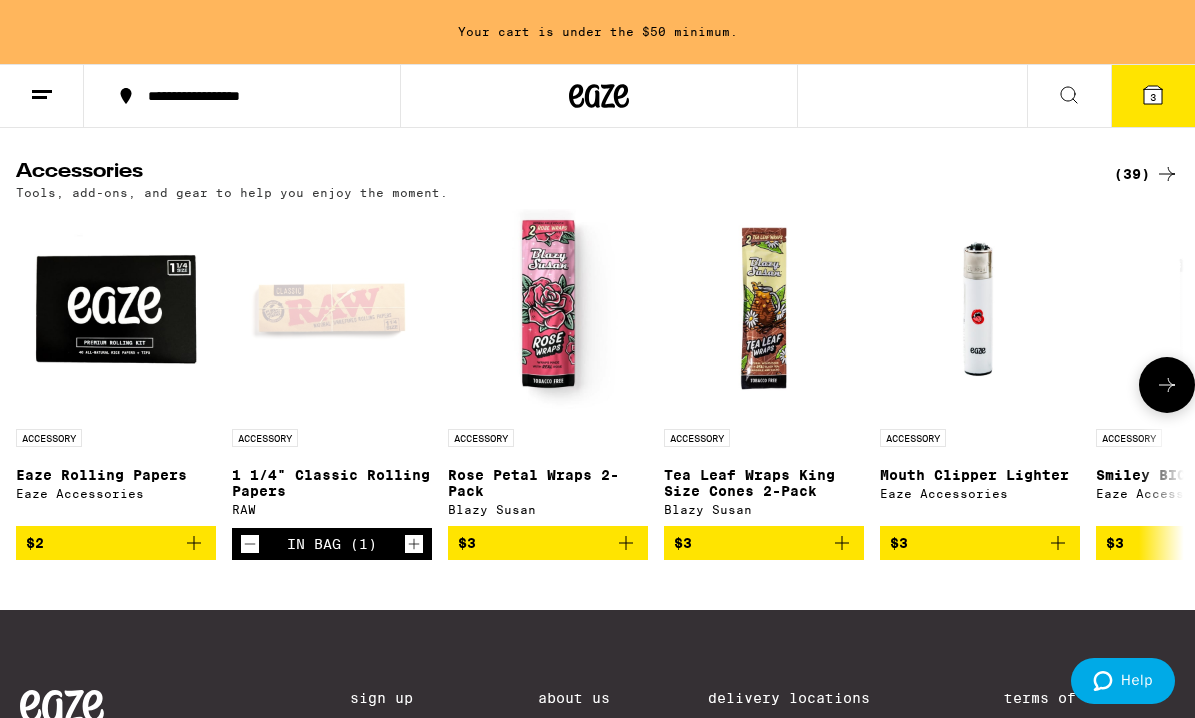 scroll, scrollTop: 96, scrollLeft: 0, axis: vertical 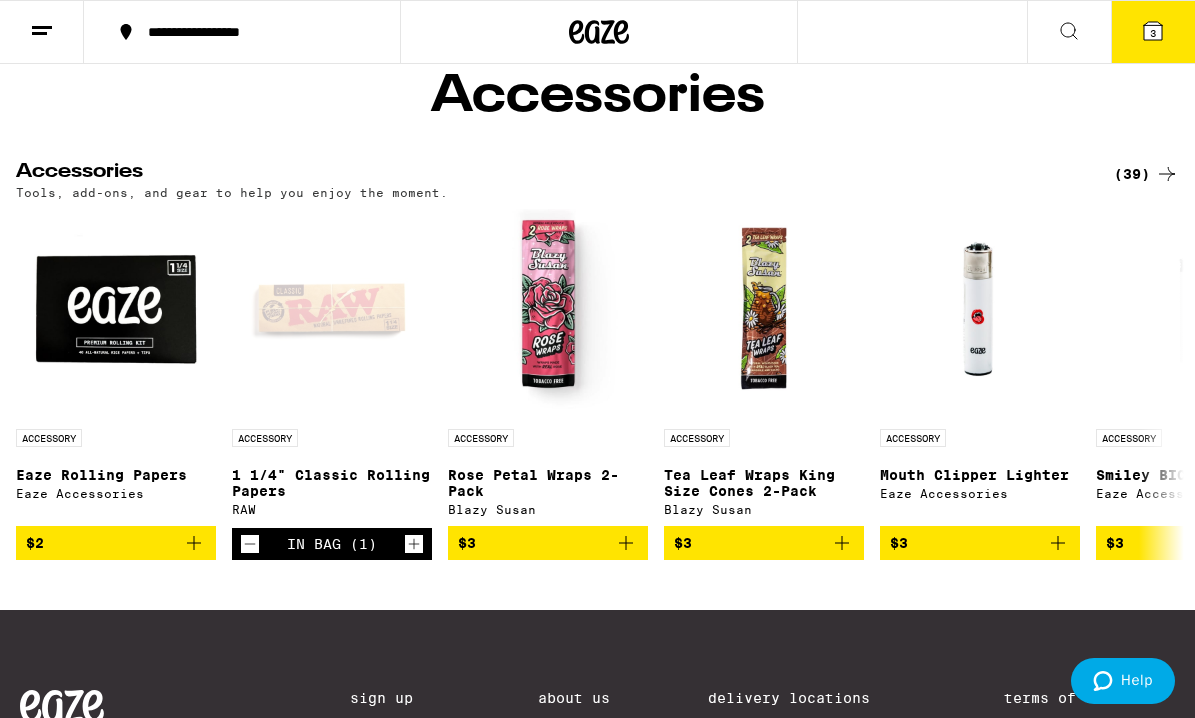 click on "3" at bounding box center (1153, 32) 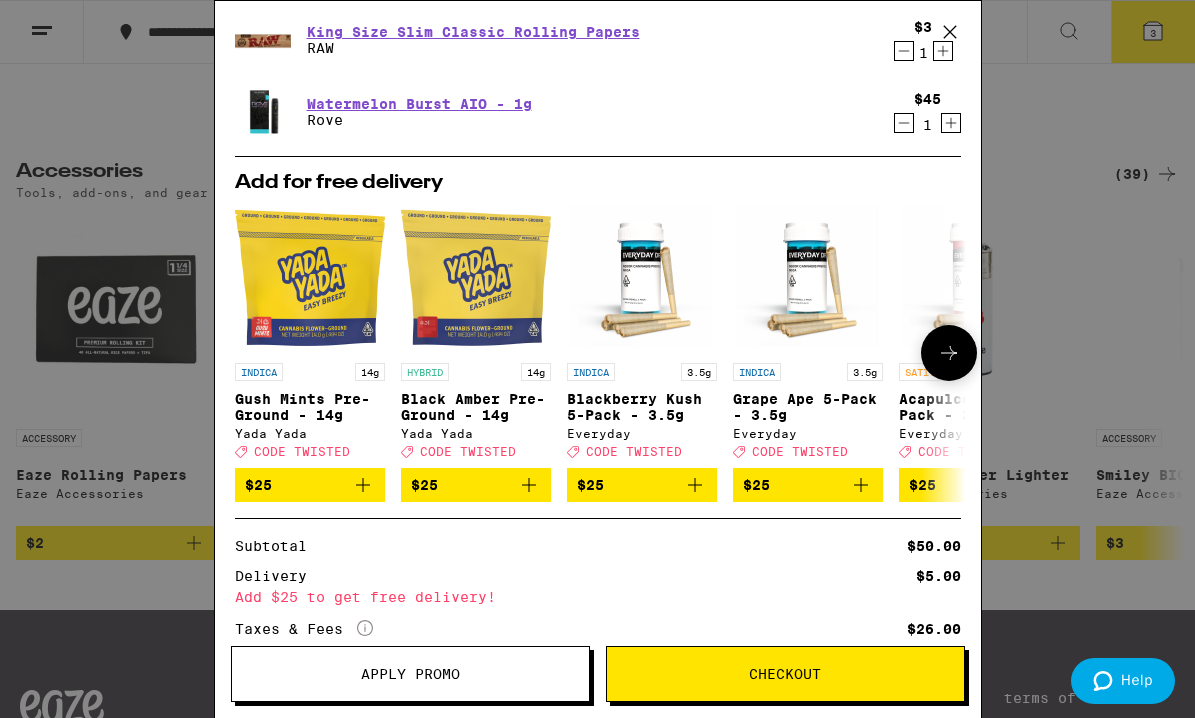 scroll, scrollTop: 276, scrollLeft: 0, axis: vertical 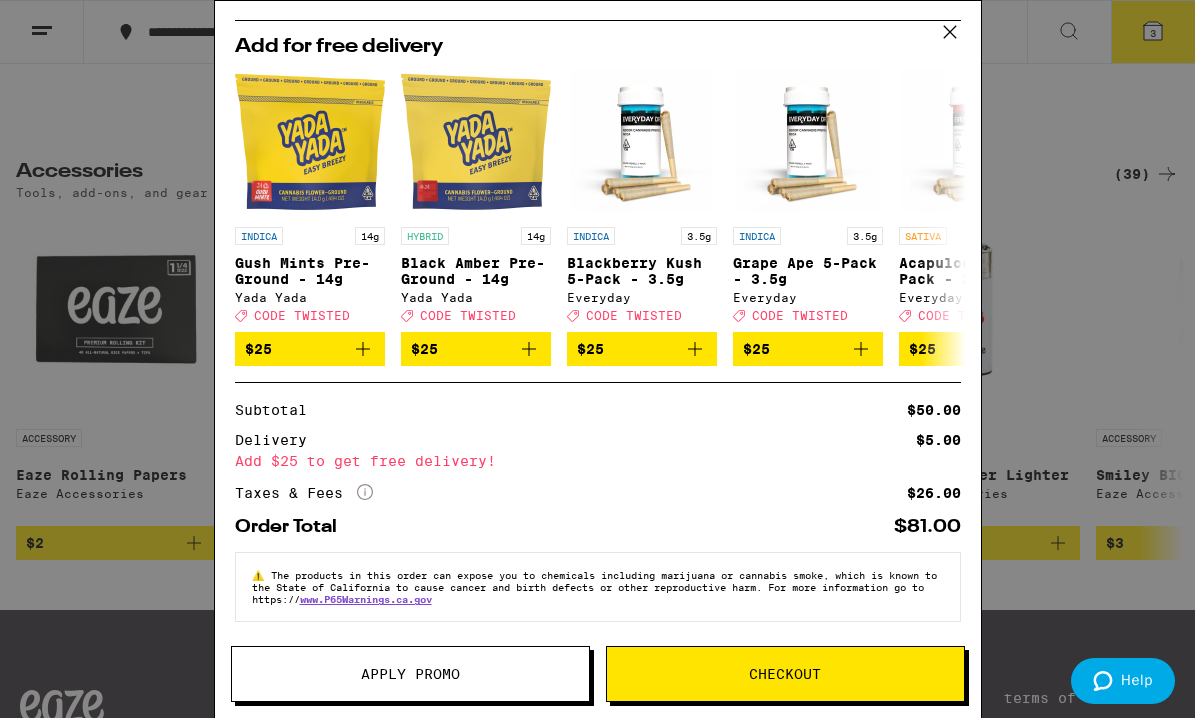 click on "Checkout" at bounding box center (785, 674) 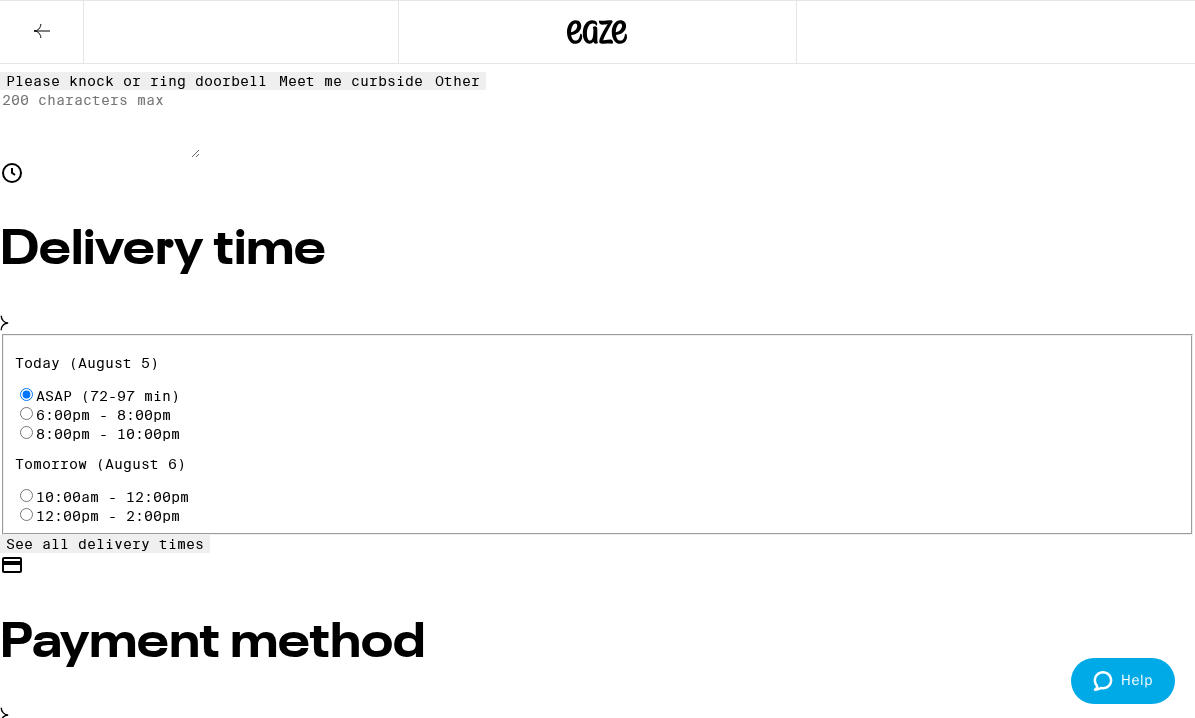 scroll, scrollTop: 0, scrollLeft: 0, axis: both 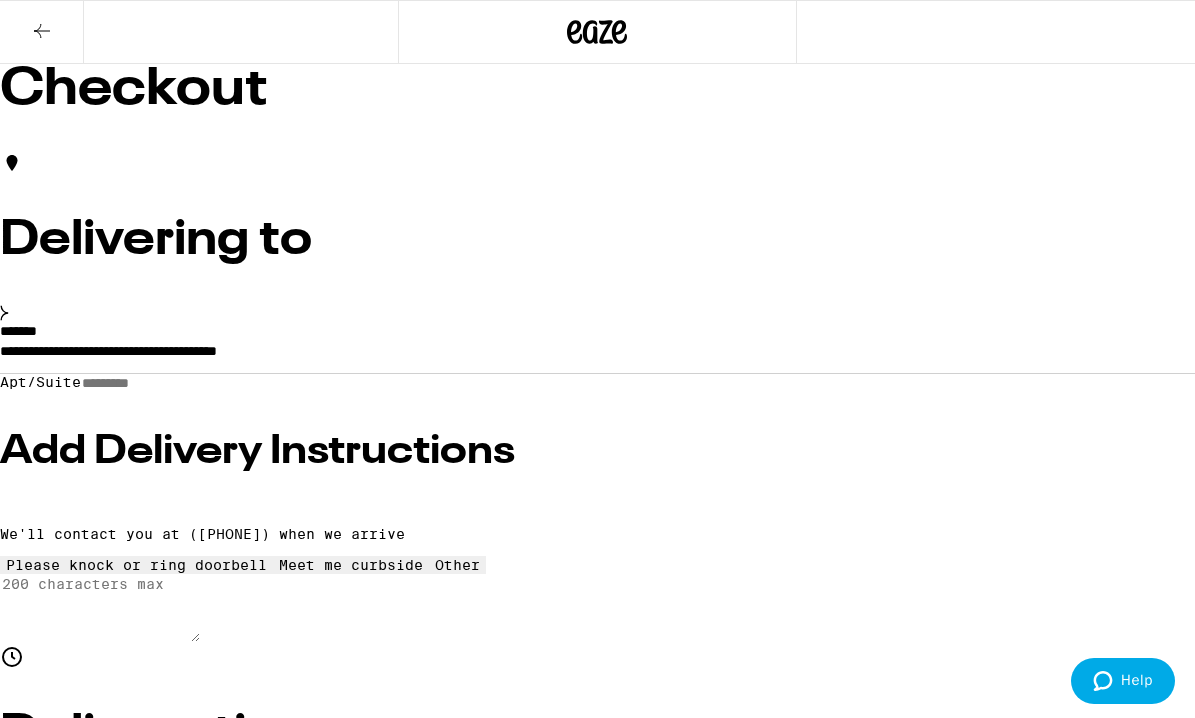 click at bounding box center (42, 32) 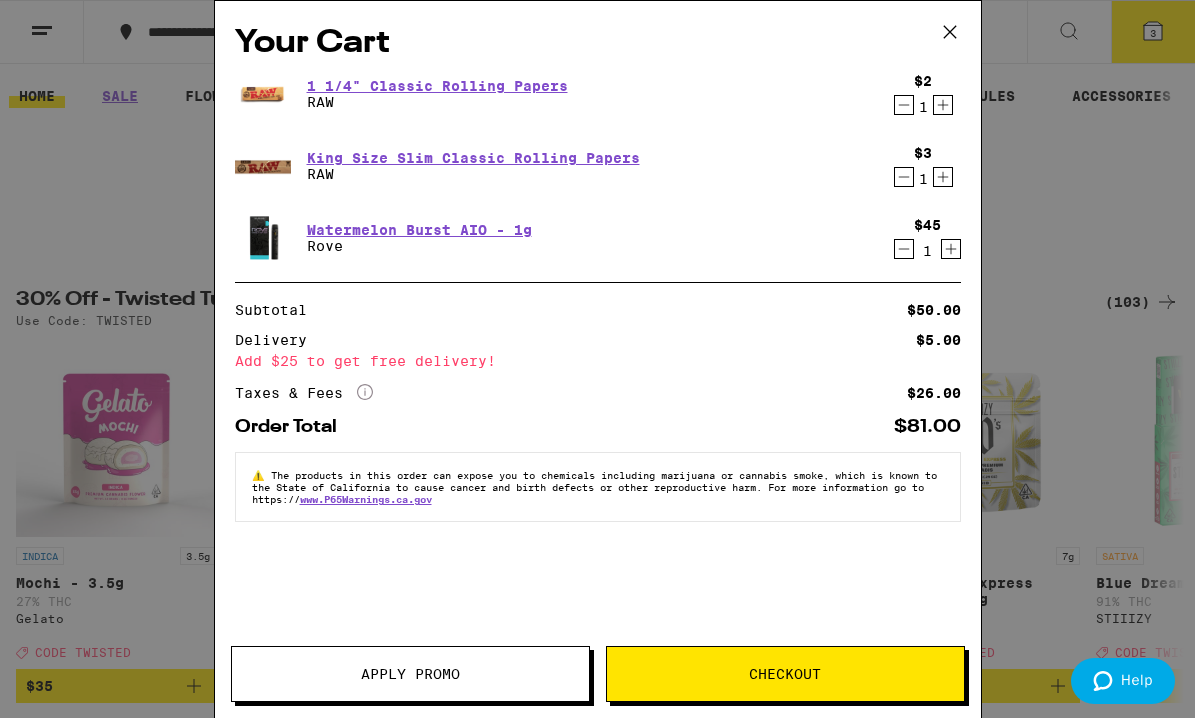 click 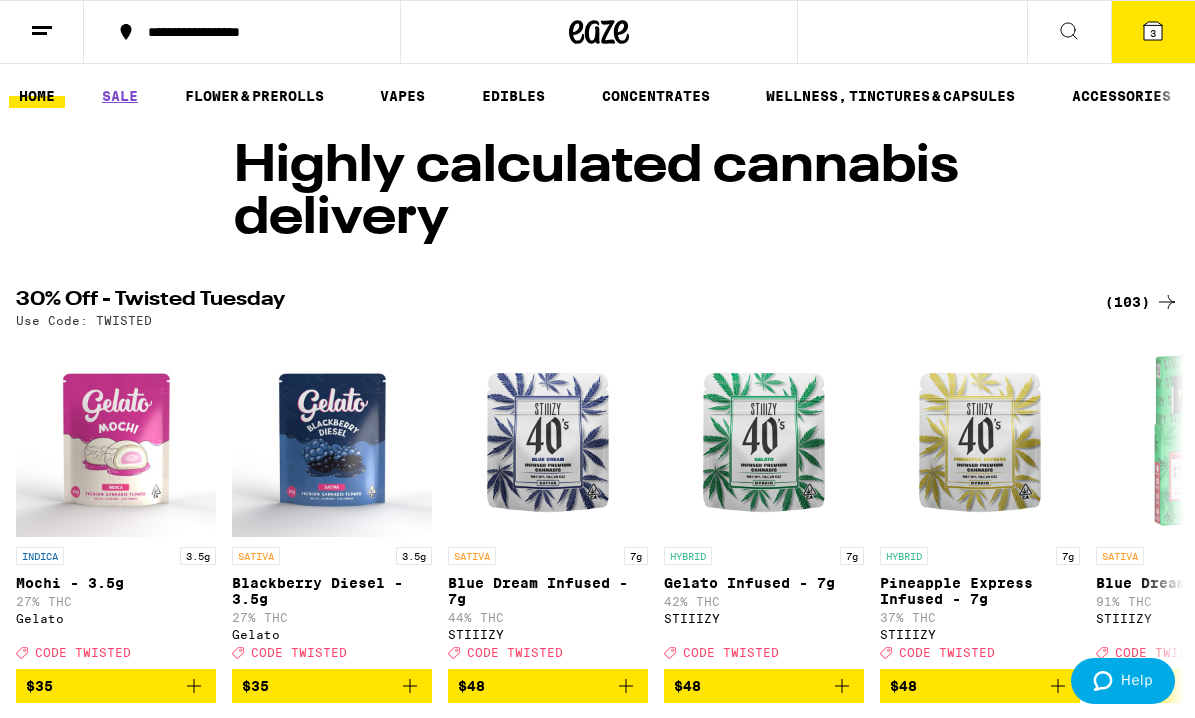 scroll, scrollTop: 562, scrollLeft: 0, axis: vertical 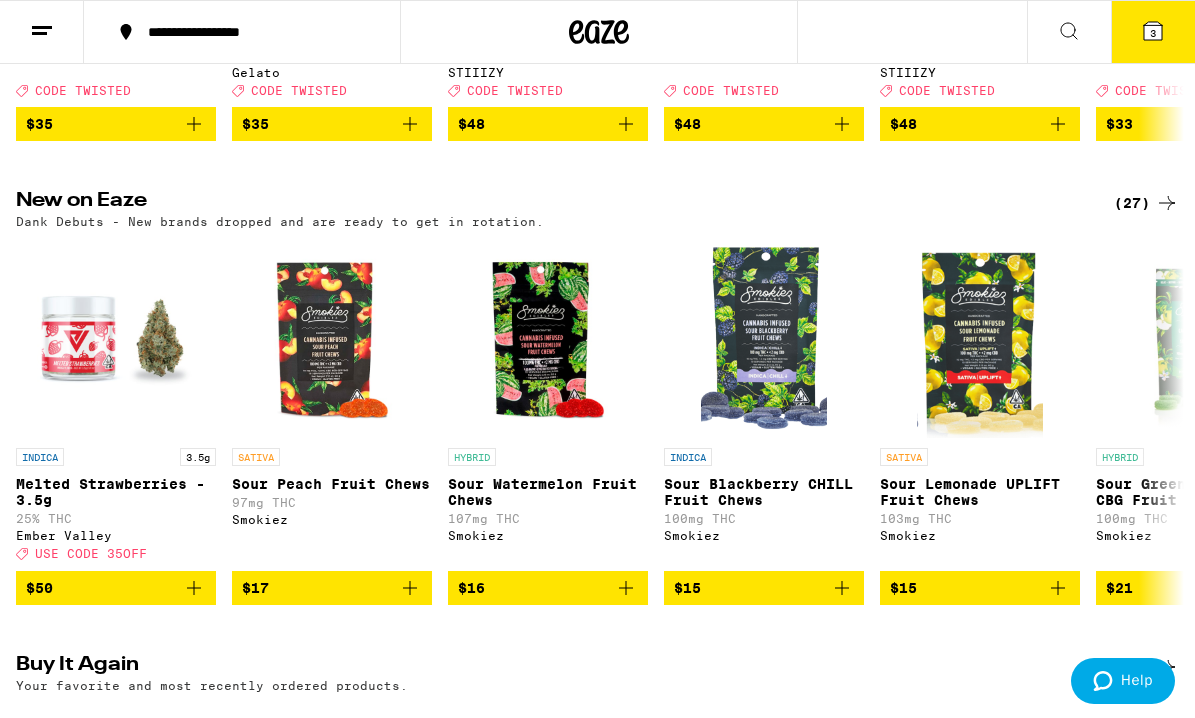 click on "3" at bounding box center (1153, 32) 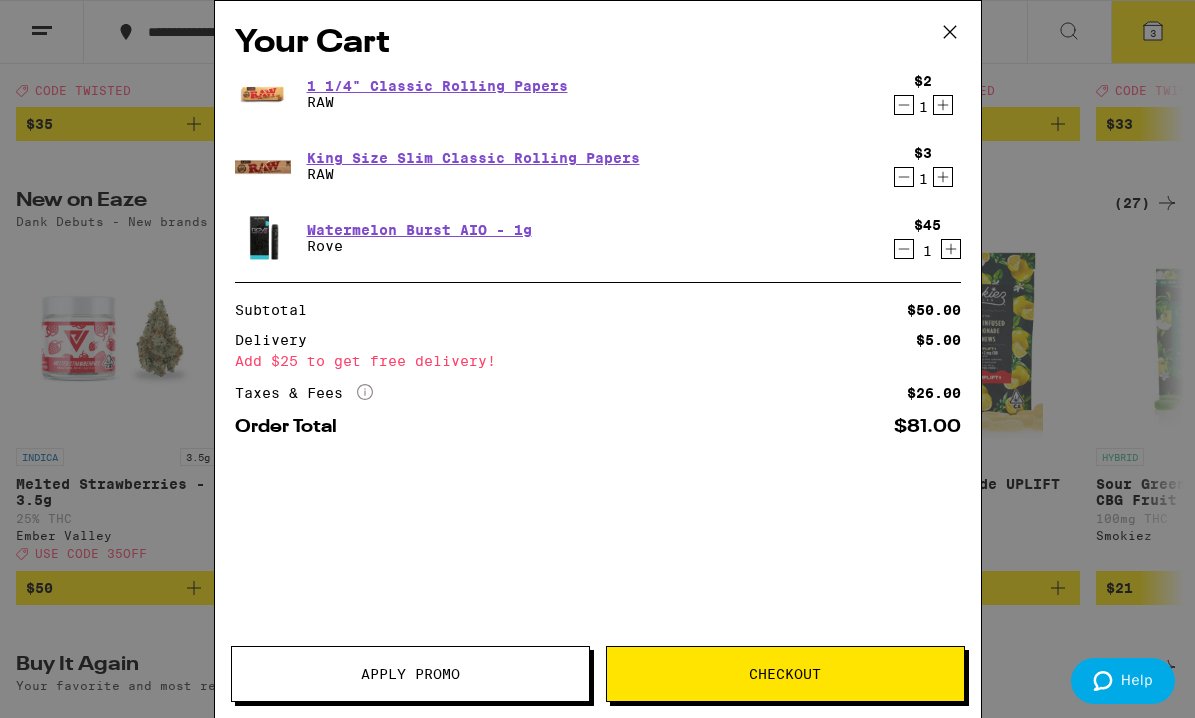 click on "Your Cart" at bounding box center (598, 43) 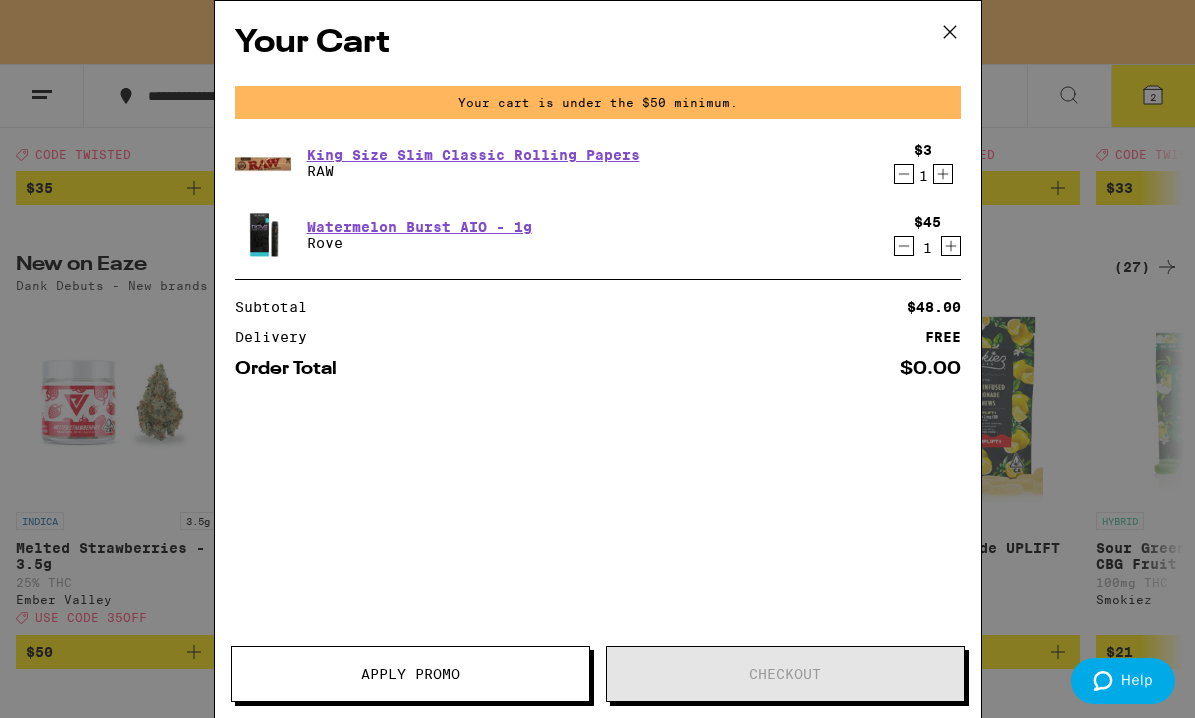 scroll, scrollTop: 626, scrollLeft: 0, axis: vertical 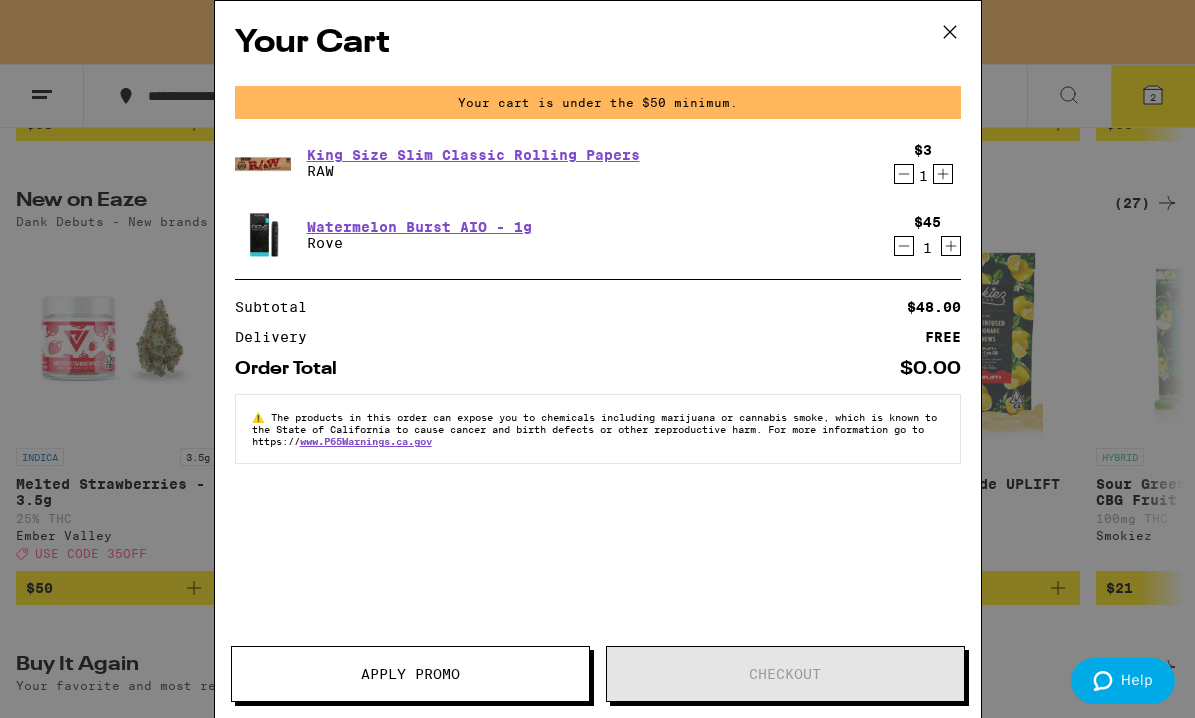 click 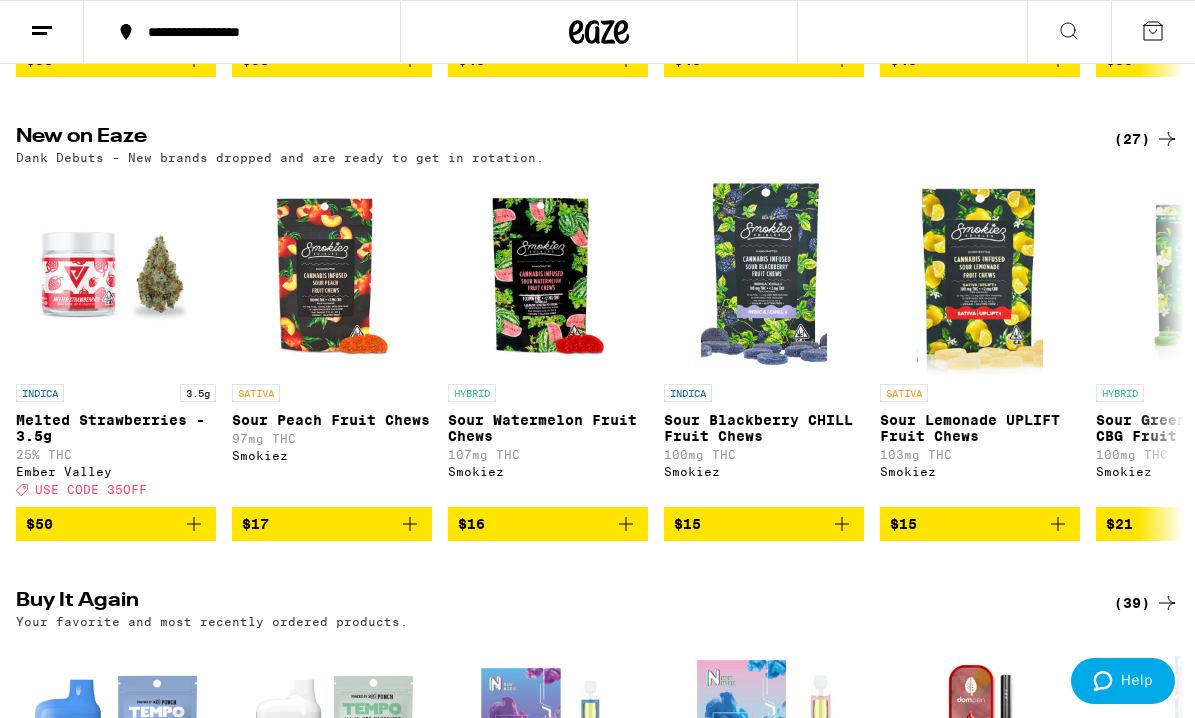click on "Your Cart Delivery FREE Order Total $0.00 ⚠️ The products in this order can expose you to chemicals including marijuana or cannabis smoke, which is known to the State of California to cause cancer and birth defects or other reproductive harm. For more information go to https:// www.P65Warnings.ca.gov Apply Promo Checkout" at bounding box center [597, 359] 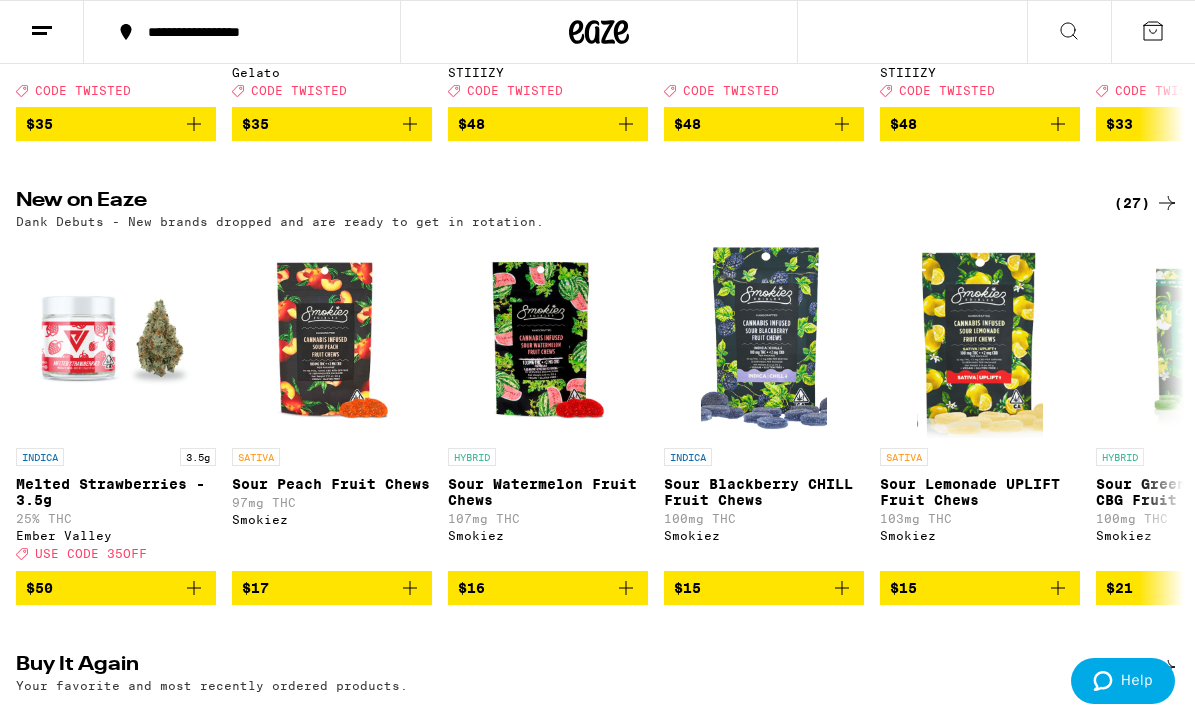 click 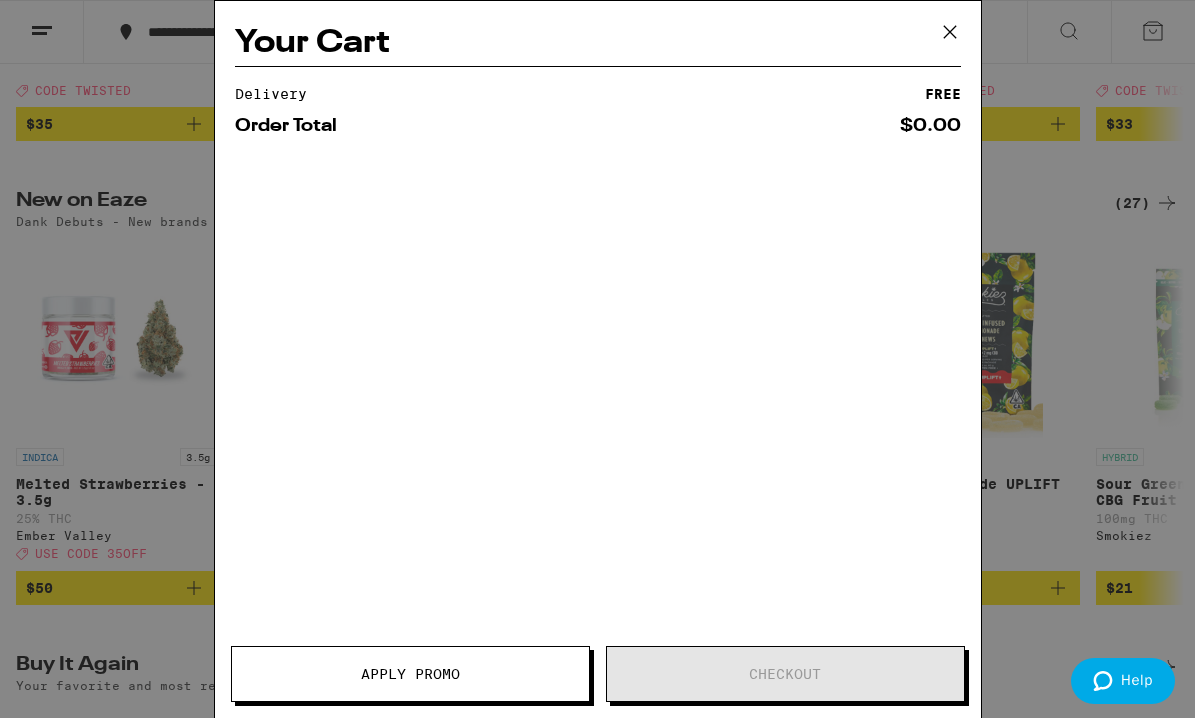 click 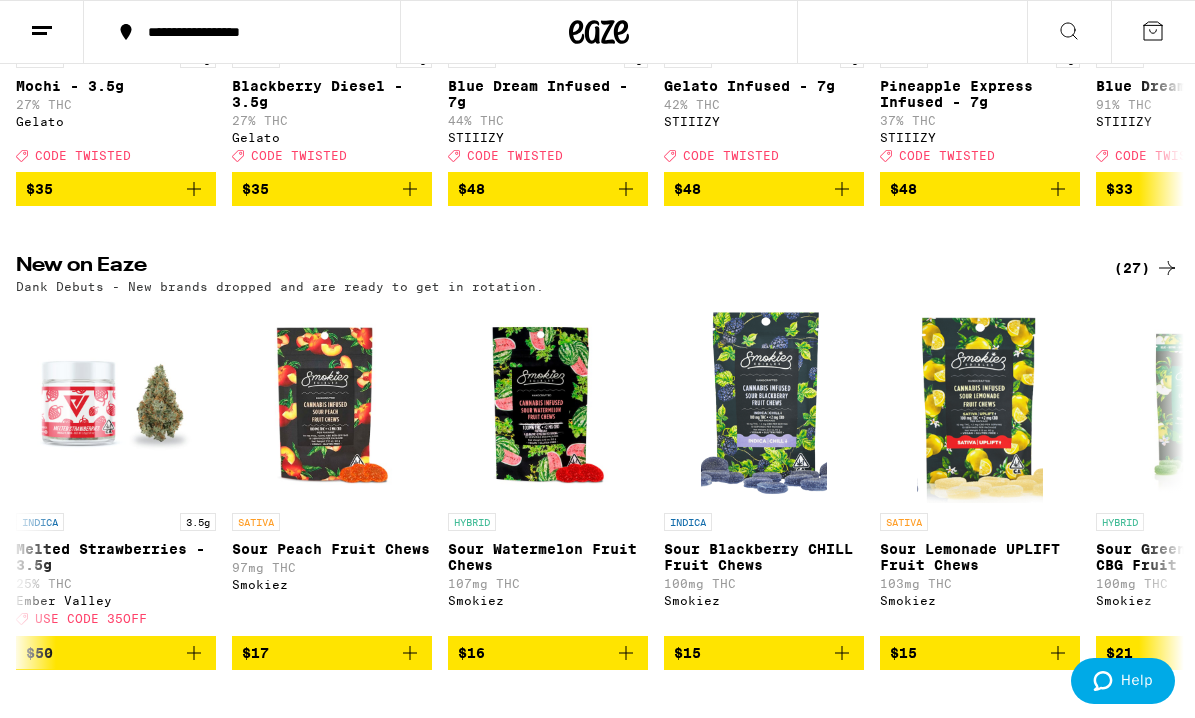 scroll, scrollTop: 0, scrollLeft: 0, axis: both 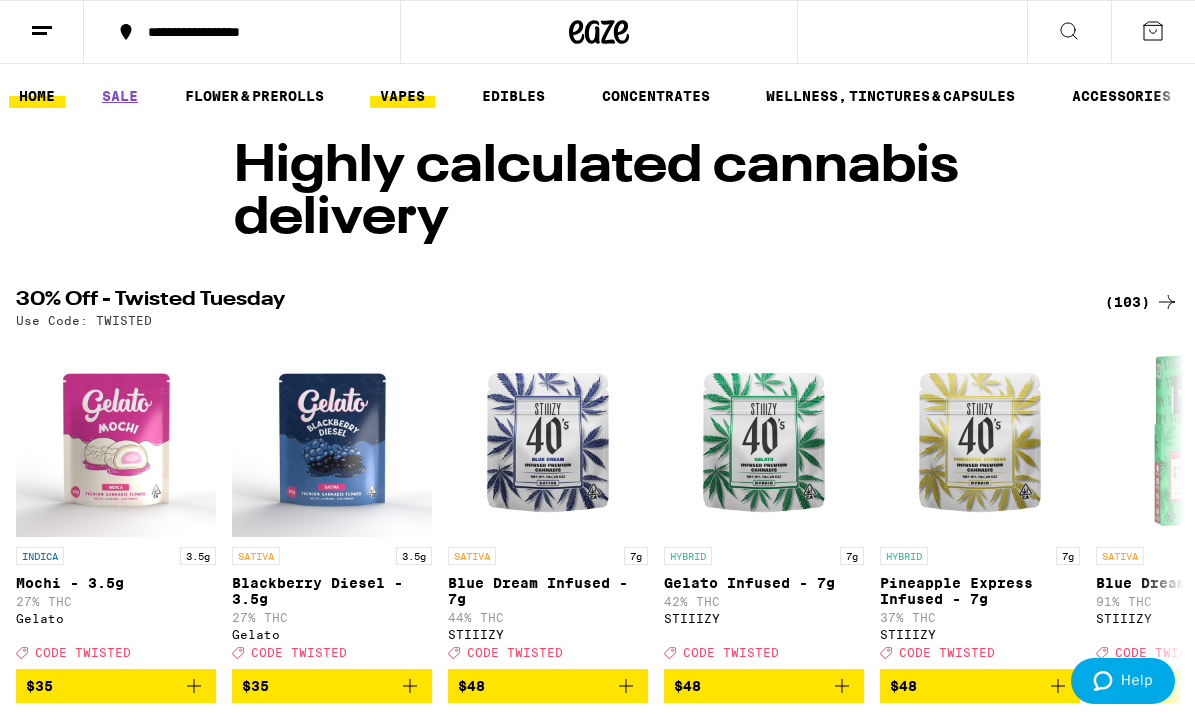 click on "VAPES" at bounding box center (402, 96) 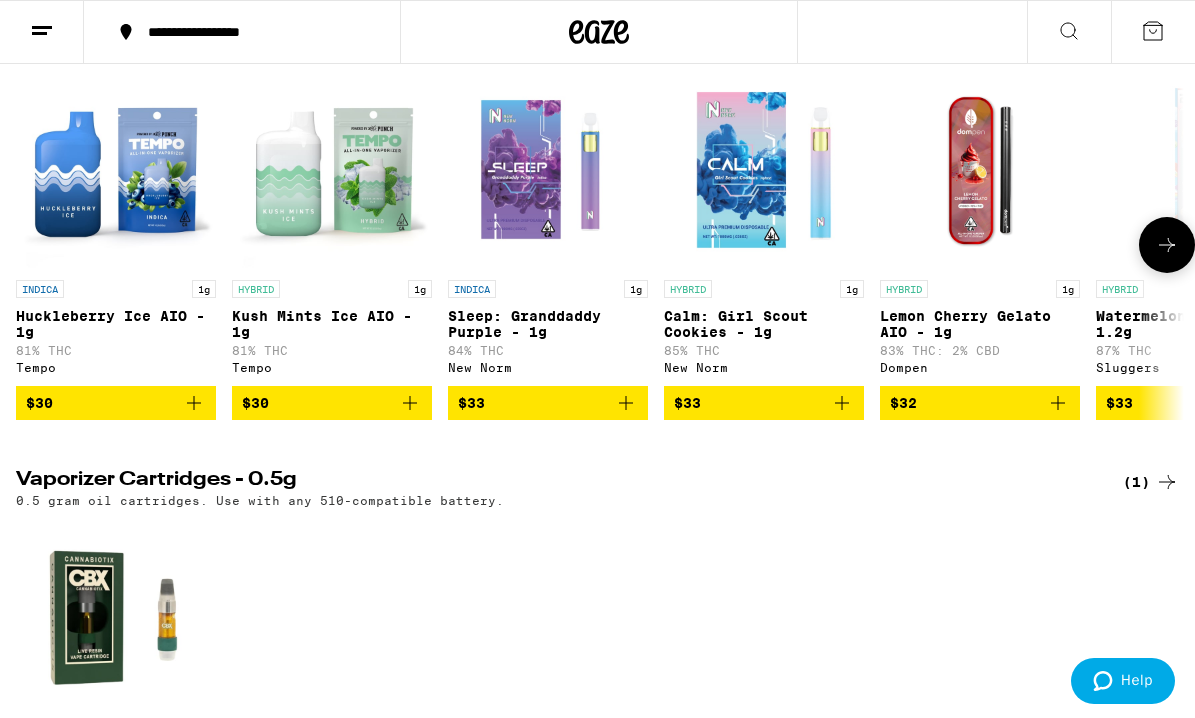 scroll, scrollTop: 205, scrollLeft: 0, axis: vertical 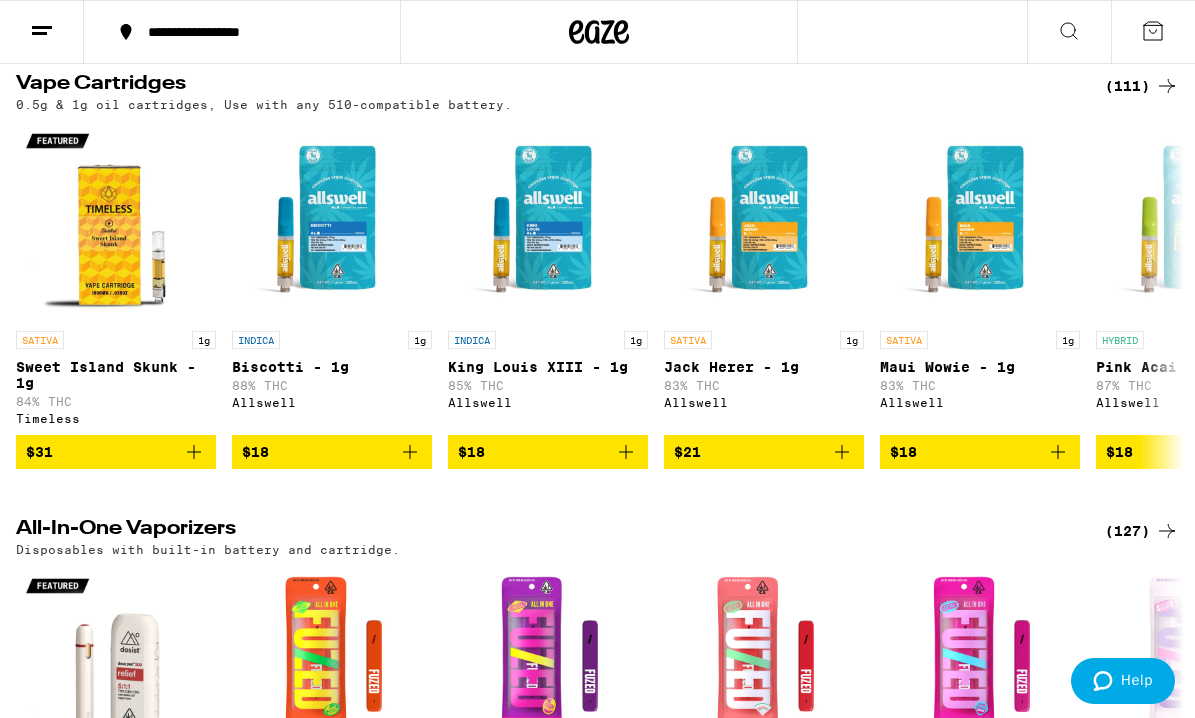 click on "(111)" at bounding box center [1142, 86] 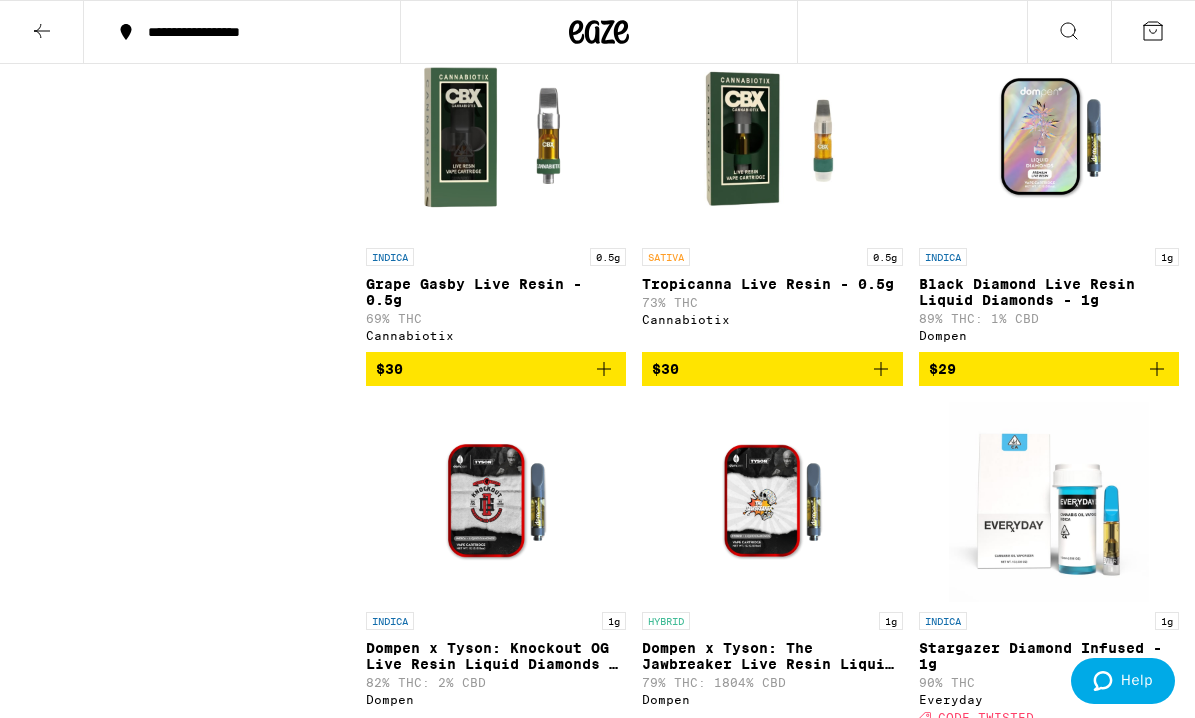 scroll, scrollTop: 5532, scrollLeft: 0, axis: vertical 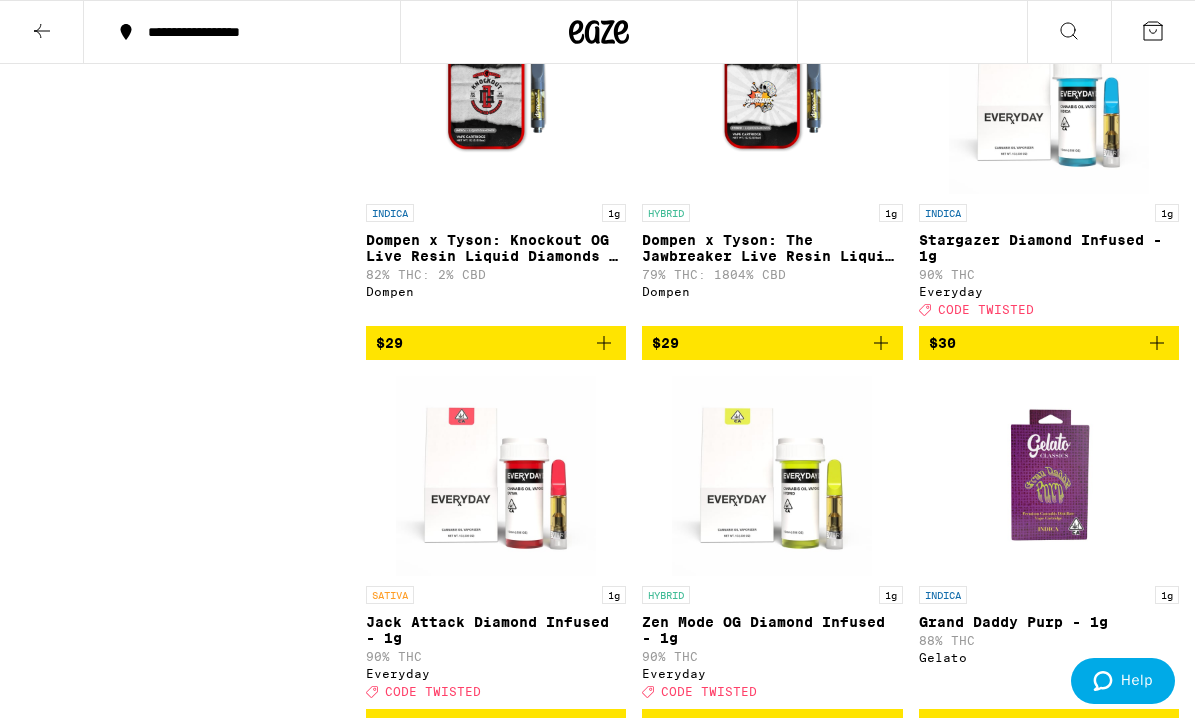 click 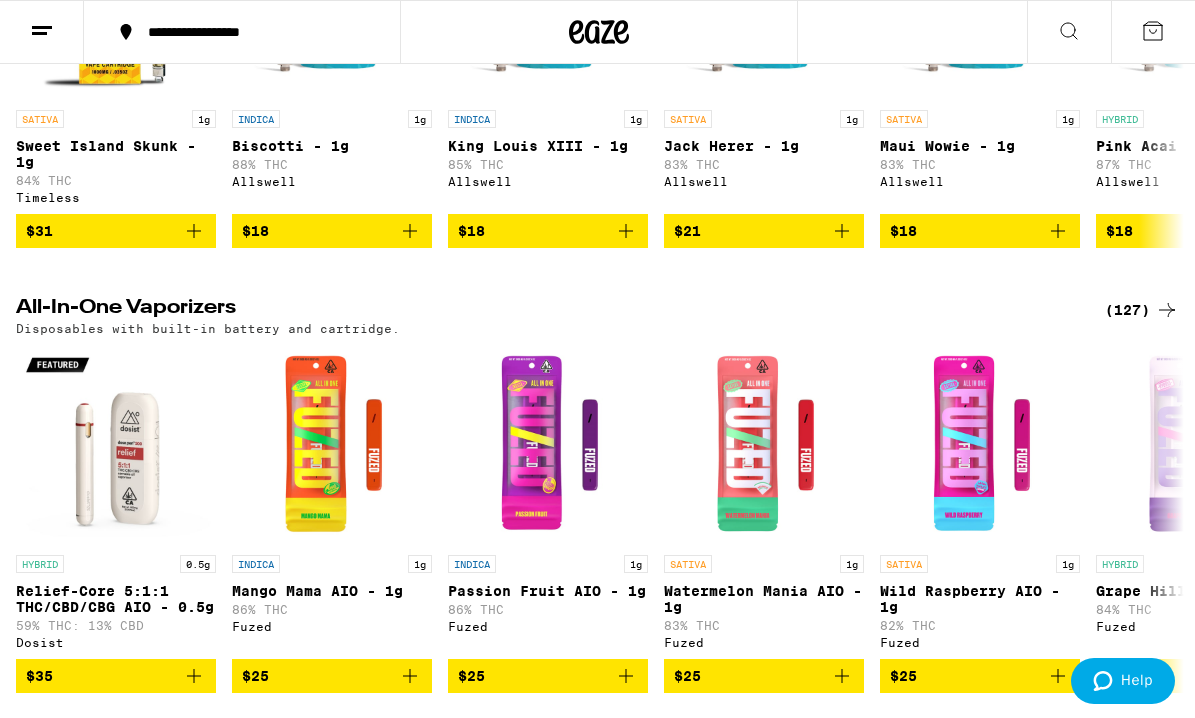 scroll, scrollTop: 1315, scrollLeft: 0, axis: vertical 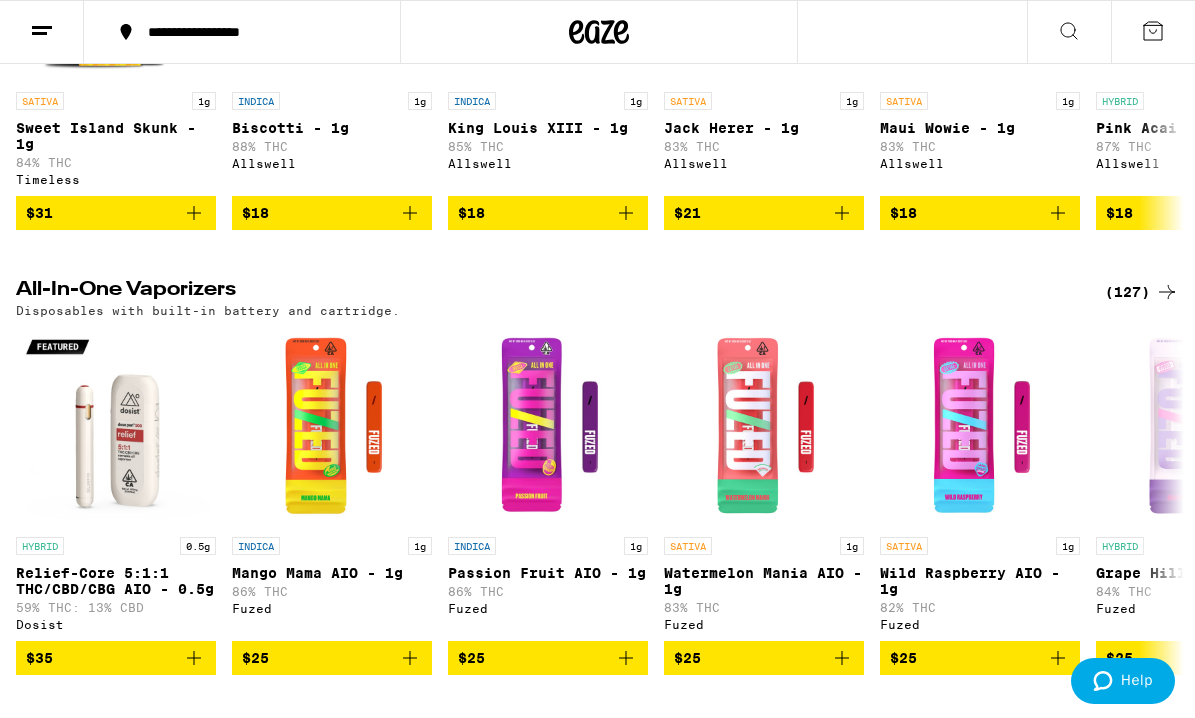 click on "(127)" at bounding box center (1142, 292) 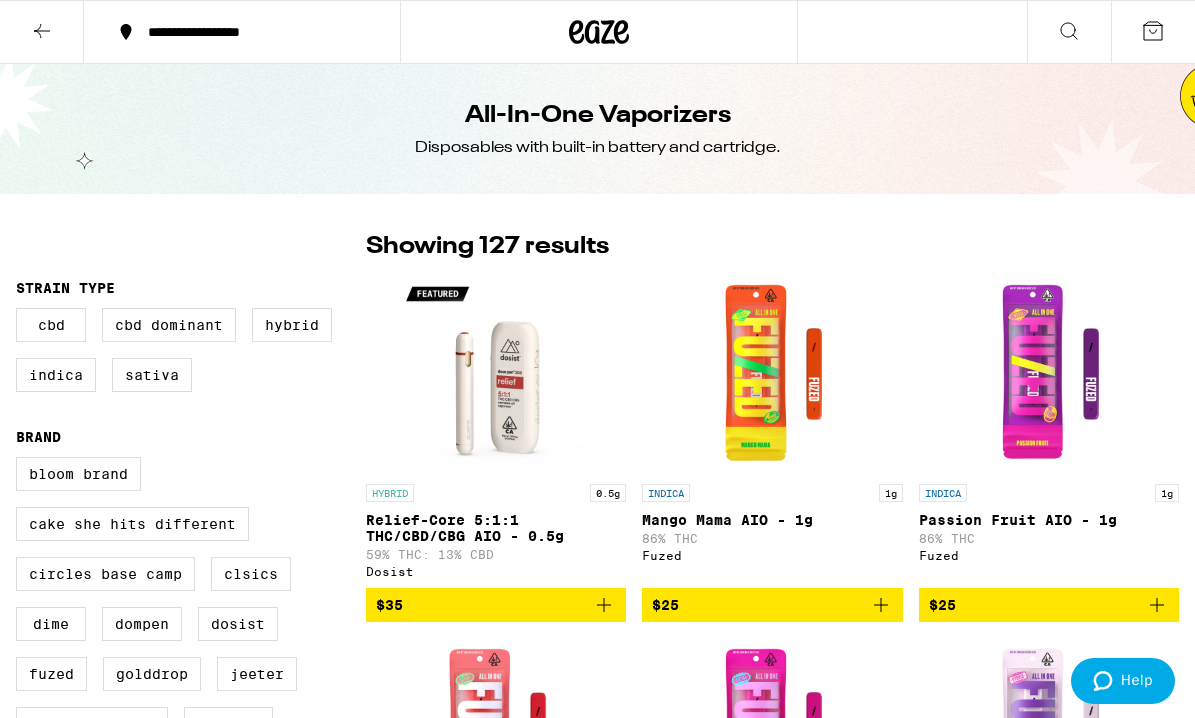 scroll, scrollTop: 24, scrollLeft: 0, axis: vertical 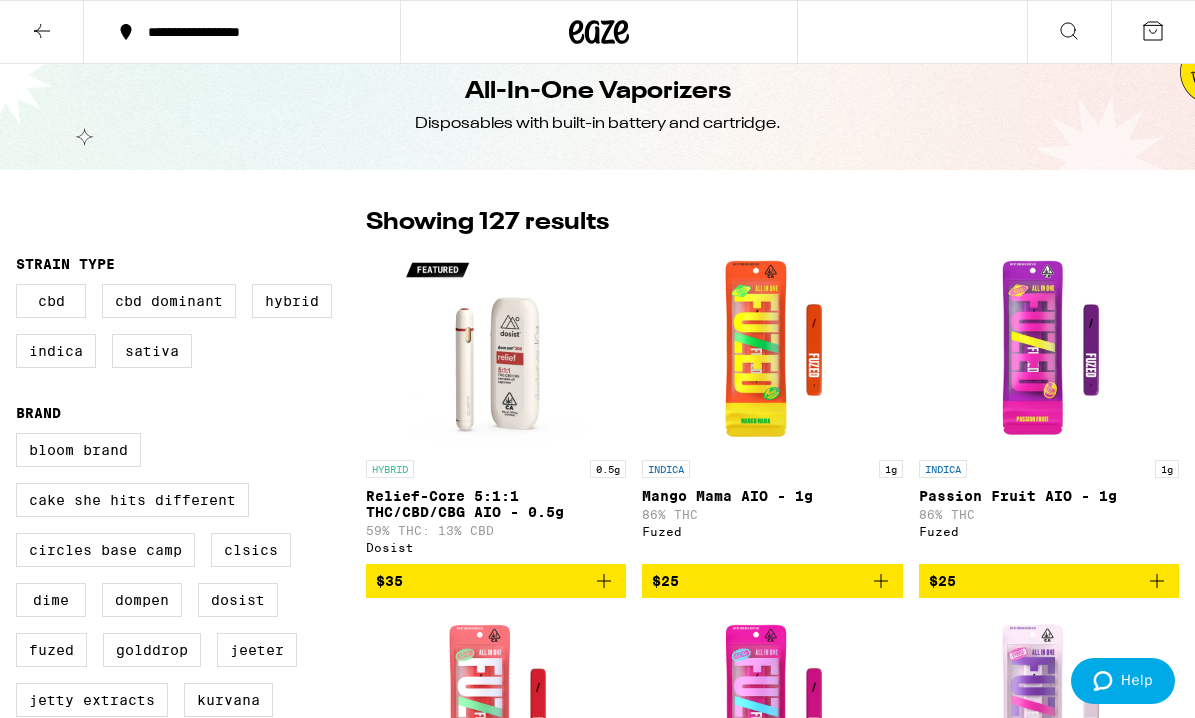 click at bounding box center (42, 32) 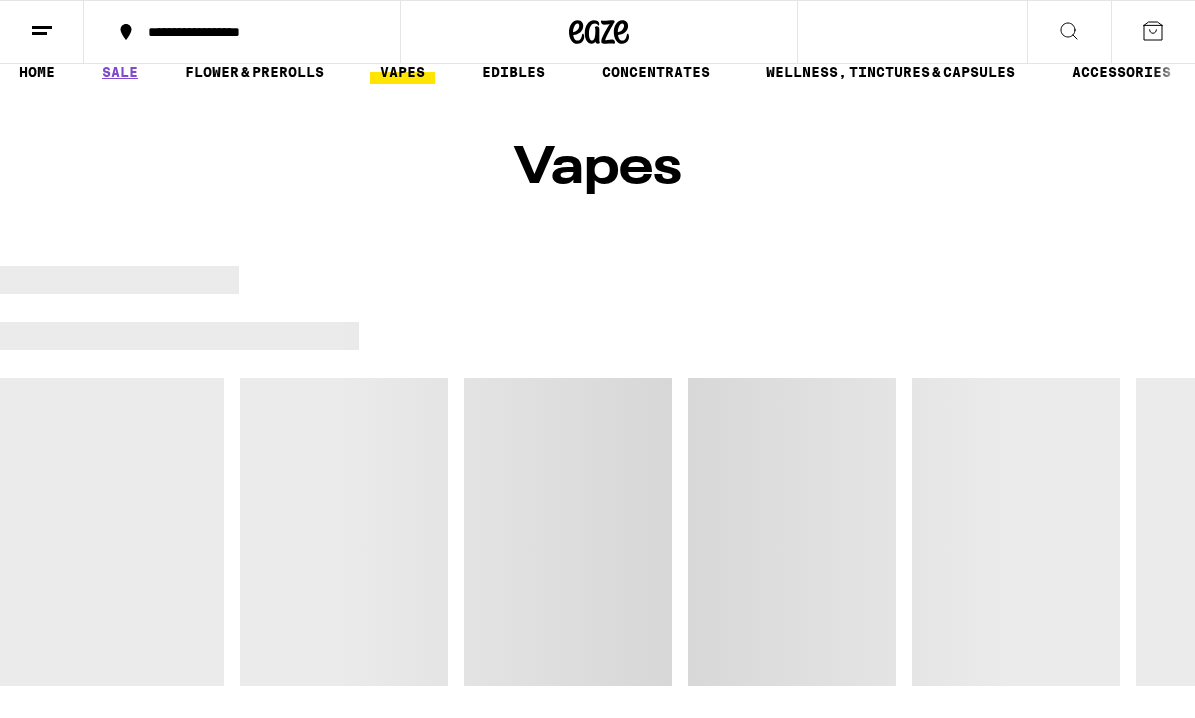 scroll, scrollTop: 0, scrollLeft: 0, axis: both 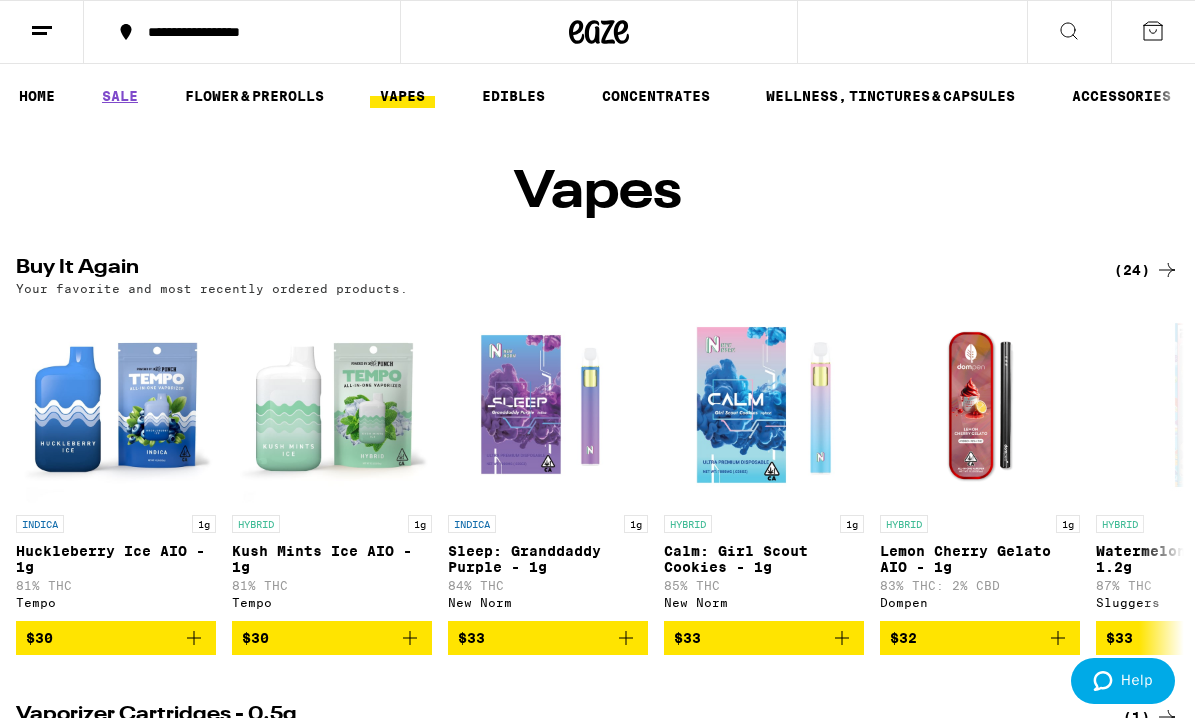 click on "SALE" at bounding box center [129, 96] 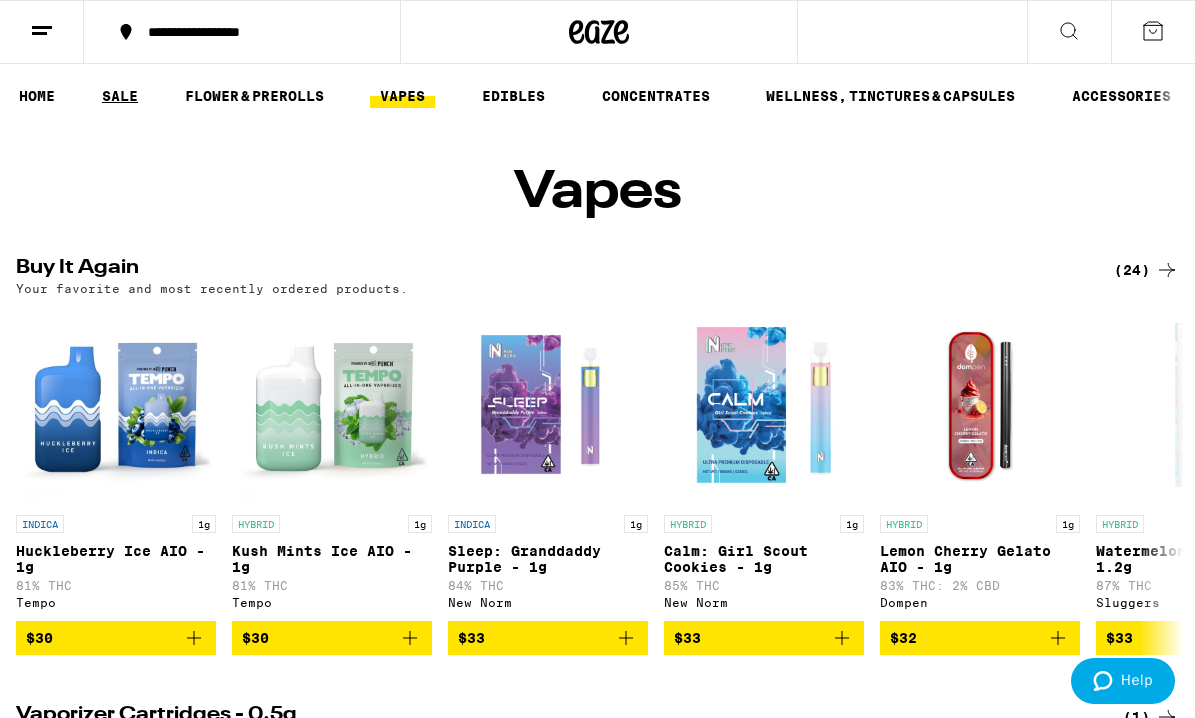 click on "SALE" at bounding box center [120, 96] 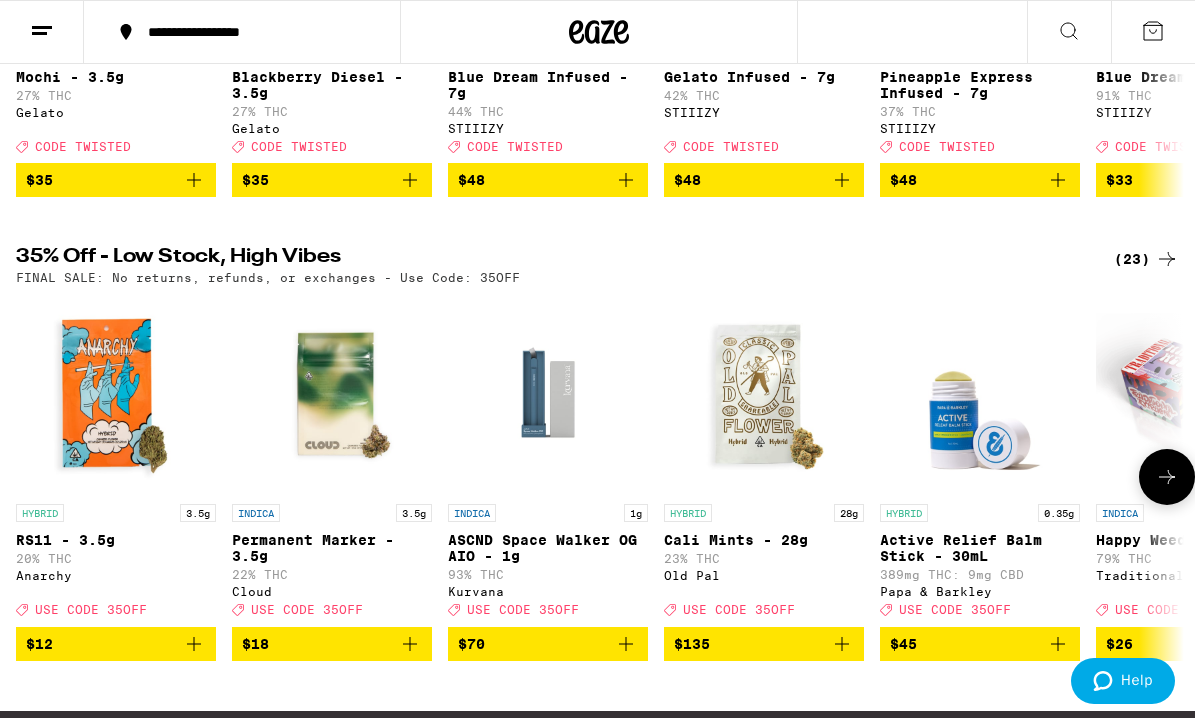 scroll, scrollTop: 565, scrollLeft: 0, axis: vertical 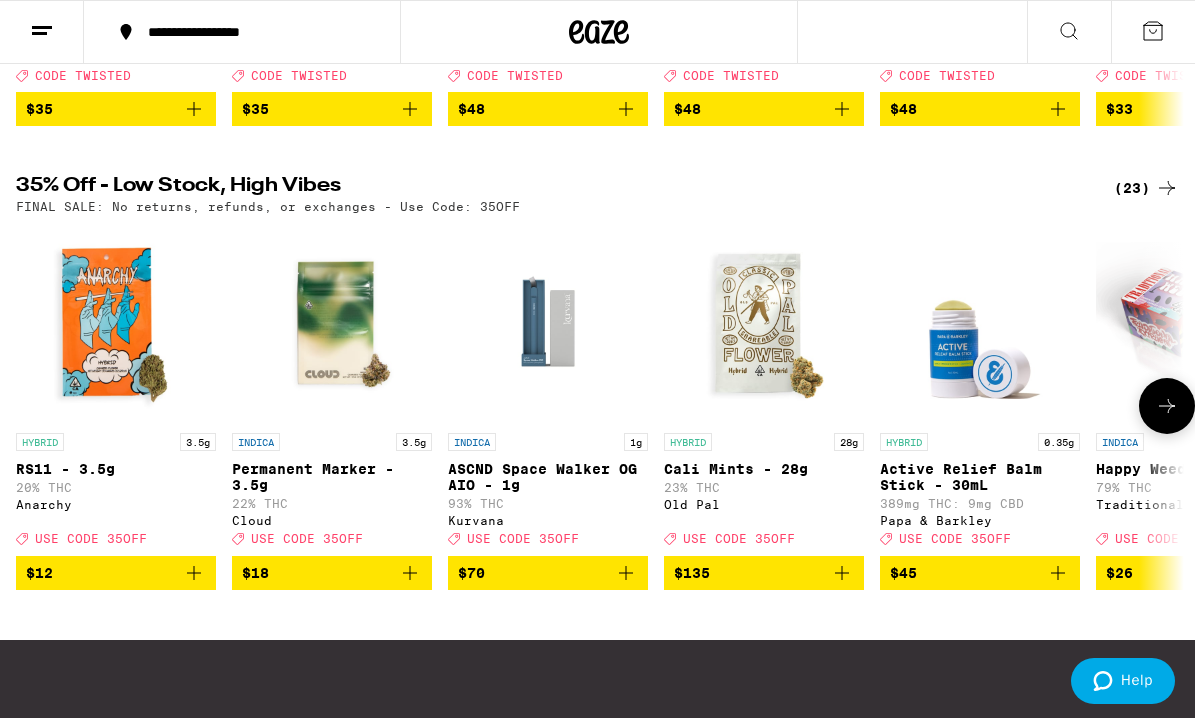 click 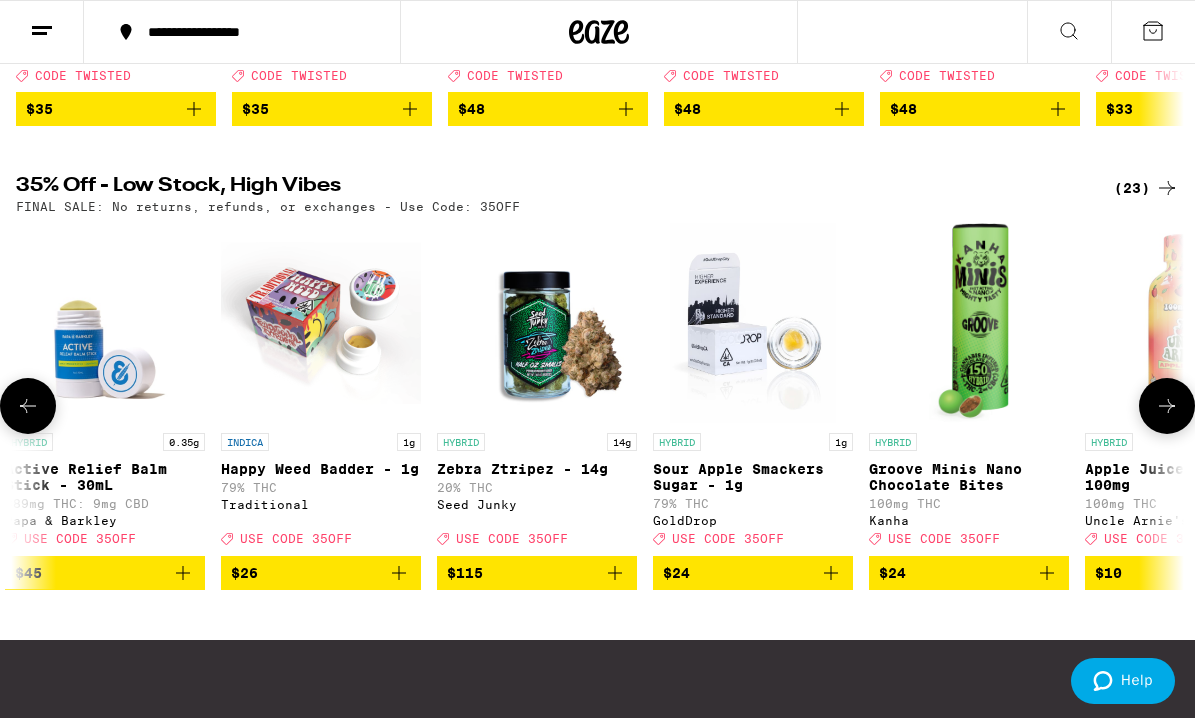 scroll, scrollTop: 0, scrollLeft: 945, axis: horizontal 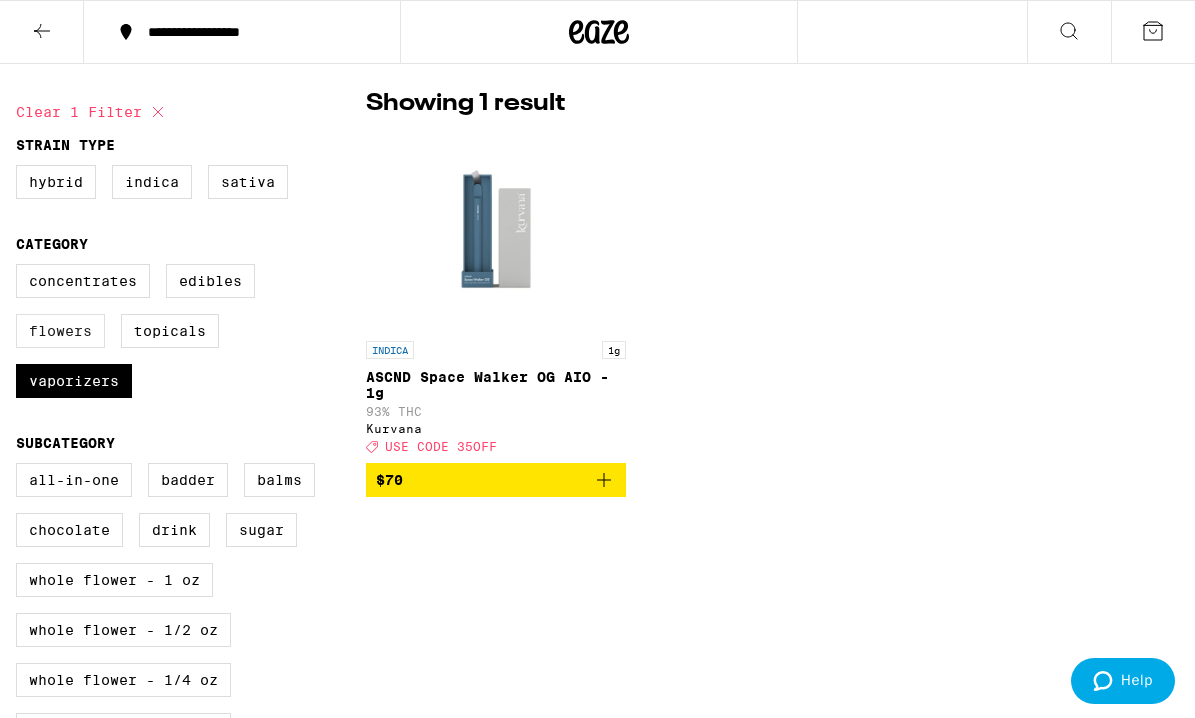 click on "Flowers" at bounding box center (60, 331) 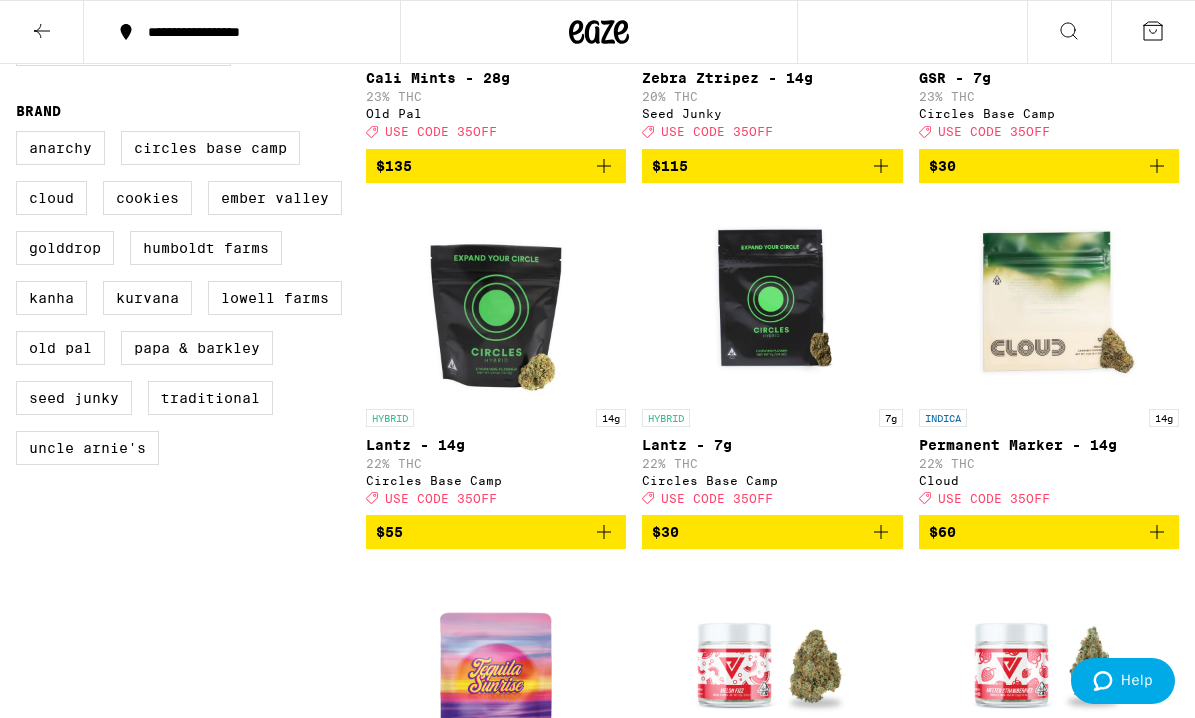 scroll, scrollTop: 376, scrollLeft: 0, axis: vertical 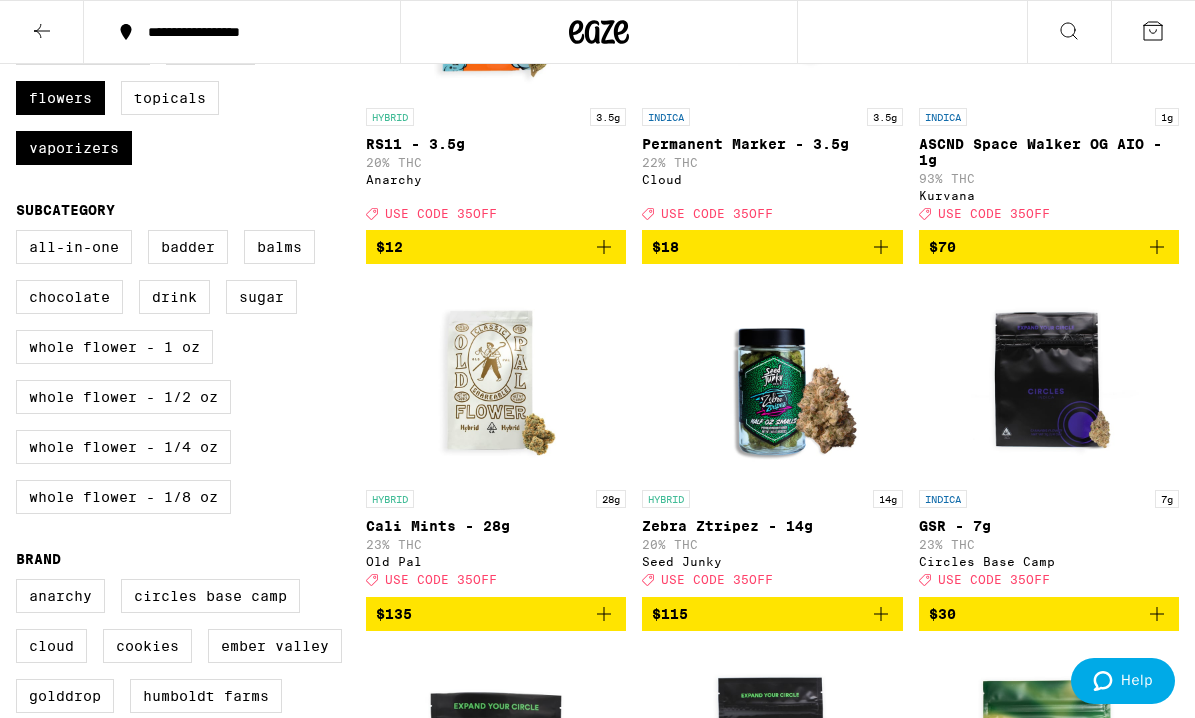 click at bounding box center [42, 32] 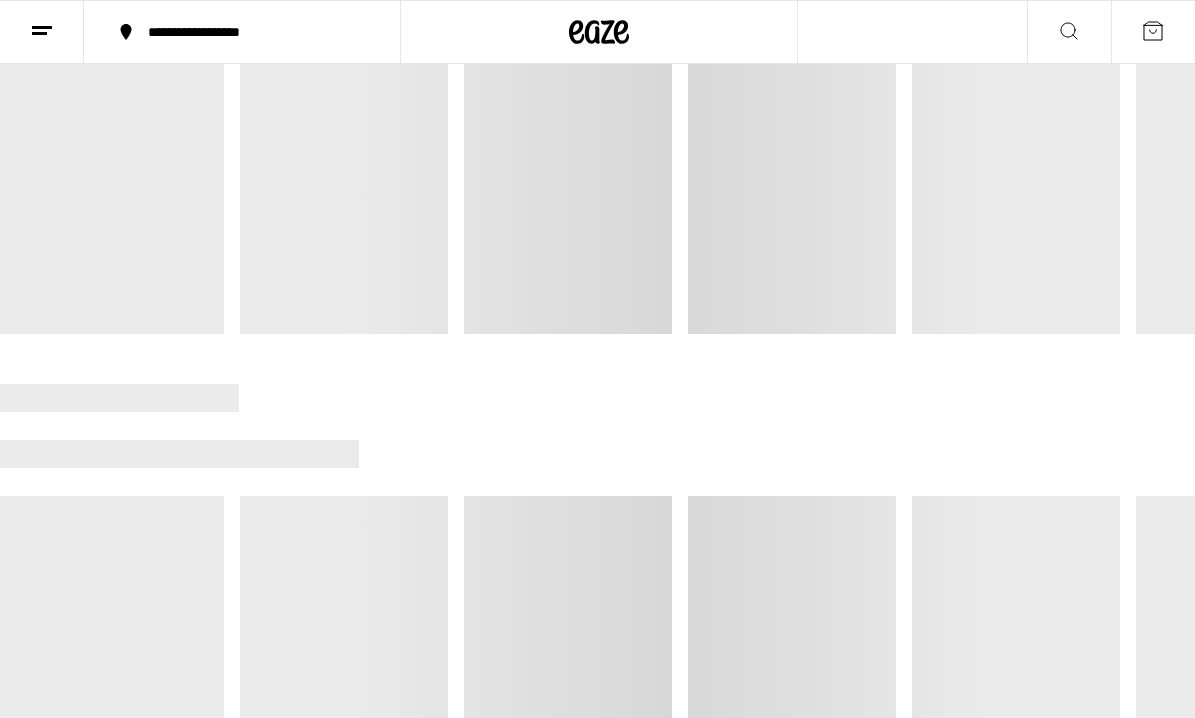 scroll, scrollTop: 0, scrollLeft: 0, axis: both 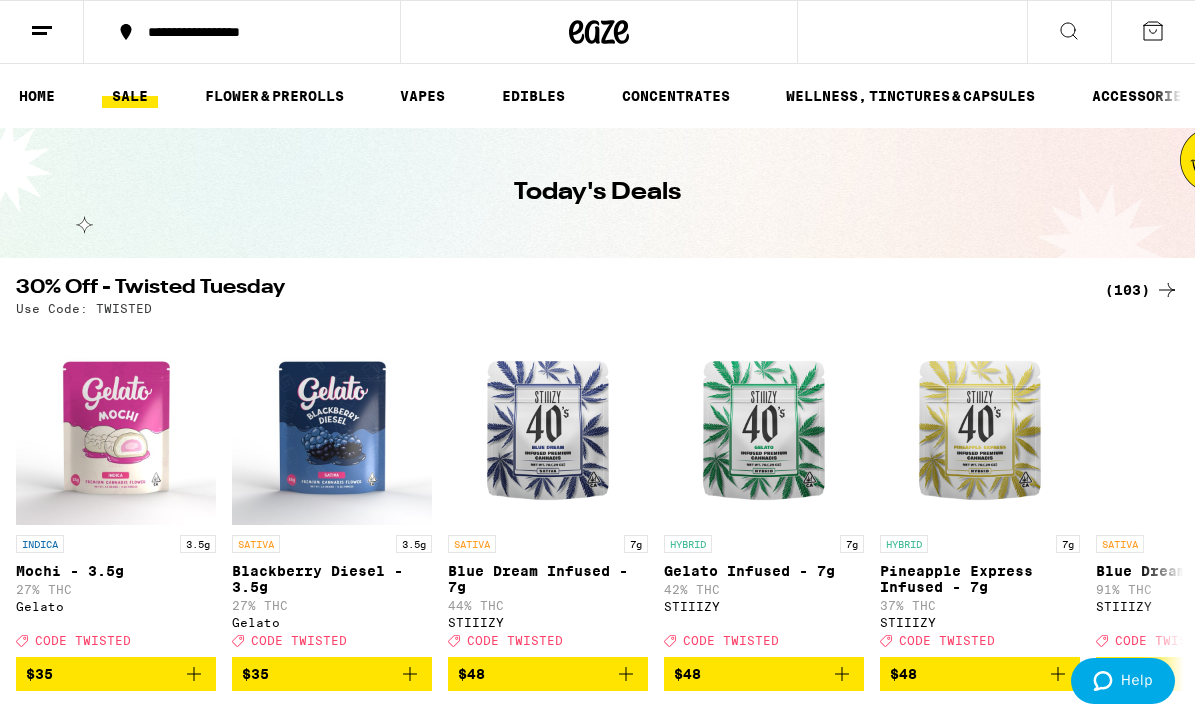 click 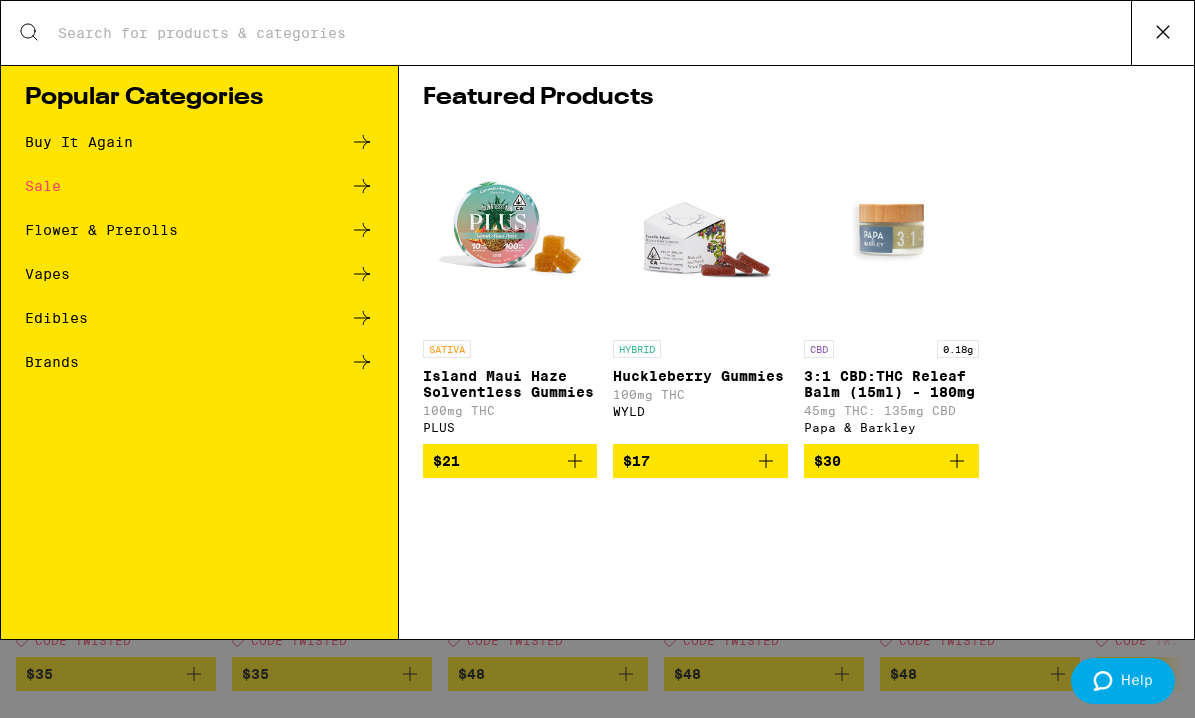 click on "Search for Products" at bounding box center (594, 33) 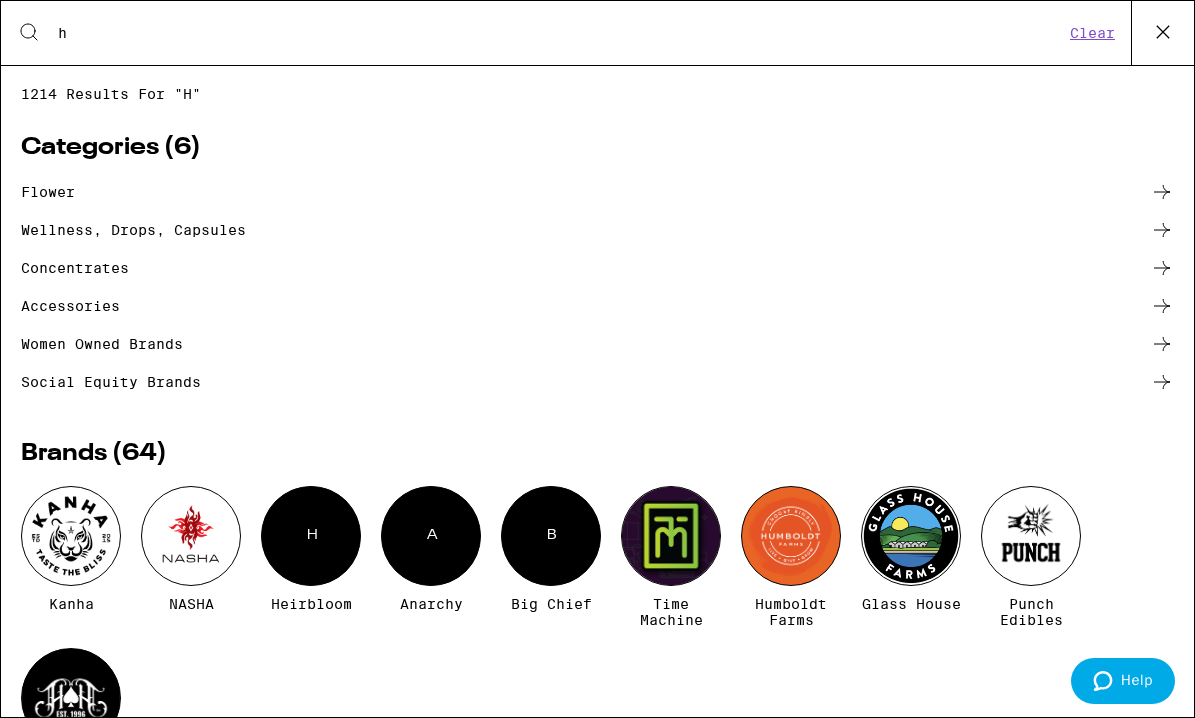 type on "humboldt" 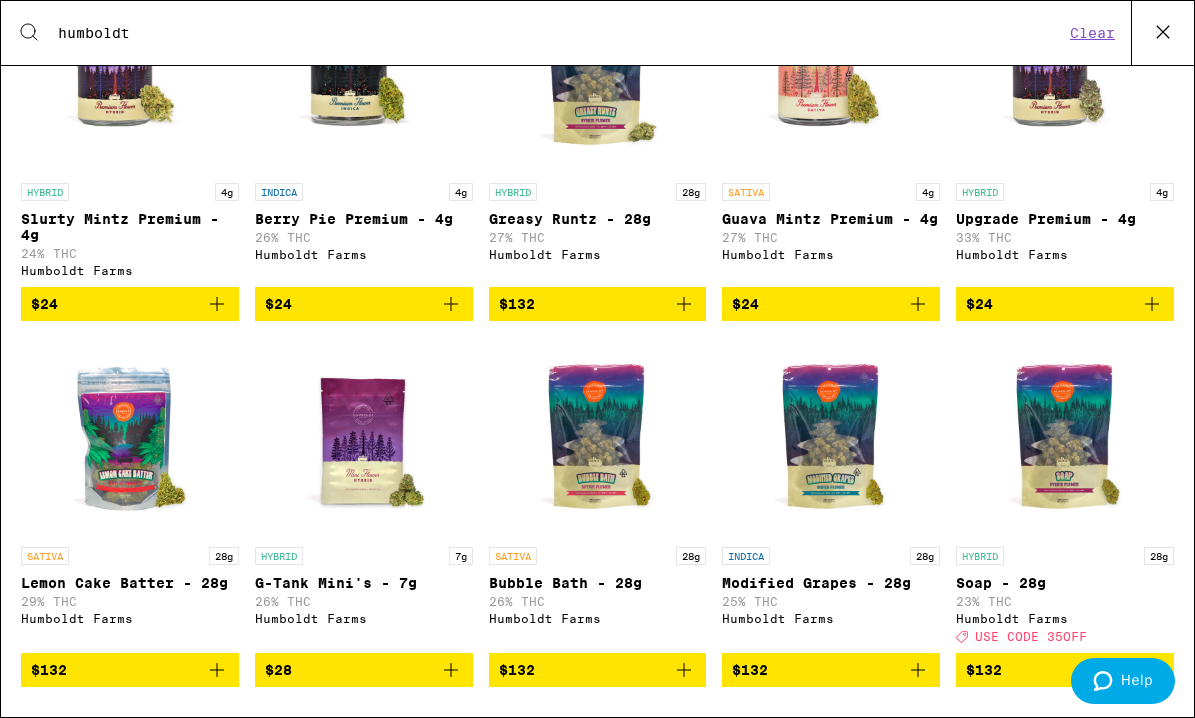 scroll, scrollTop: 458, scrollLeft: 0, axis: vertical 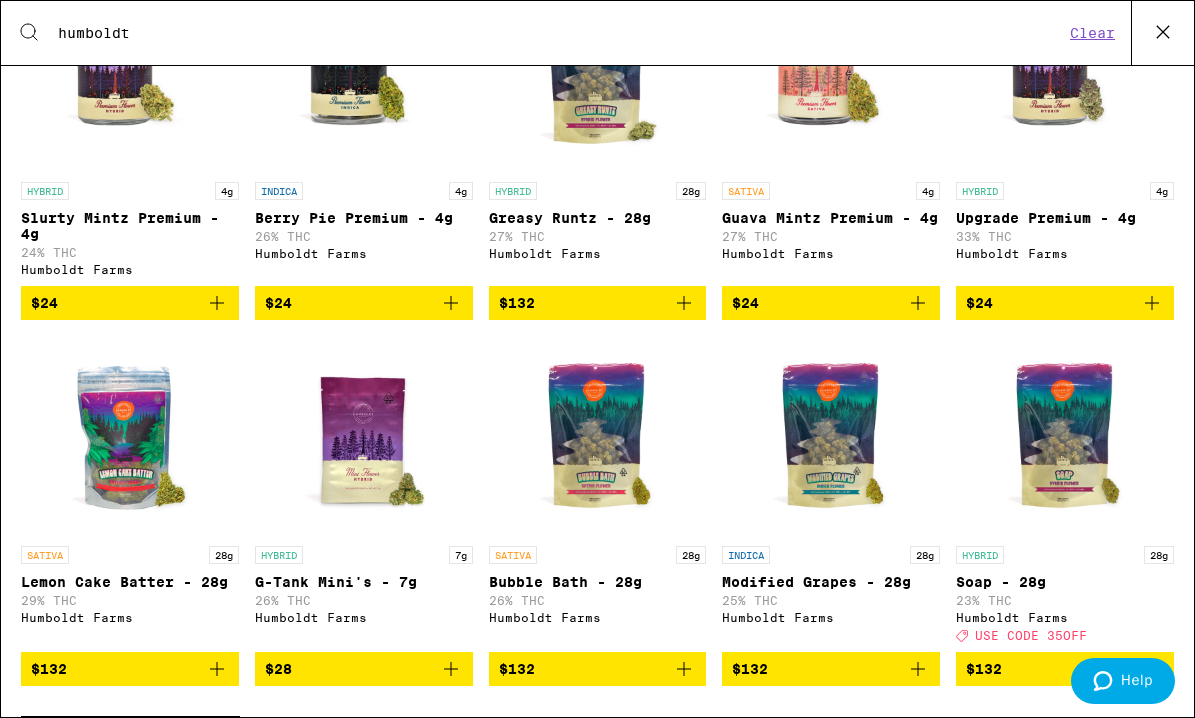 click 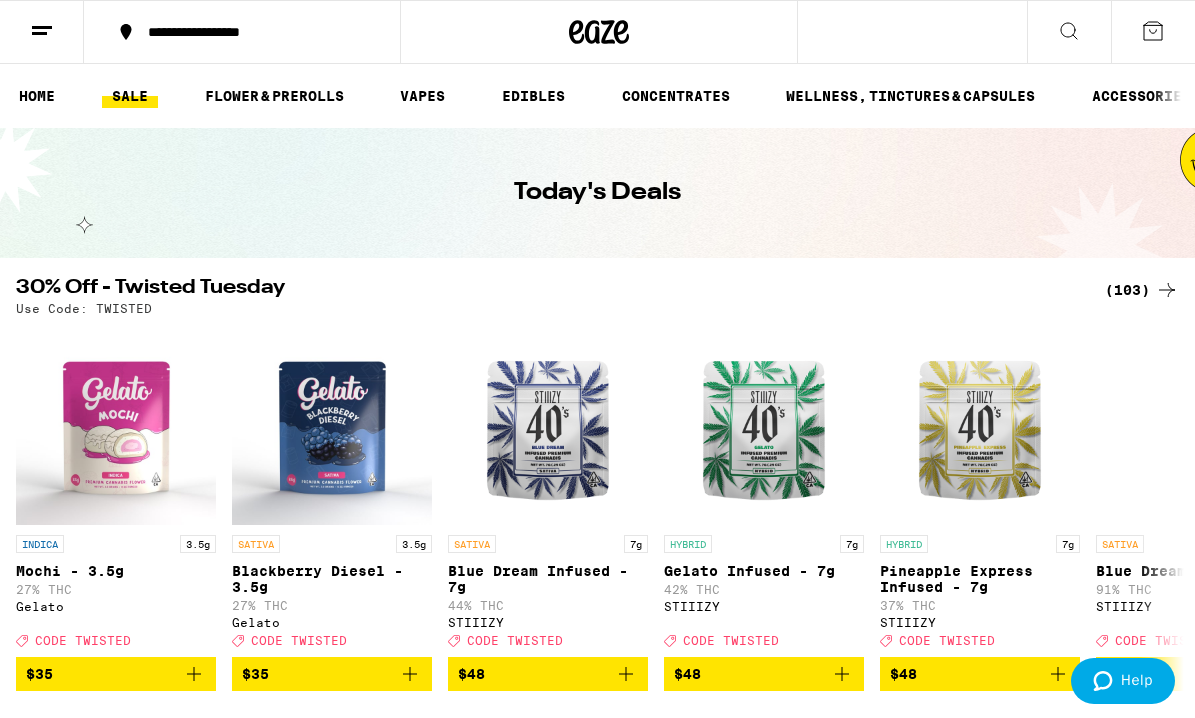 click on "SALE" at bounding box center (130, 96) 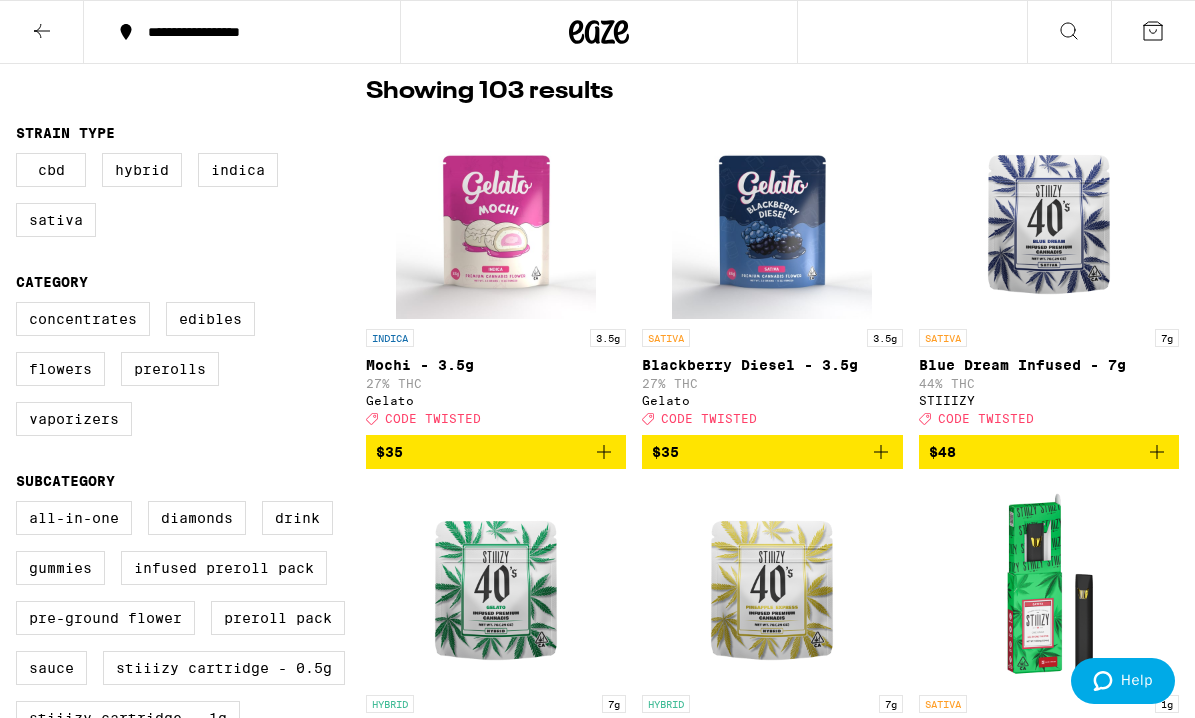 scroll, scrollTop: 0, scrollLeft: 0, axis: both 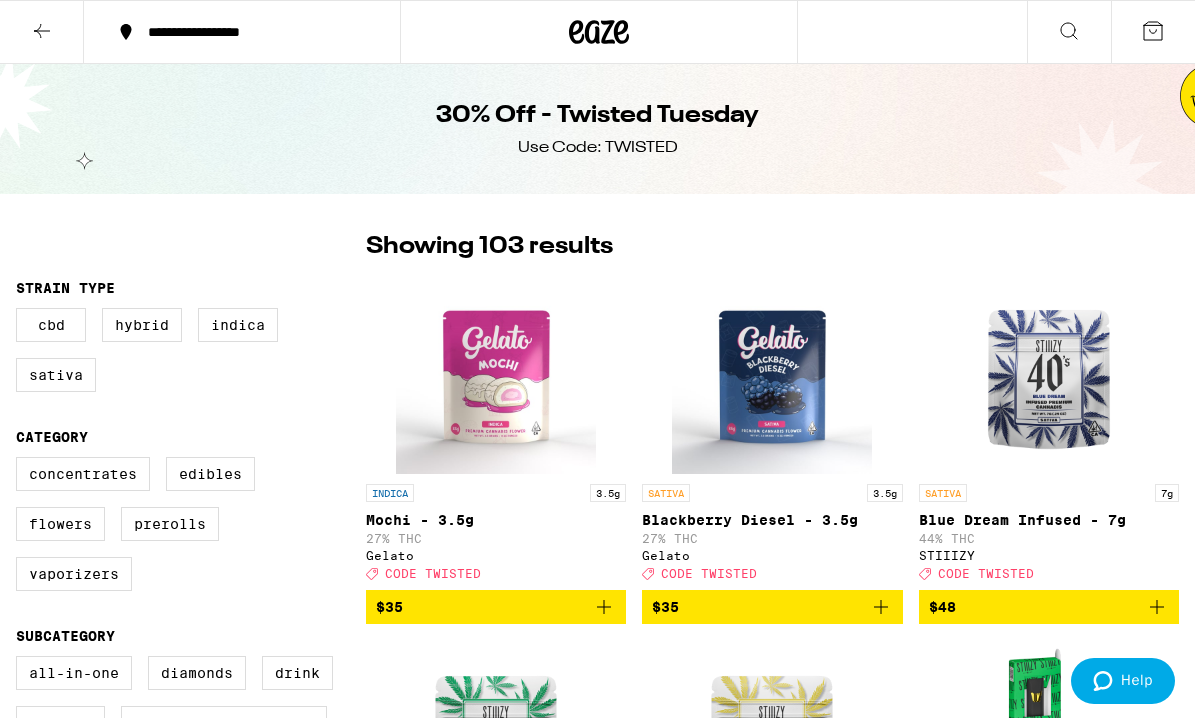click on "Concentrates Edibles Flowers Prerolls Vaporizers" at bounding box center [191, 532] 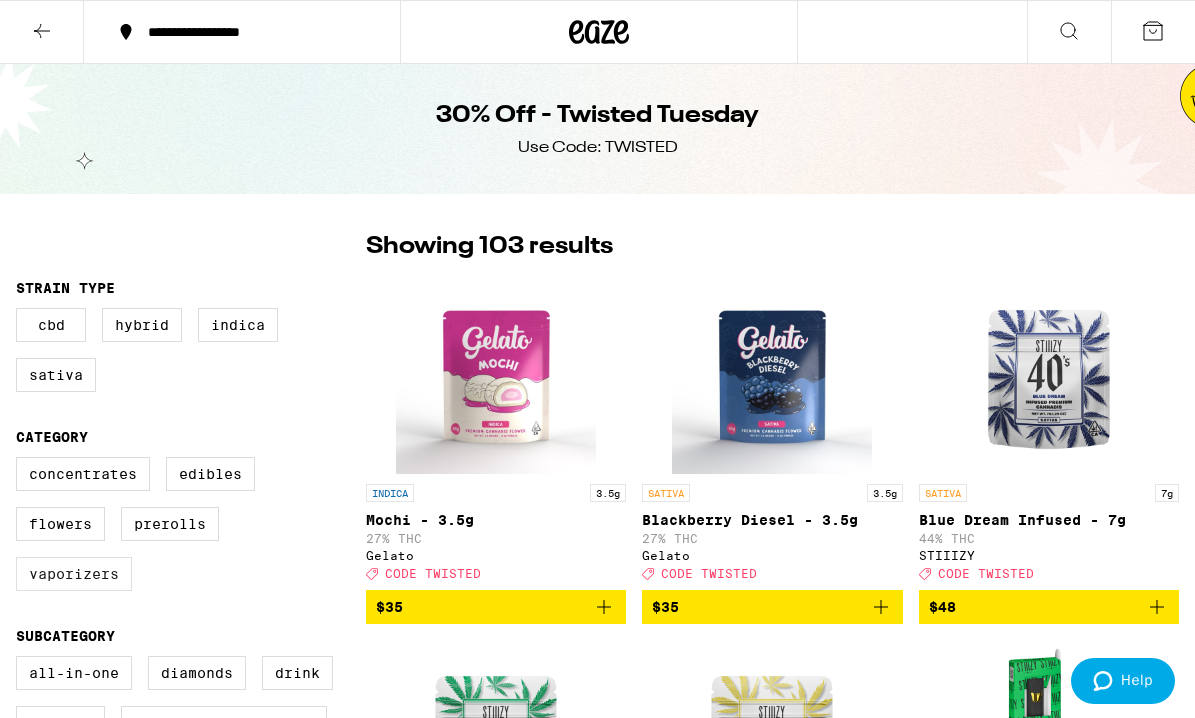 click on "Vaporizers" at bounding box center [74, 574] 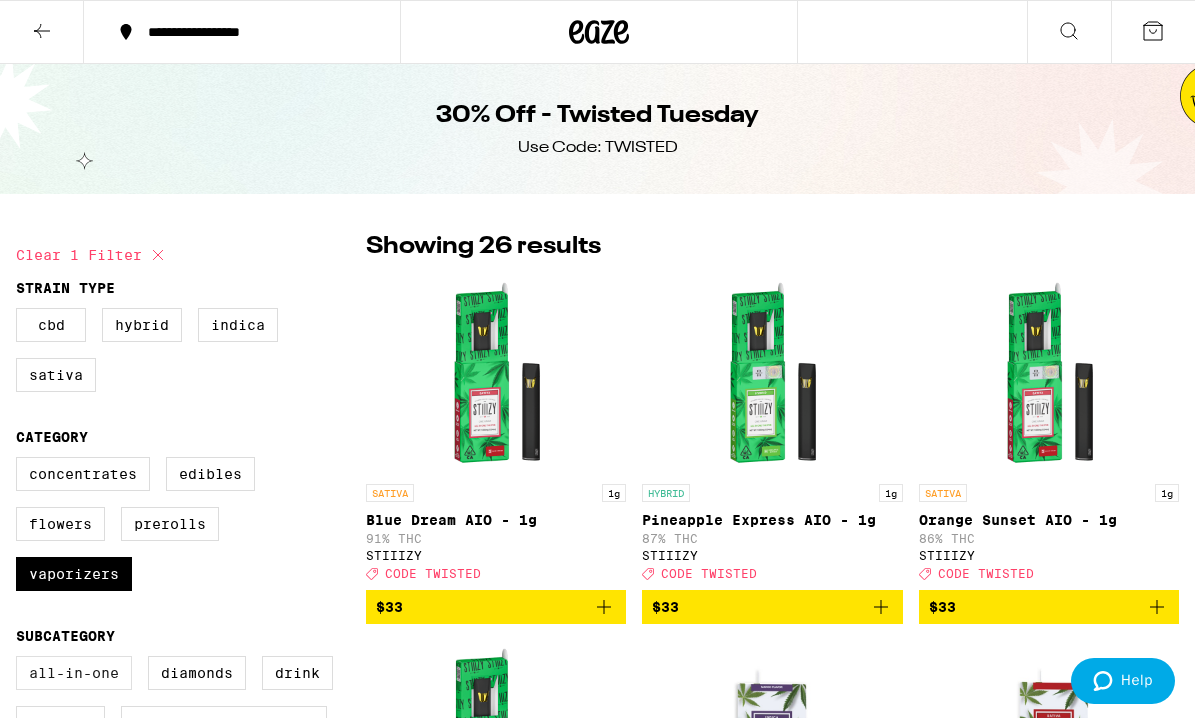 click on "All-In-One" at bounding box center [74, 673] 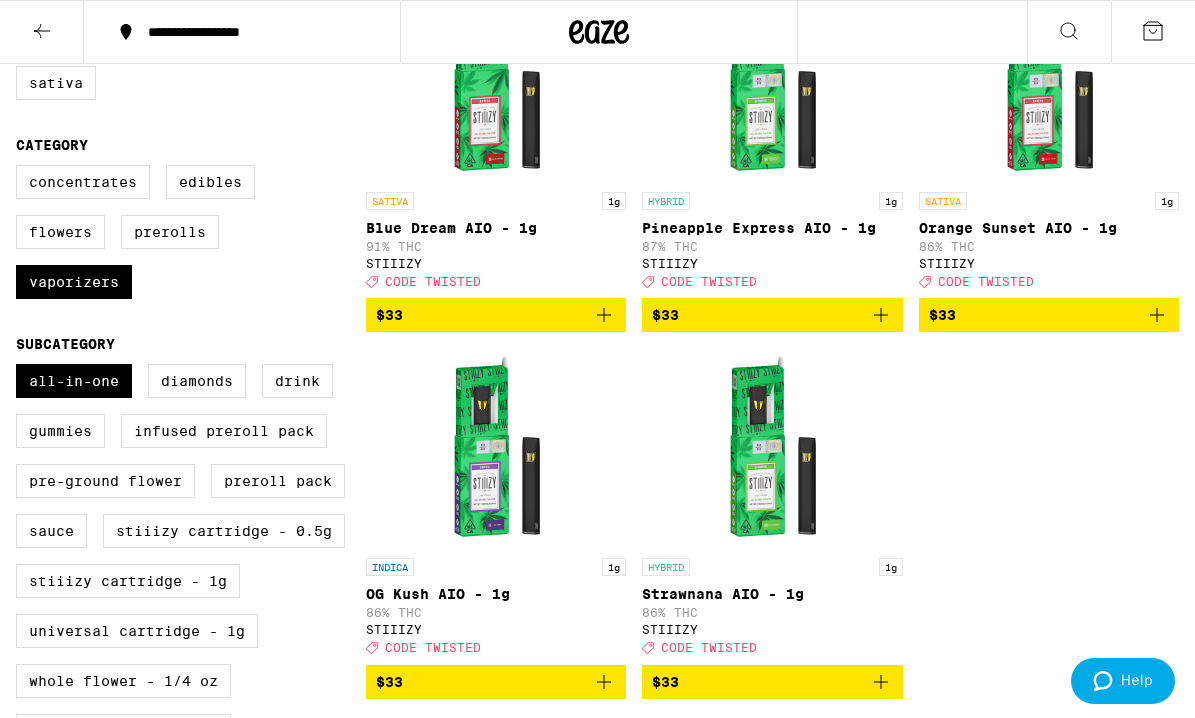 scroll, scrollTop: 350, scrollLeft: 0, axis: vertical 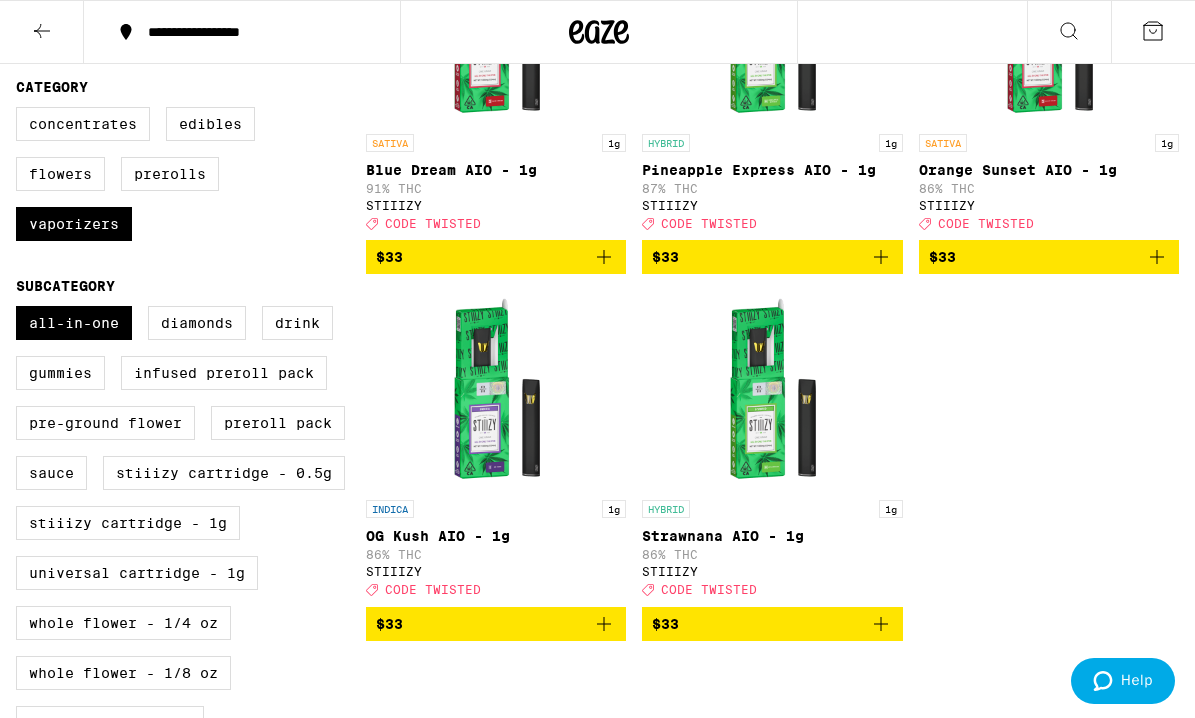 click 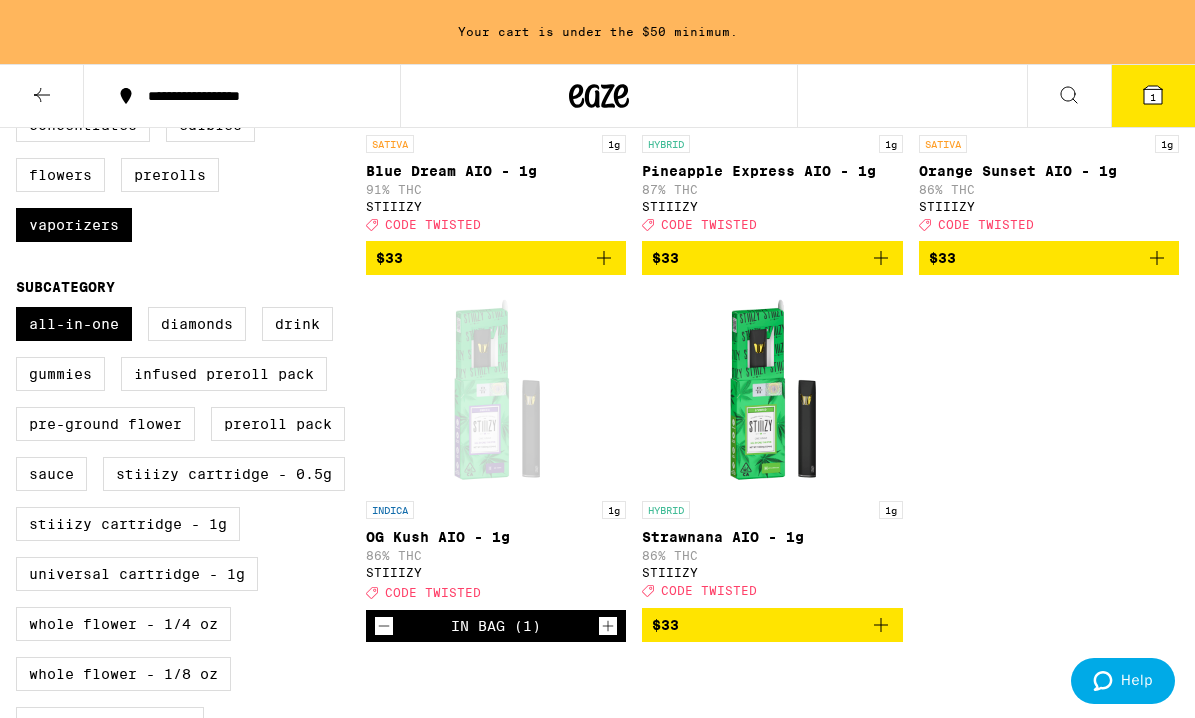 scroll, scrollTop: 211, scrollLeft: 0, axis: vertical 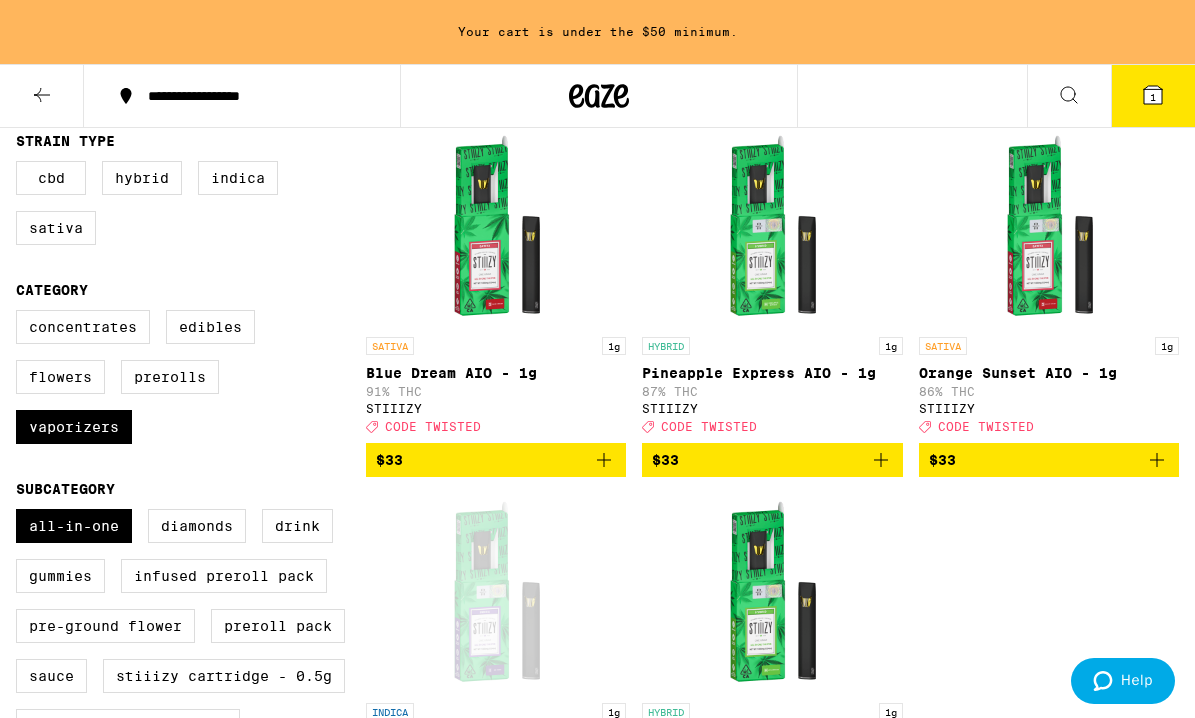 click 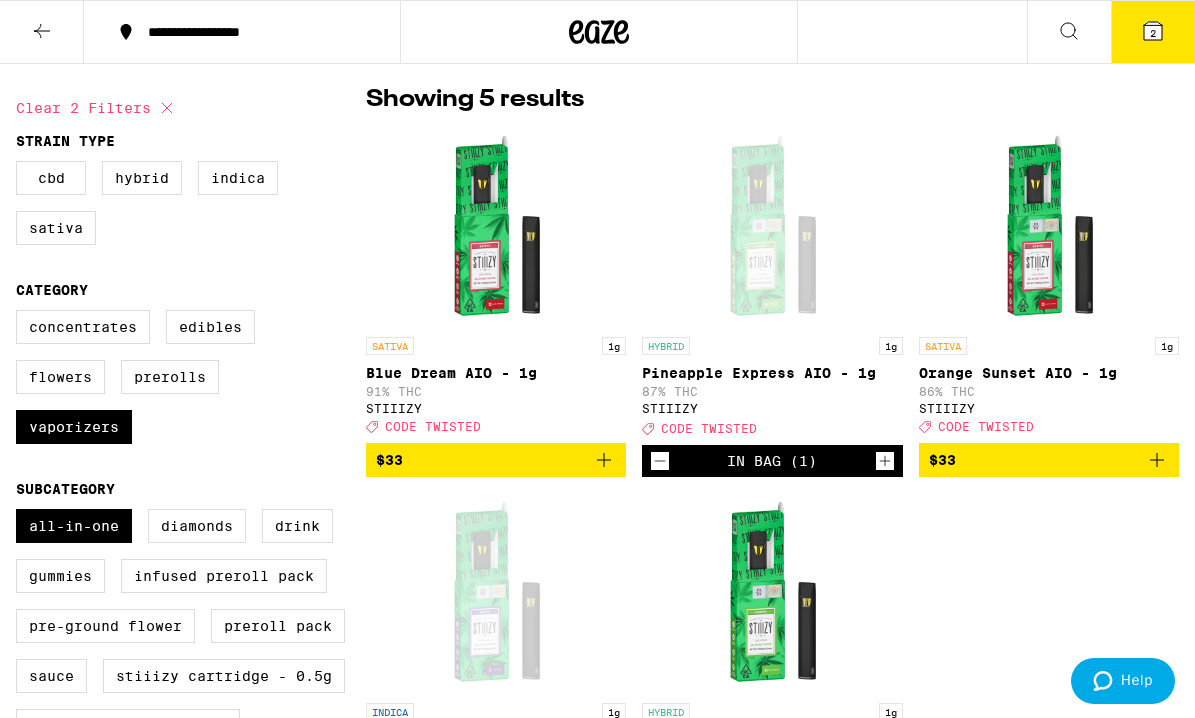 scroll, scrollTop: 162, scrollLeft: 0, axis: vertical 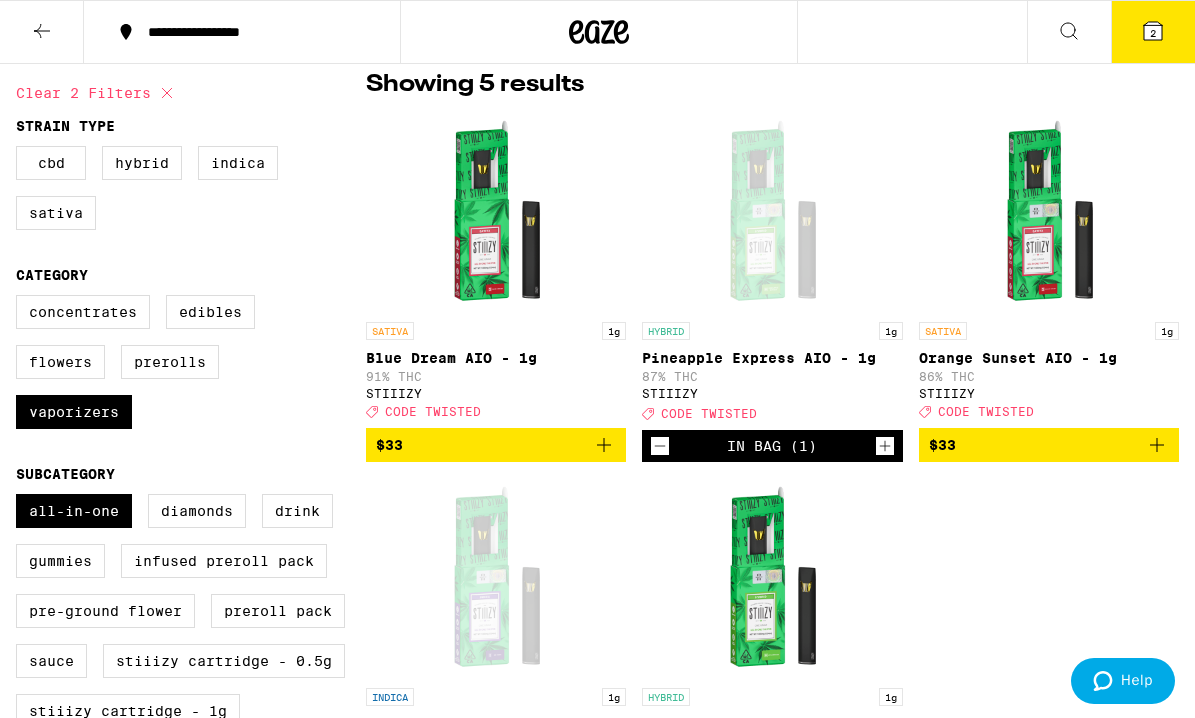 click on "2" at bounding box center (1153, 33) 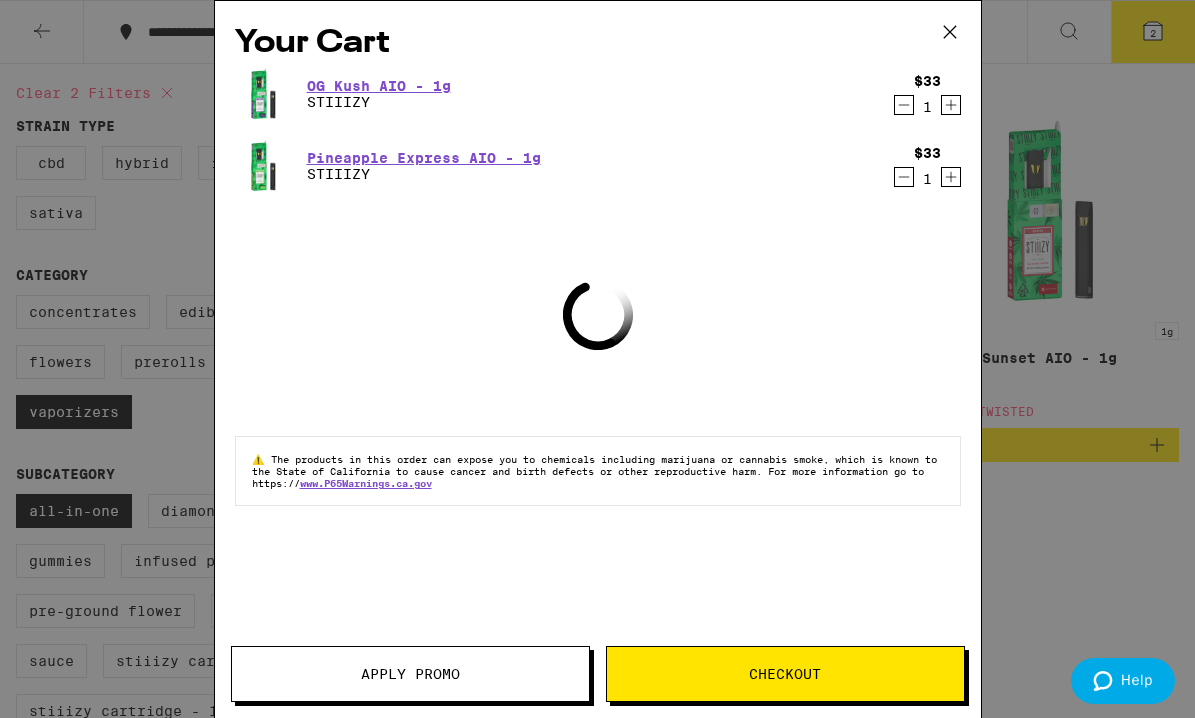 click on "Apply Promo" at bounding box center (410, 674) 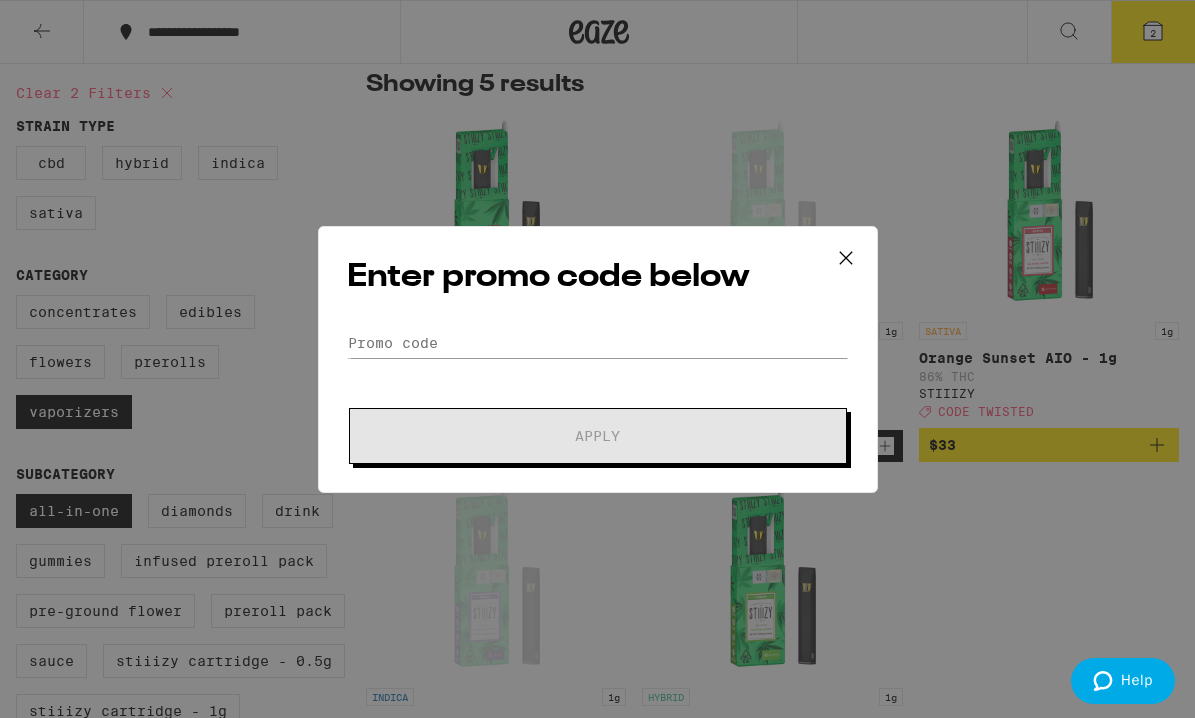 click on "Enter promo code below Promo Code Apply" at bounding box center (598, 359) 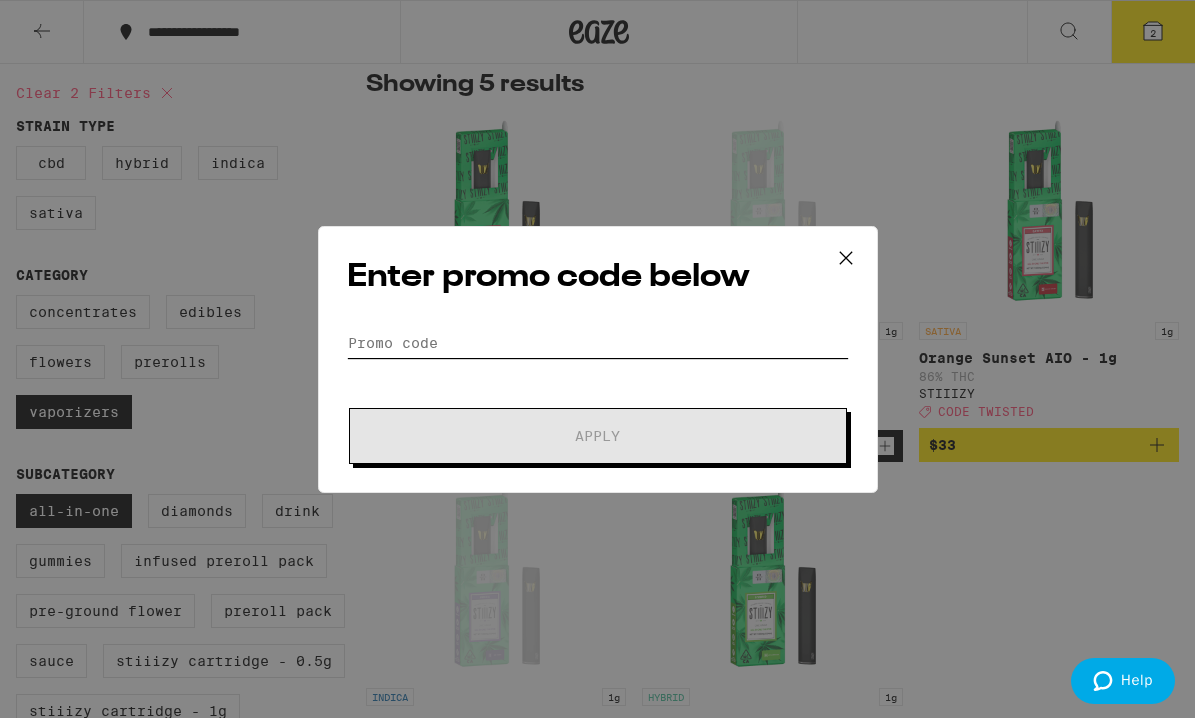 click on "Promo Code" at bounding box center (598, 343) 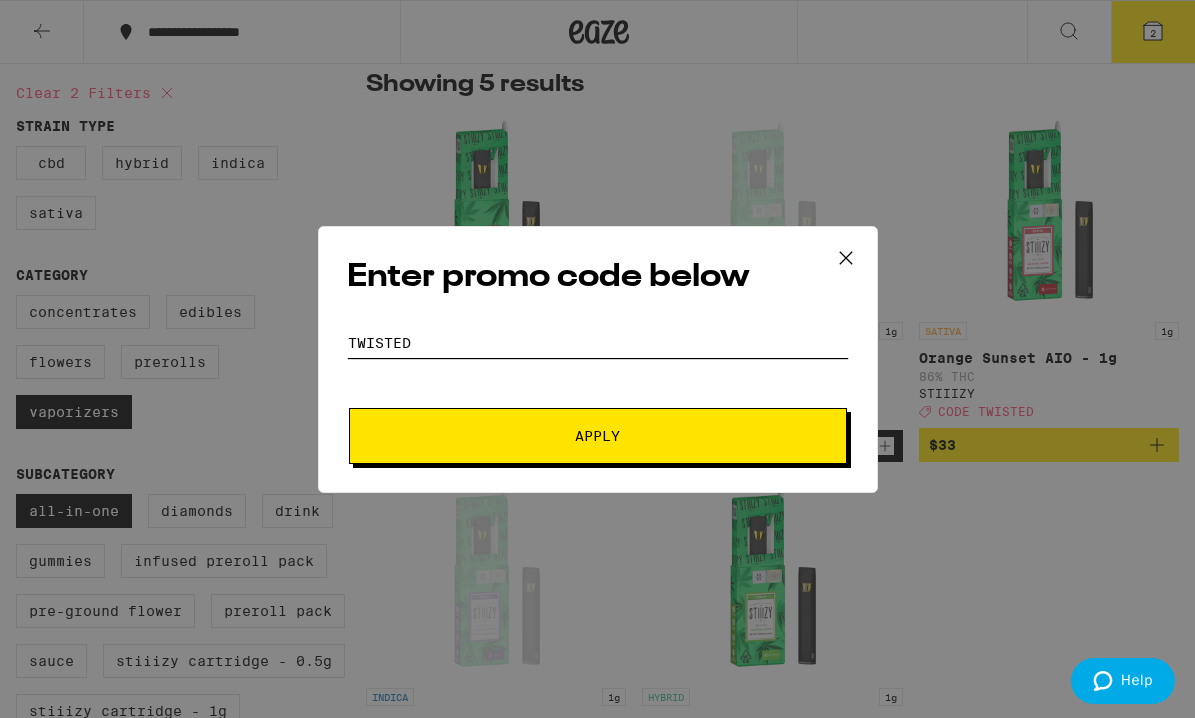 type on "twisted" 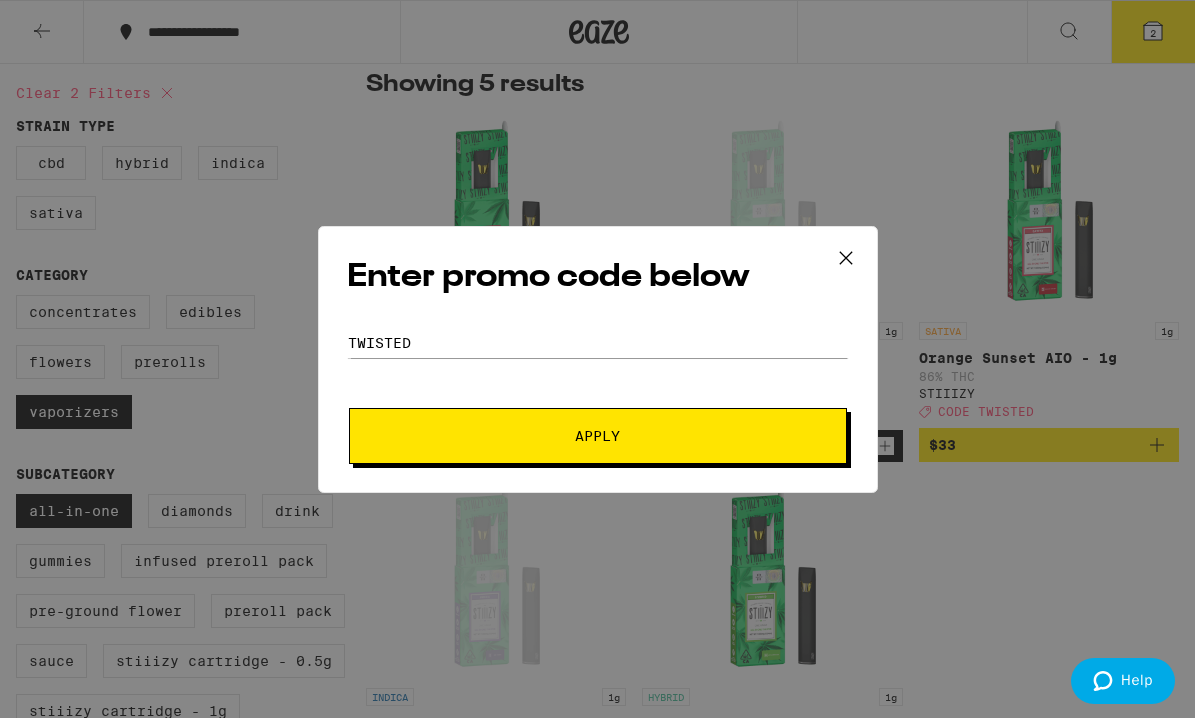 click on "Apply" at bounding box center [598, 436] 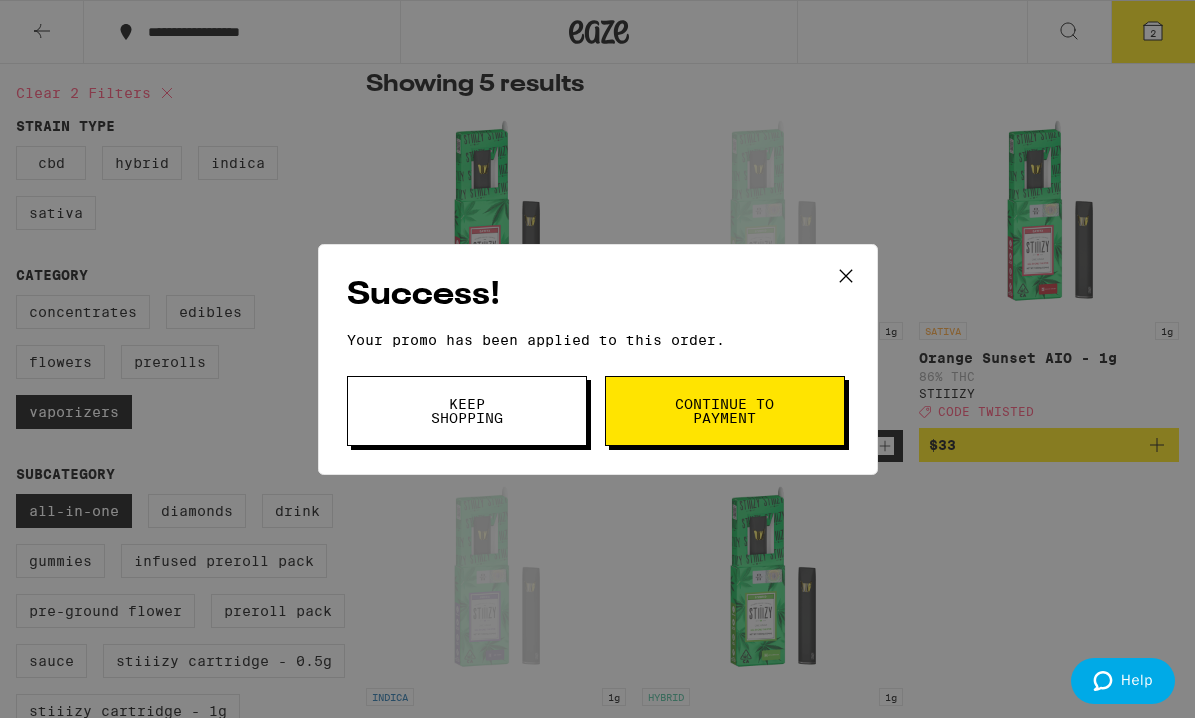 click on "Continue to payment" at bounding box center [725, 411] 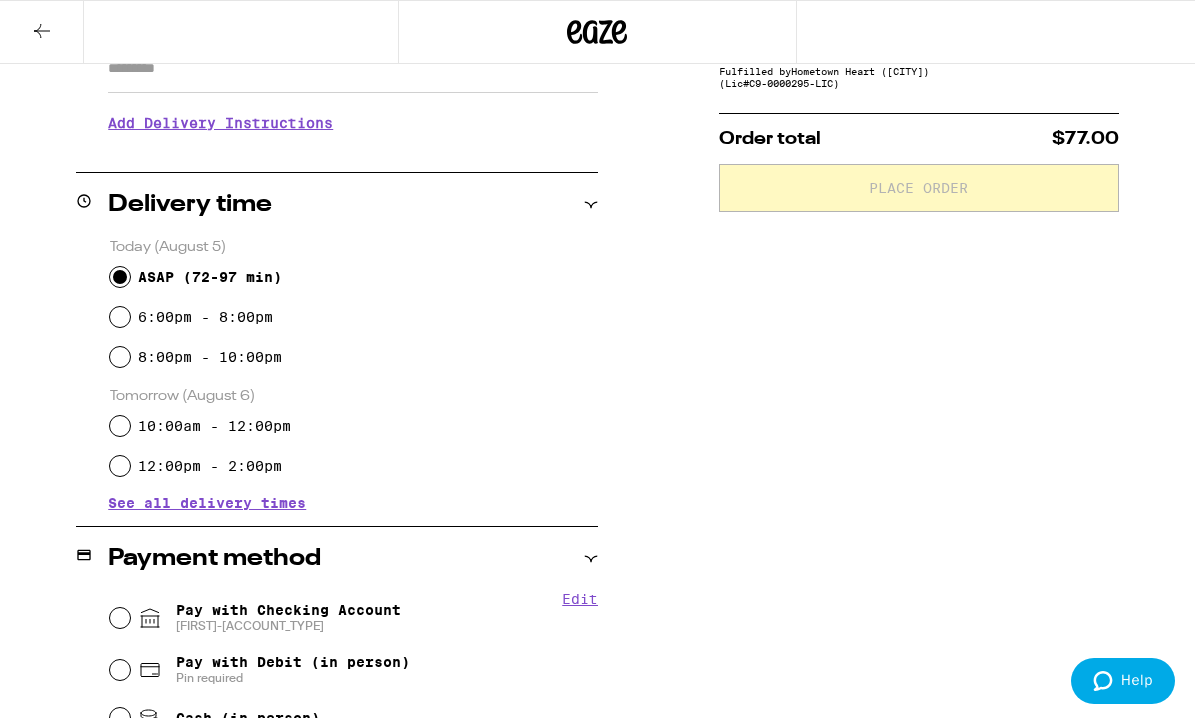 scroll, scrollTop: 437, scrollLeft: 0, axis: vertical 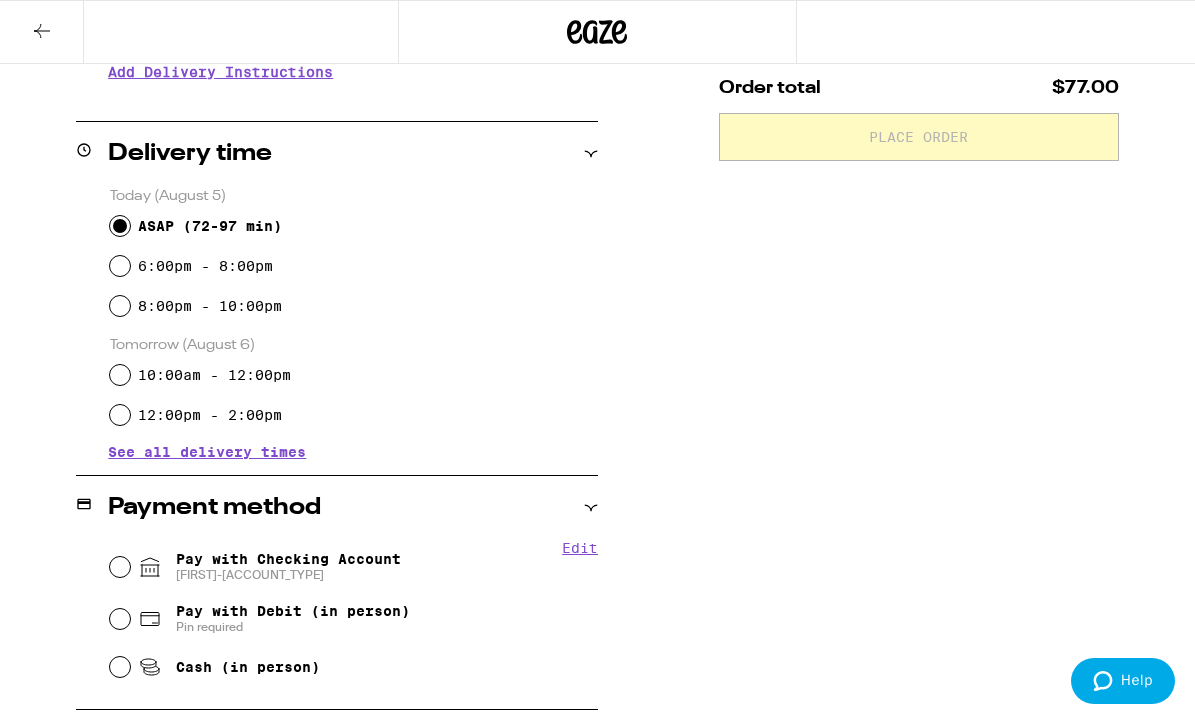 click on "Edit Pay with Checking Account Fernando-Checking Pay with Debit (in person) Pin required Cash (in person)" at bounding box center (353, 614) 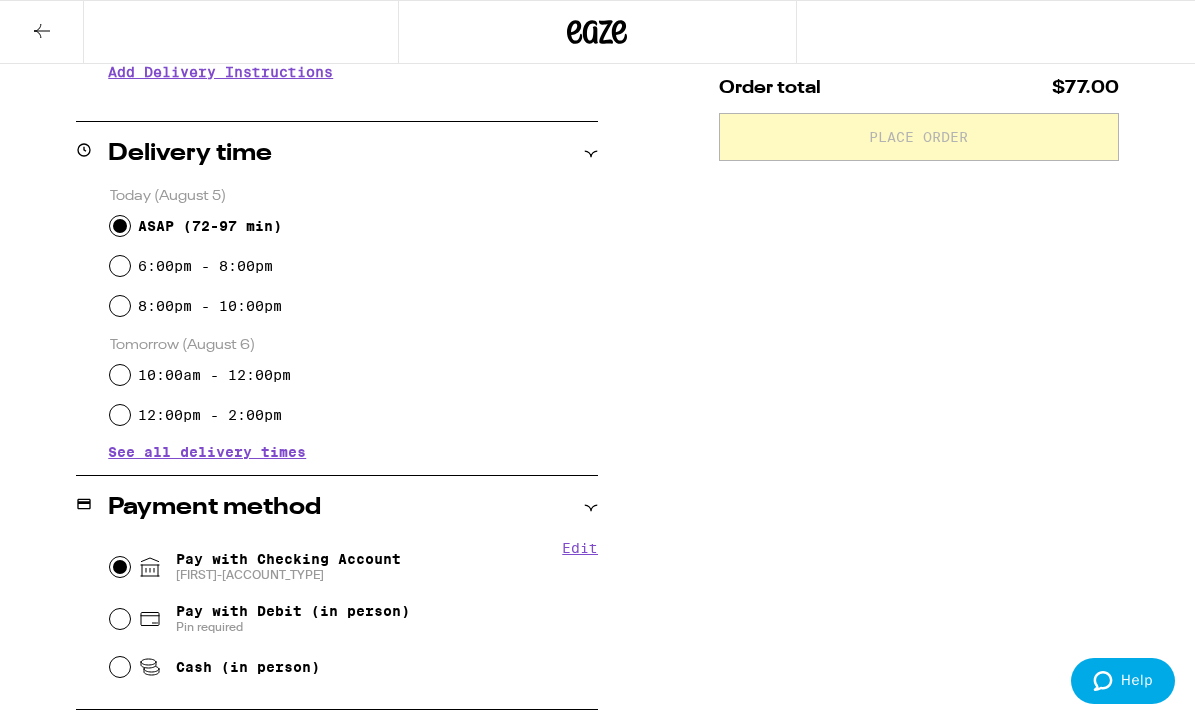 click on "Pay with Checking Account Fernando-Checking" at bounding box center (120, 567) 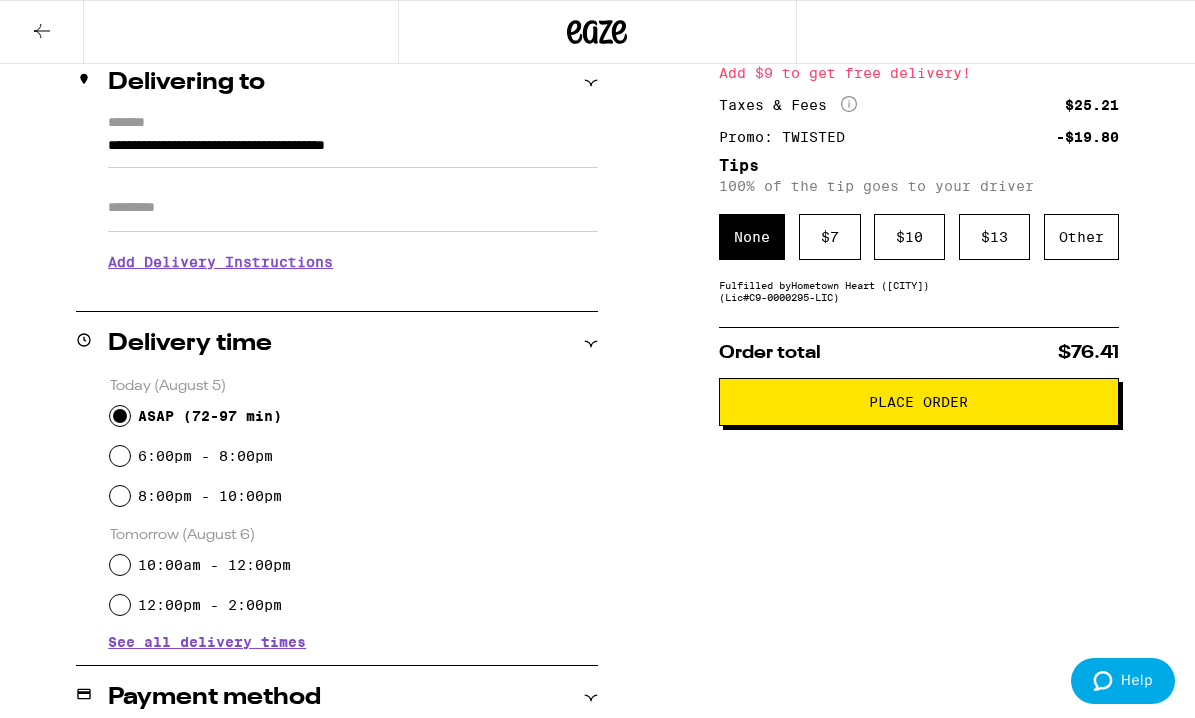 scroll, scrollTop: 211, scrollLeft: 0, axis: vertical 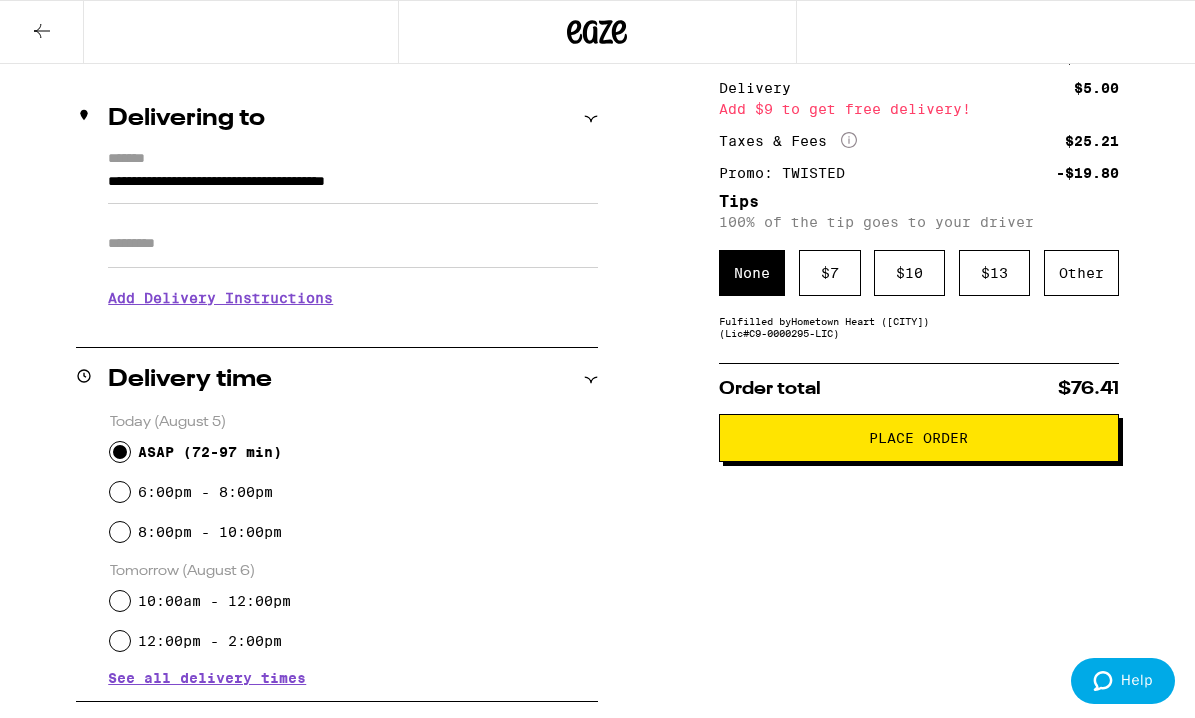 click on "Place Order" at bounding box center [919, 438] 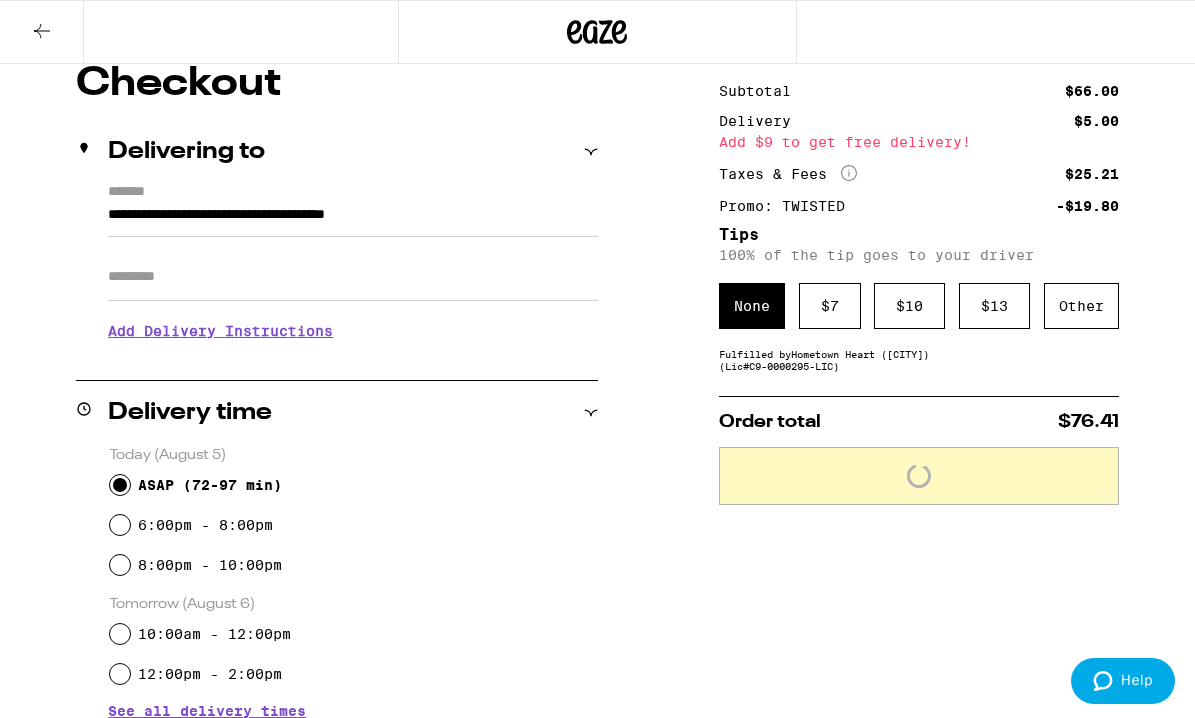scroll, scrollTop: 0, scrollLeft: 0, axis: both 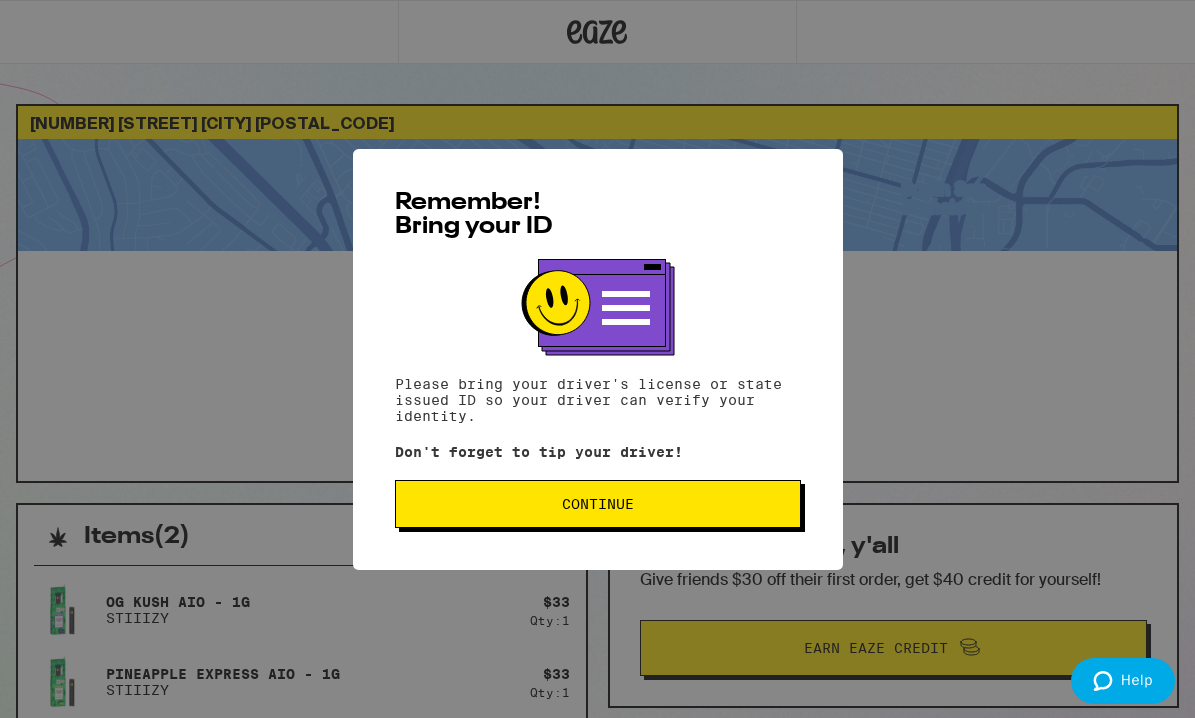click on "Continue" at bounding box center [598, 504] 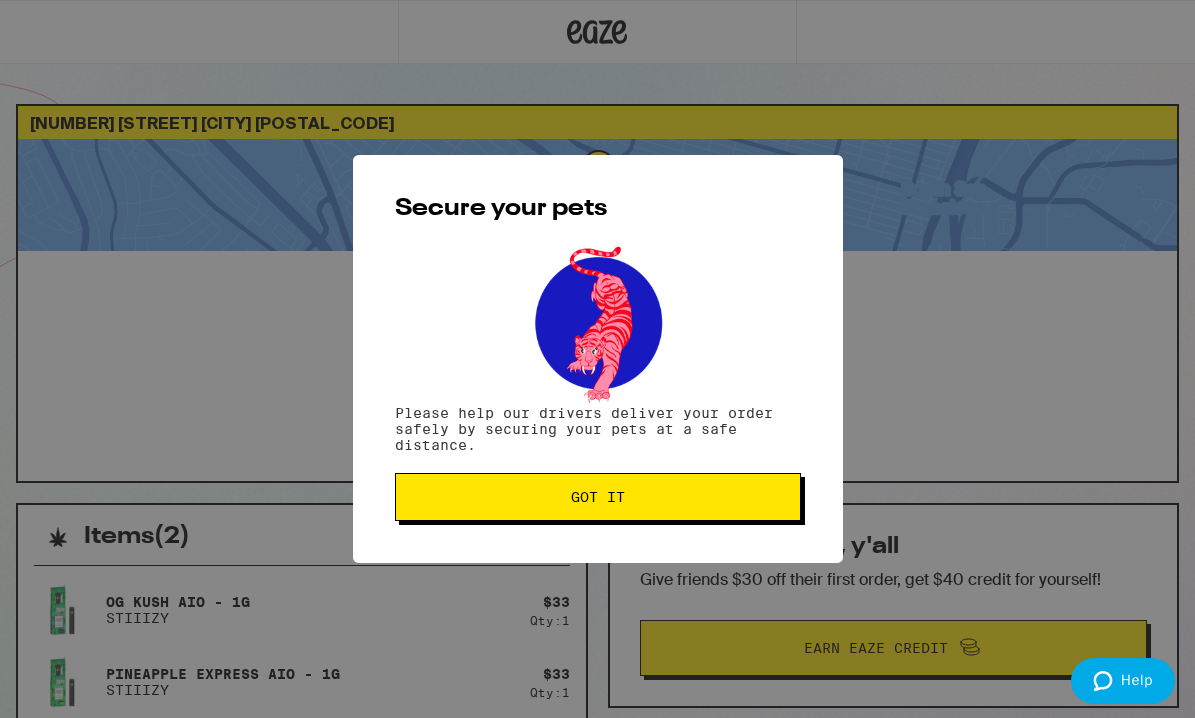 click on "Got it" at bounding box center (598, 497) 